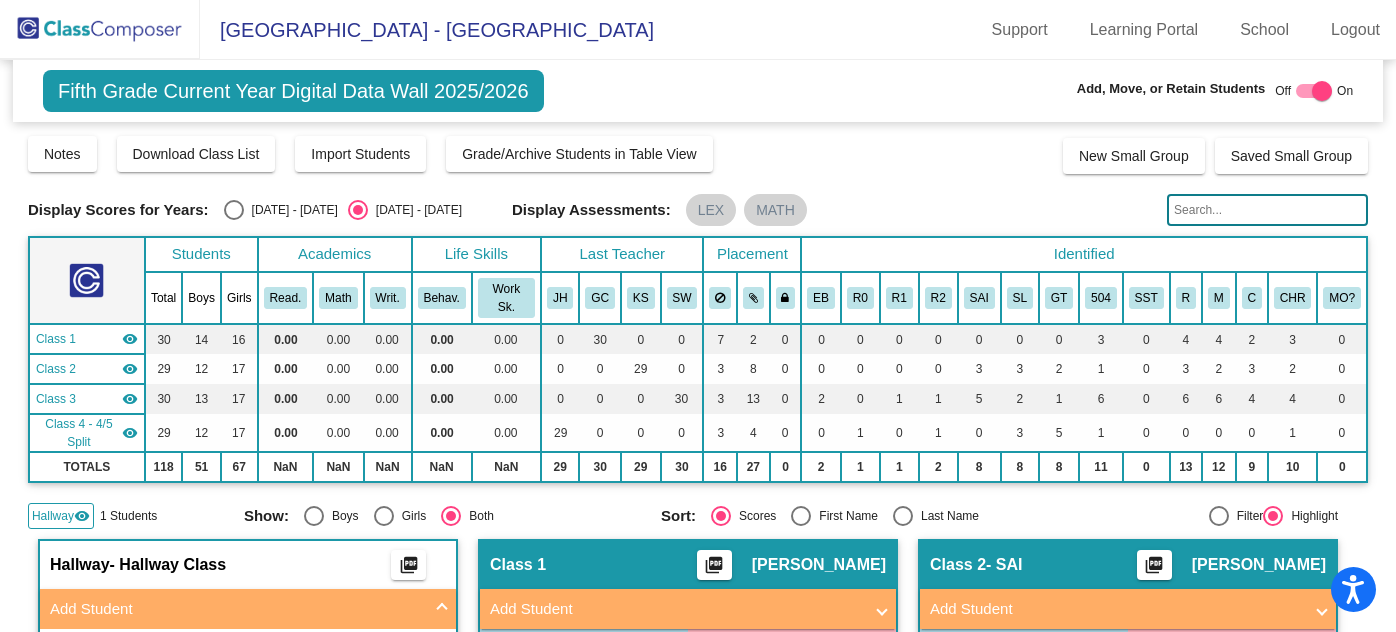 scroll, scrollTop: 0, scrollLeft: 0, axis: both 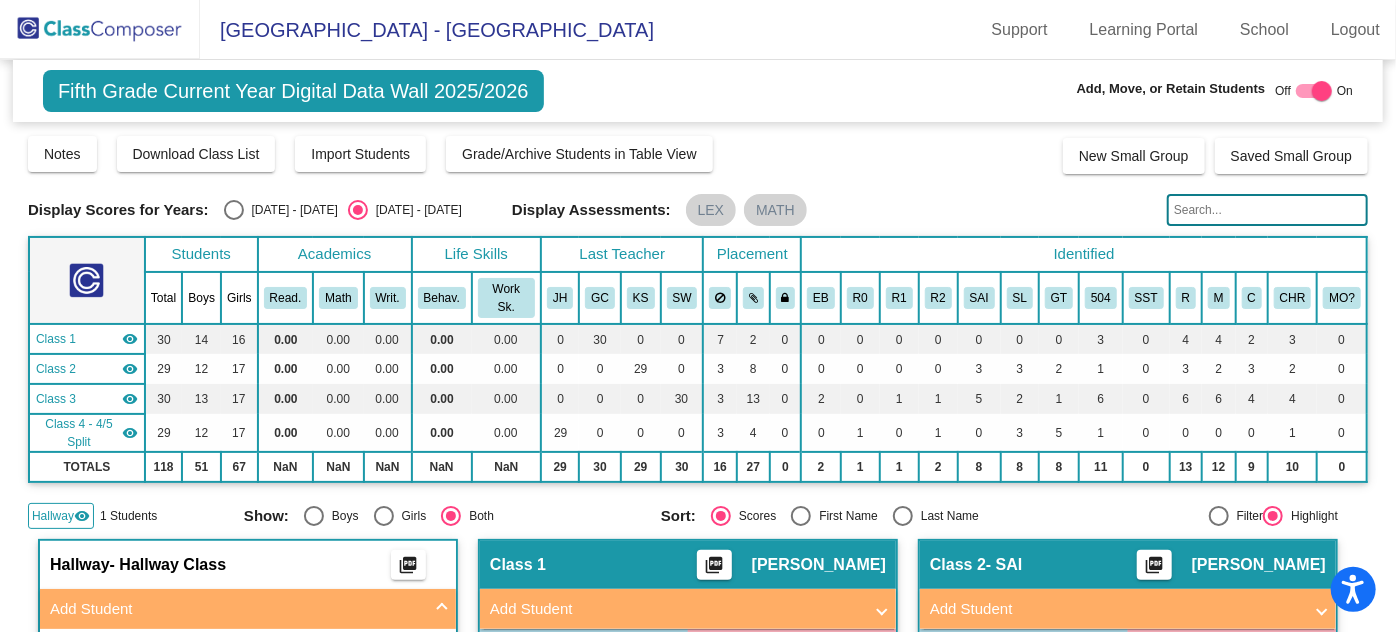 click at bounding box center (1322, 91) 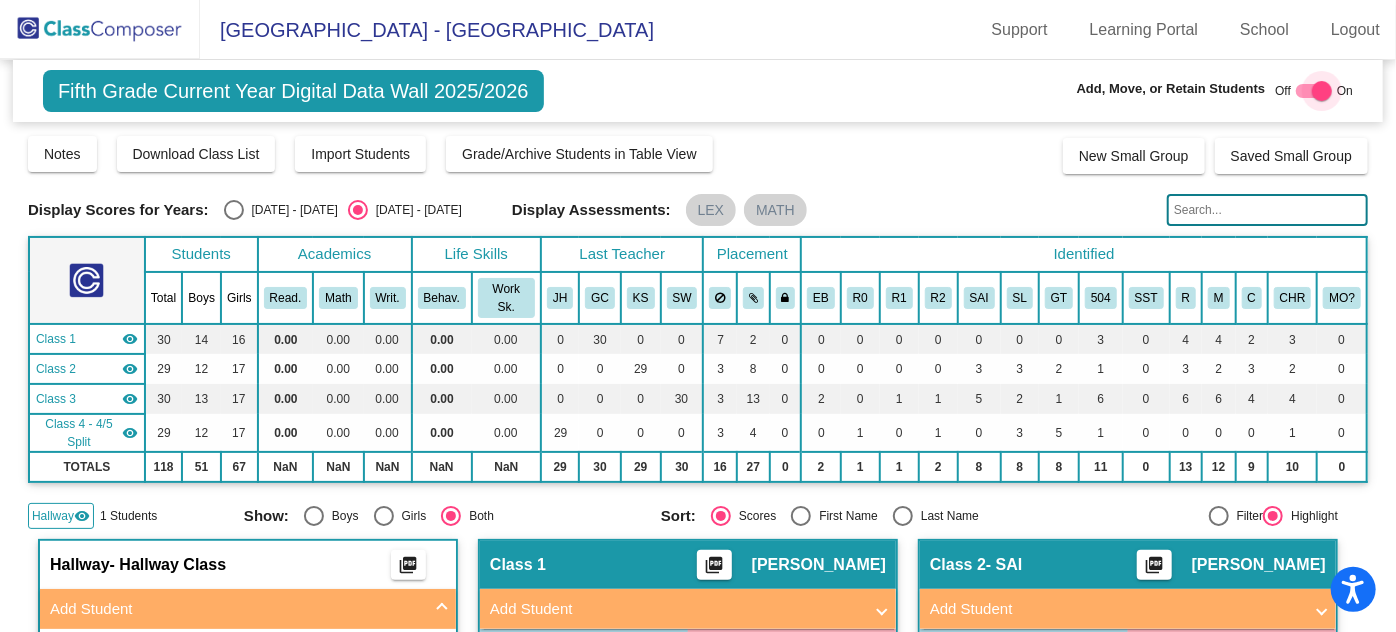 checkbox on "false" 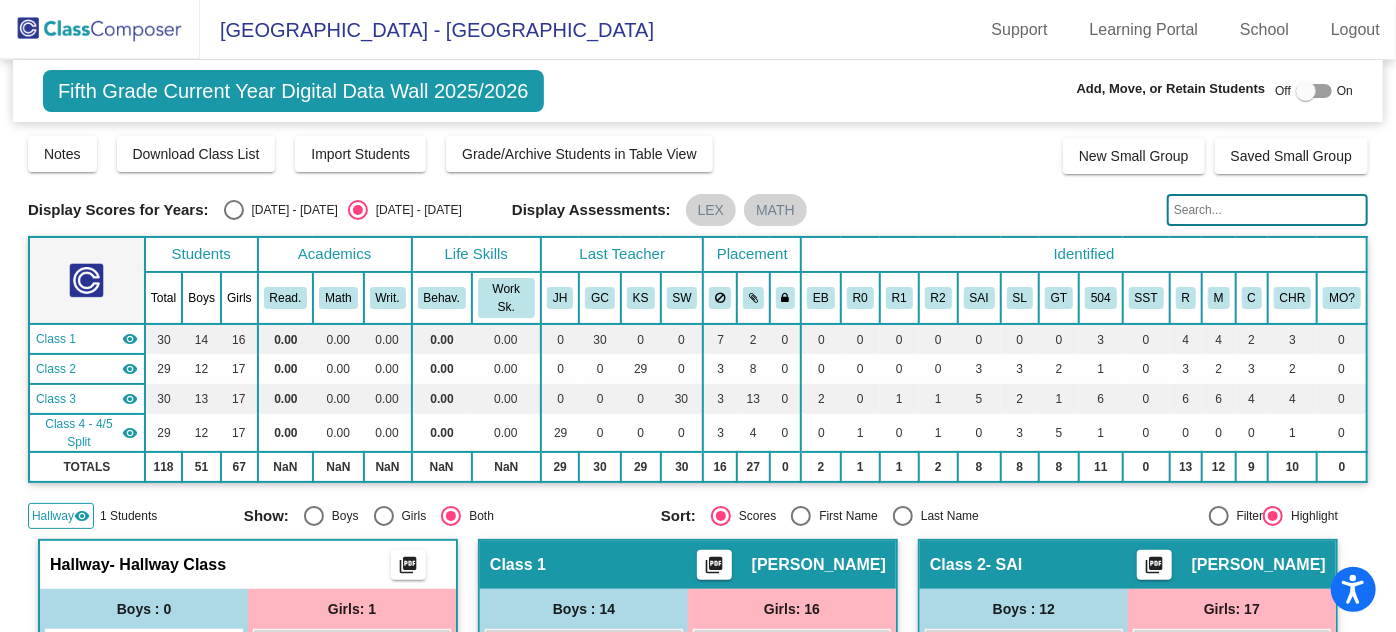 click 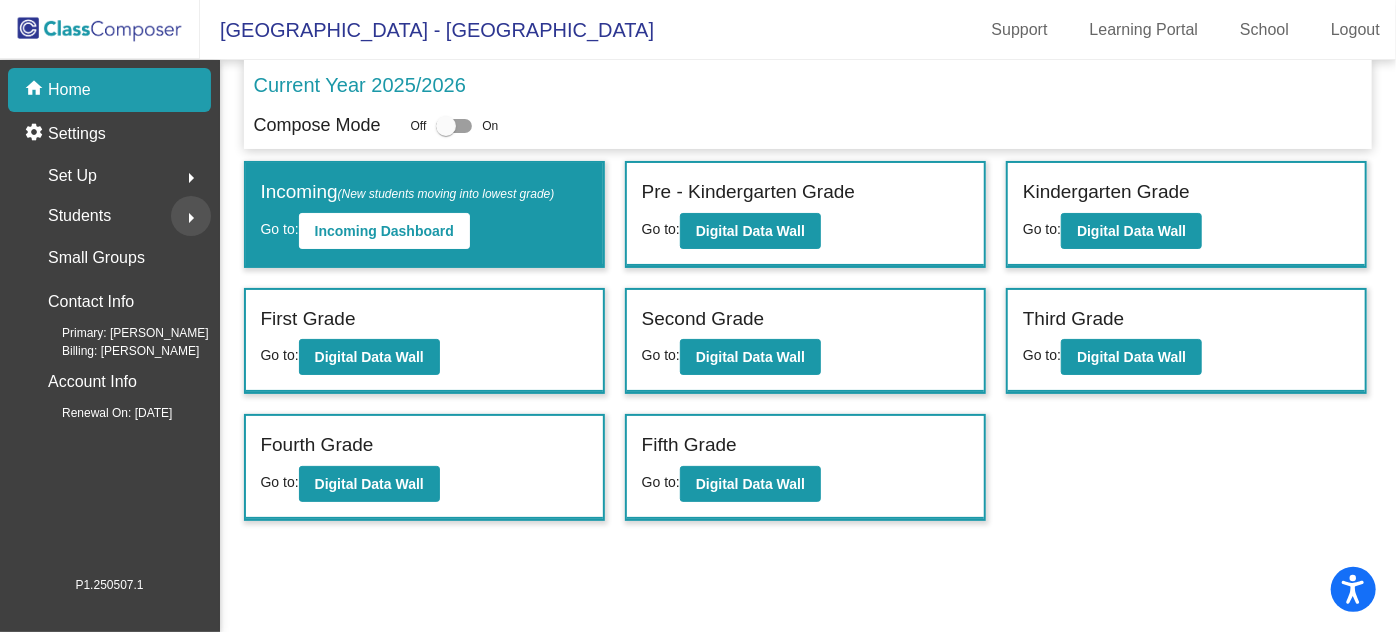 click on "arrow_right" 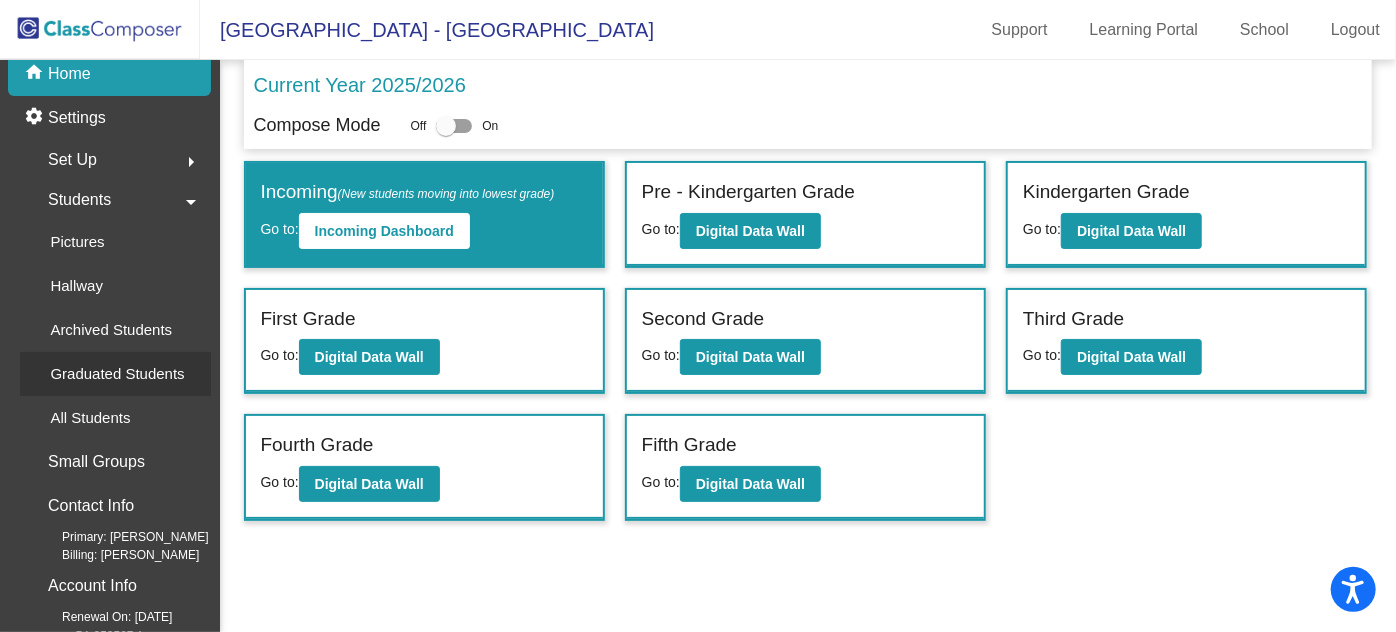 scroll, scrollTop: 29, scrollLeft: 0, axis: vertical 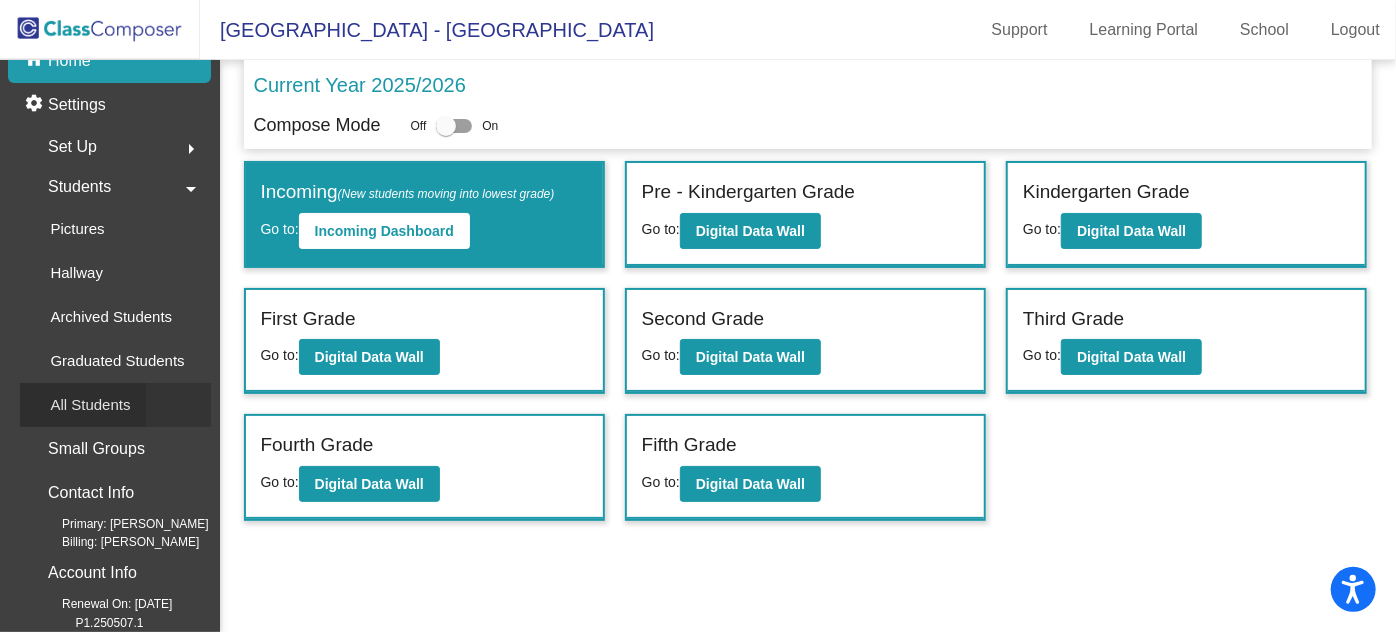 click on "All Students" 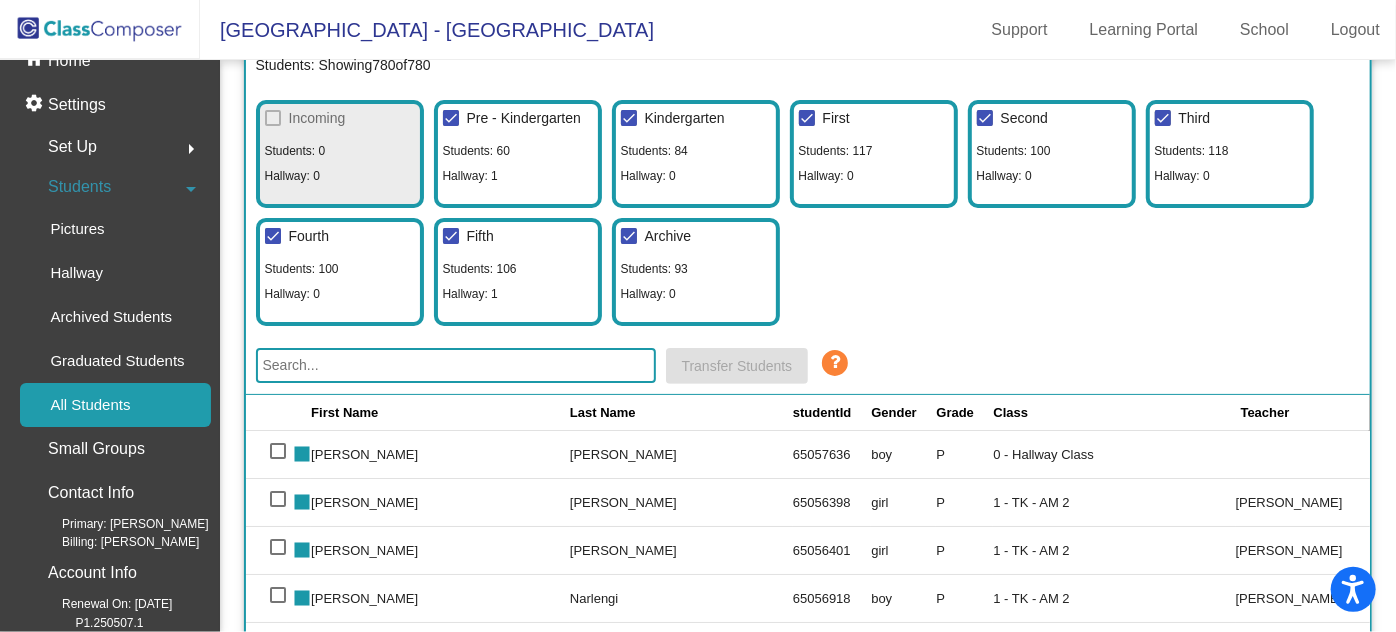 scroll, scrollTop: 181, scrollLeft: 0, axis: vertical 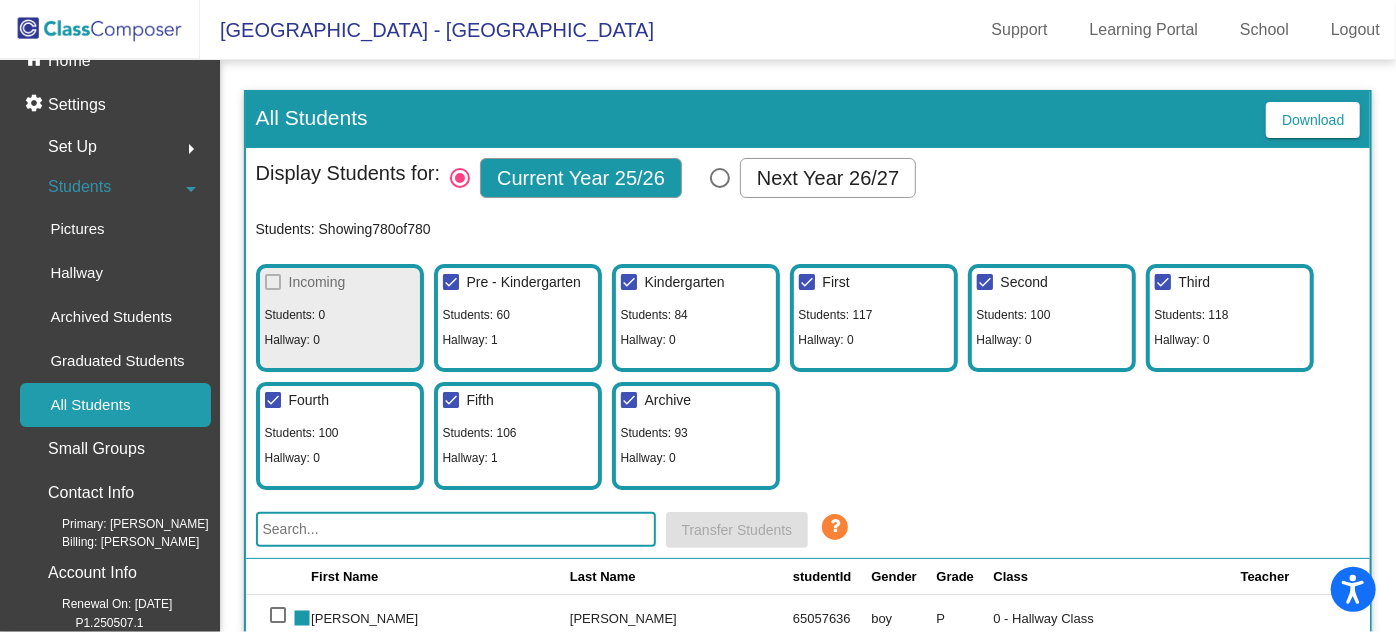 click on "Download" 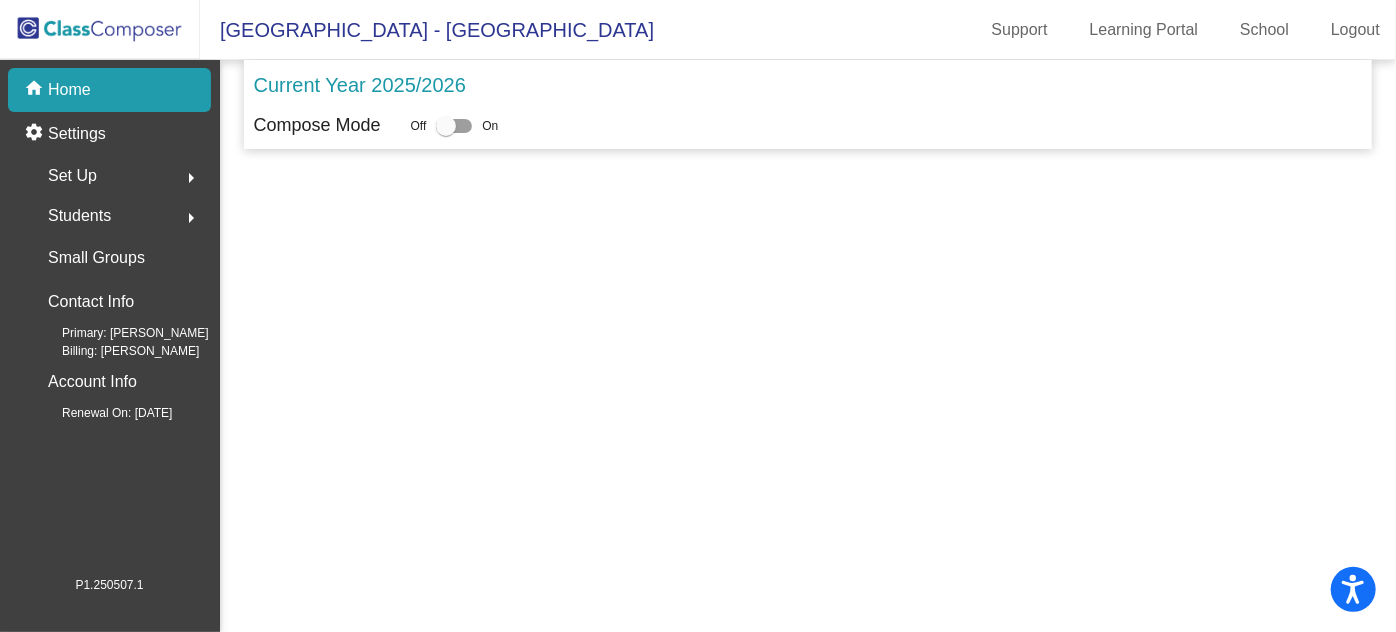 scroll, scrollTop: 0, scrollLeft: 0, axis: both 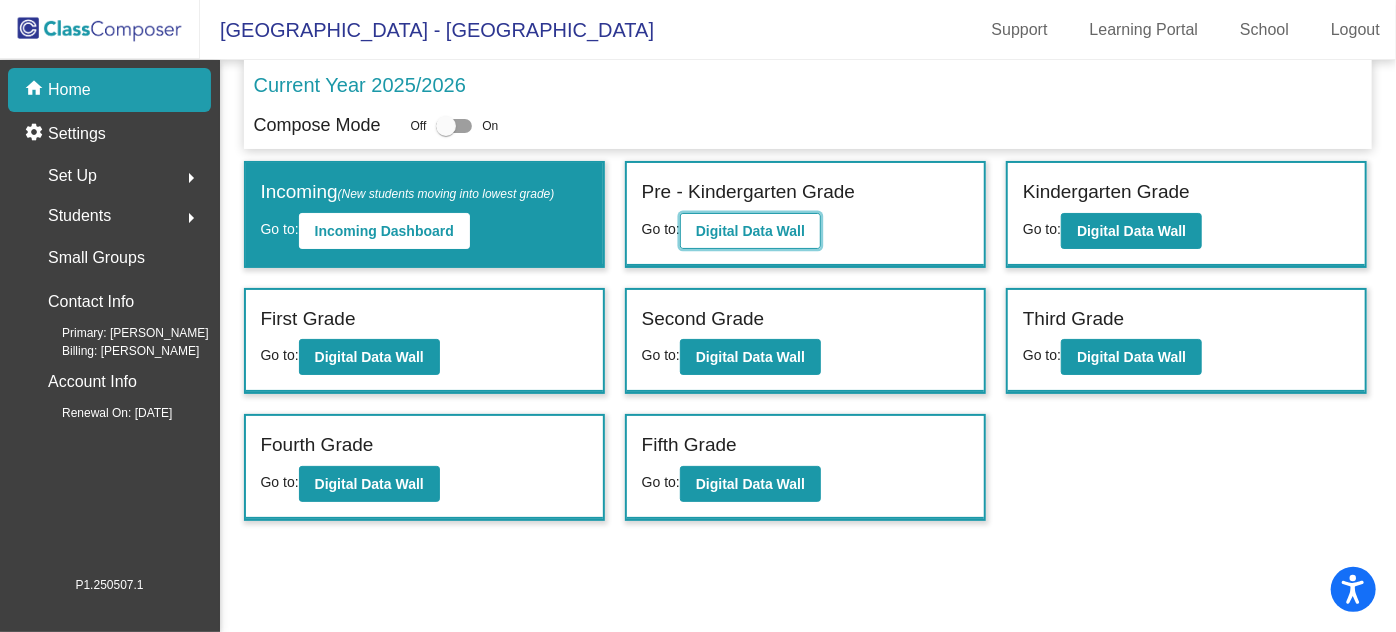 click on "Digital Data Wall" 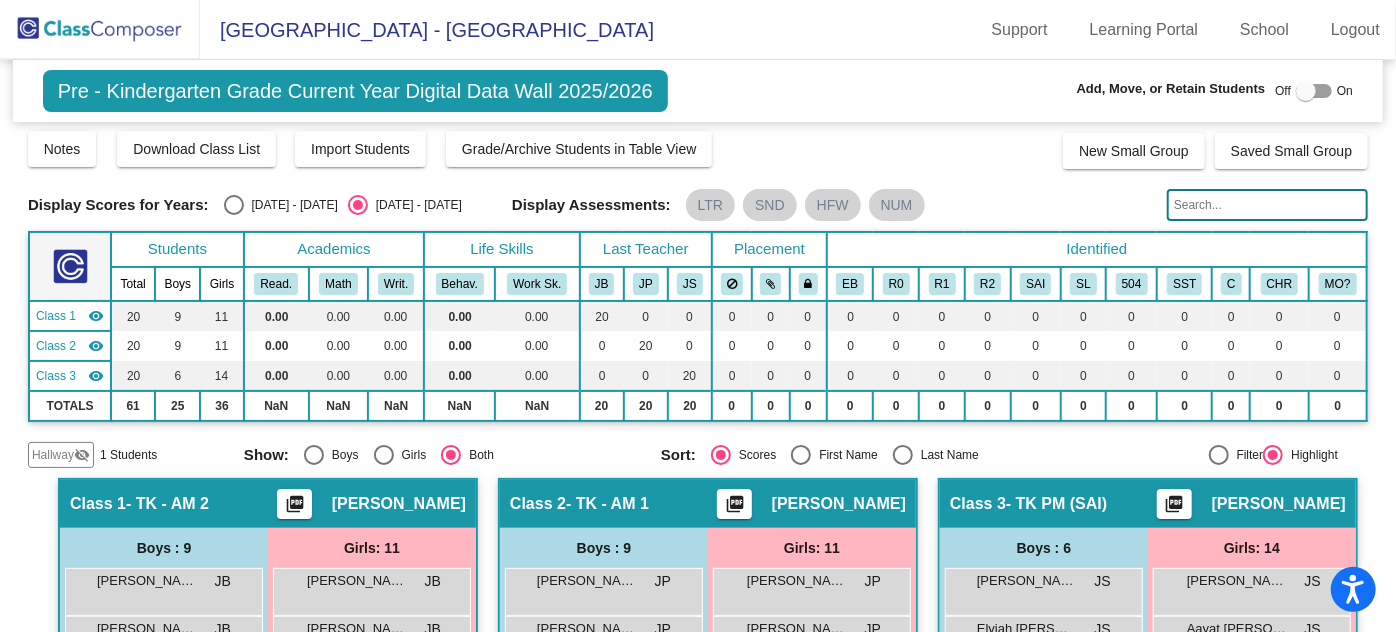 scroll, scrollTop: 0, scrollLeft: 0, axis: both 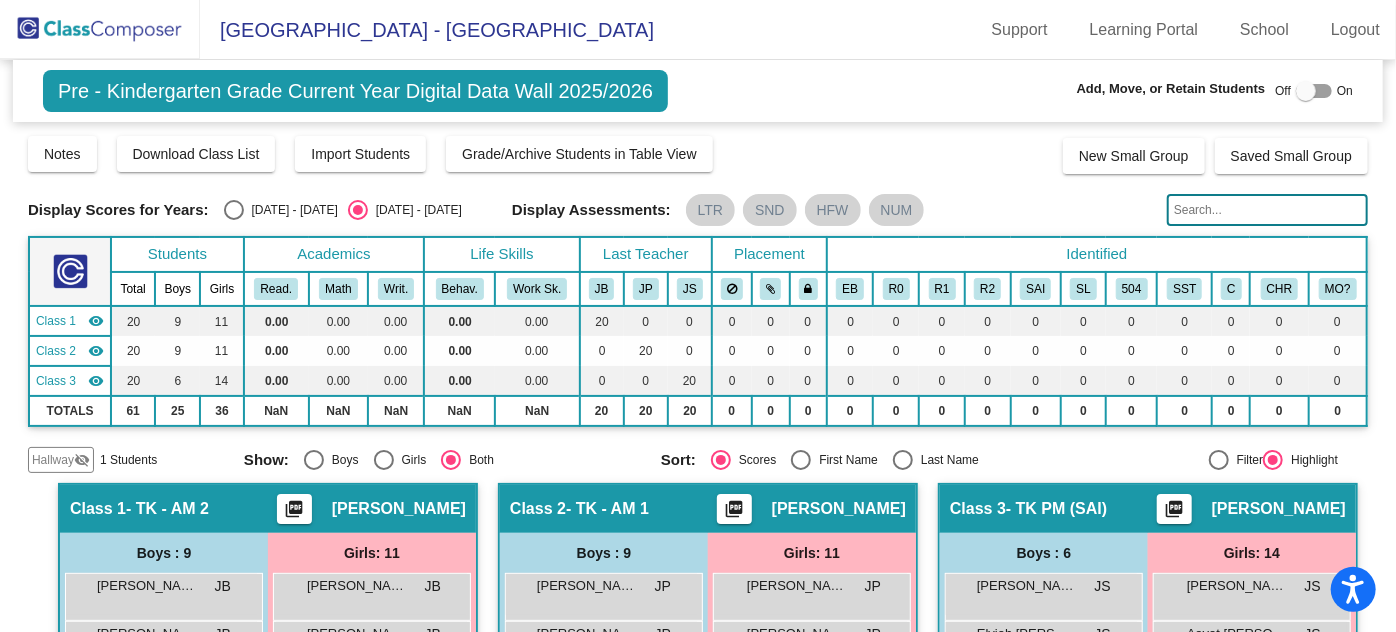 click on "visibility_off" 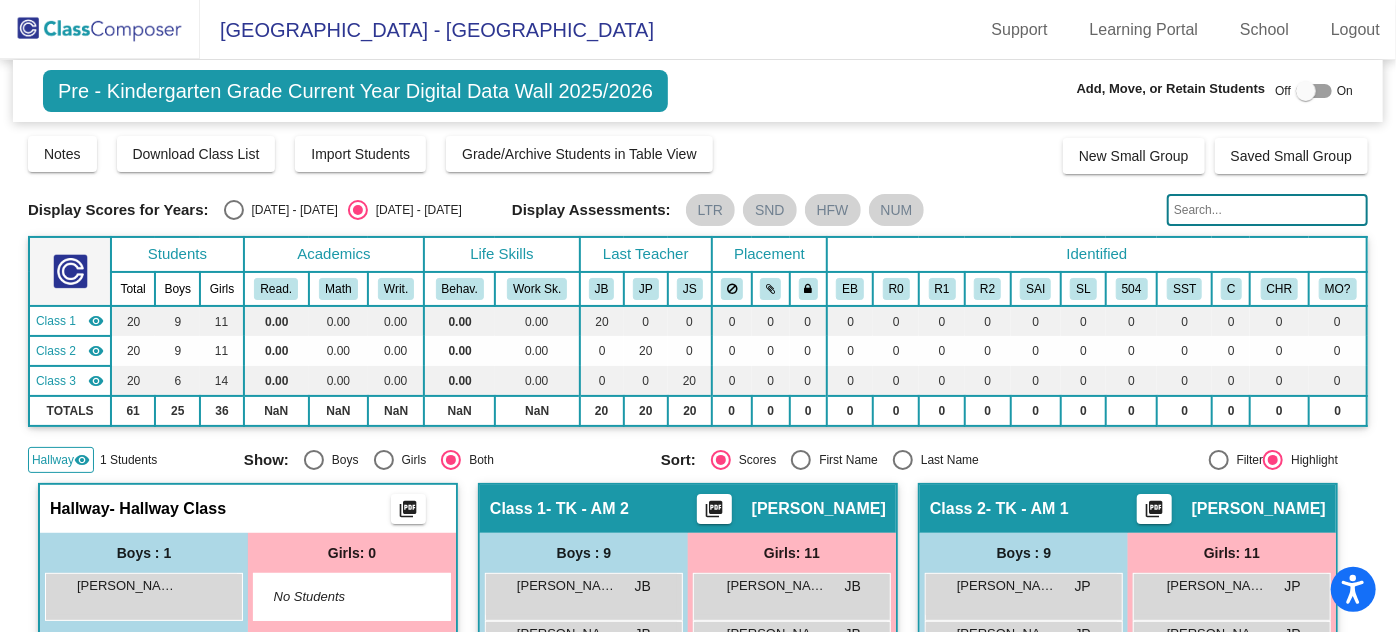 scroll, scrollTop: 90, scrollLeft: 0, axis: vertical 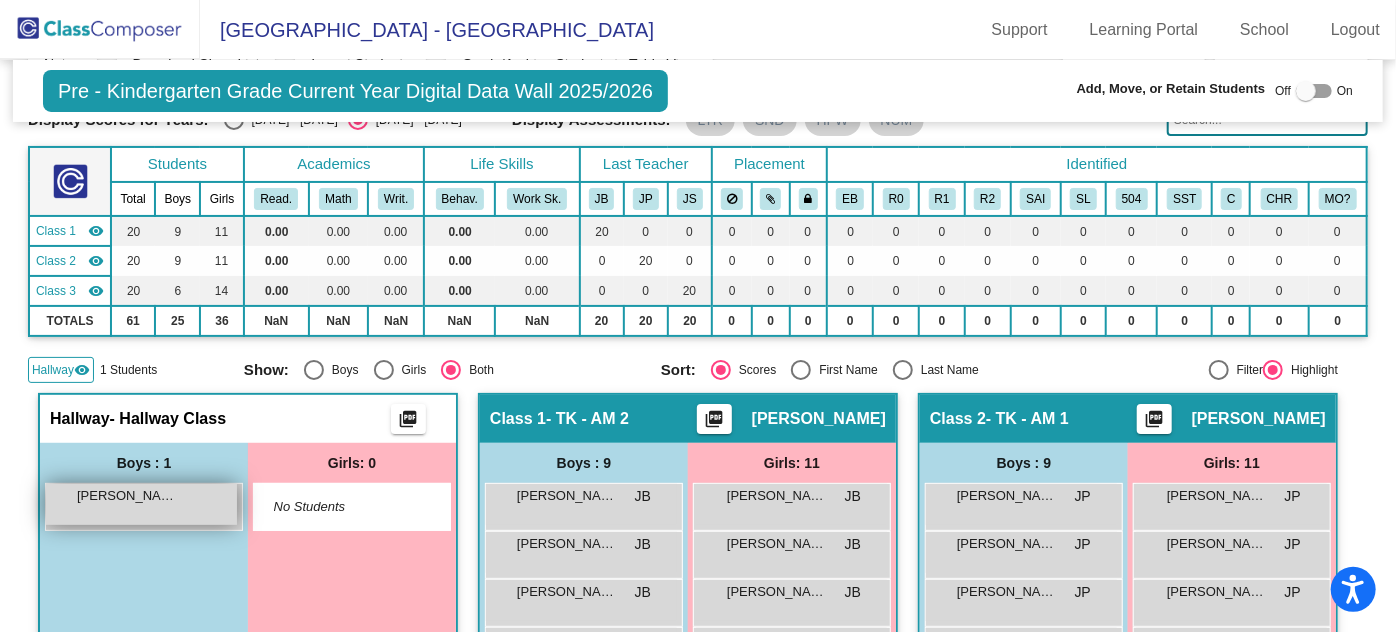 click on "[PERSON_NAME]" at bounding box center (127, 496) 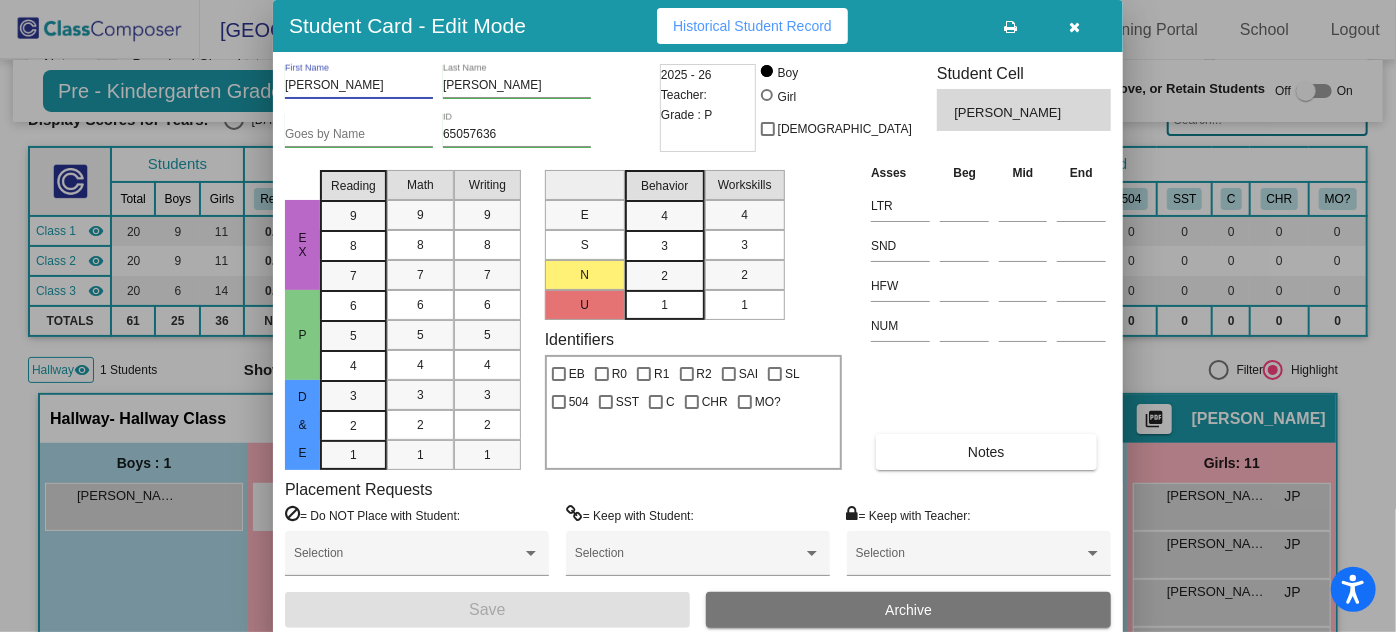 drag, startPoint x: 386, startPoint y: 82, endPoint x: 273, endPoint y: 99, distance: 114.27161 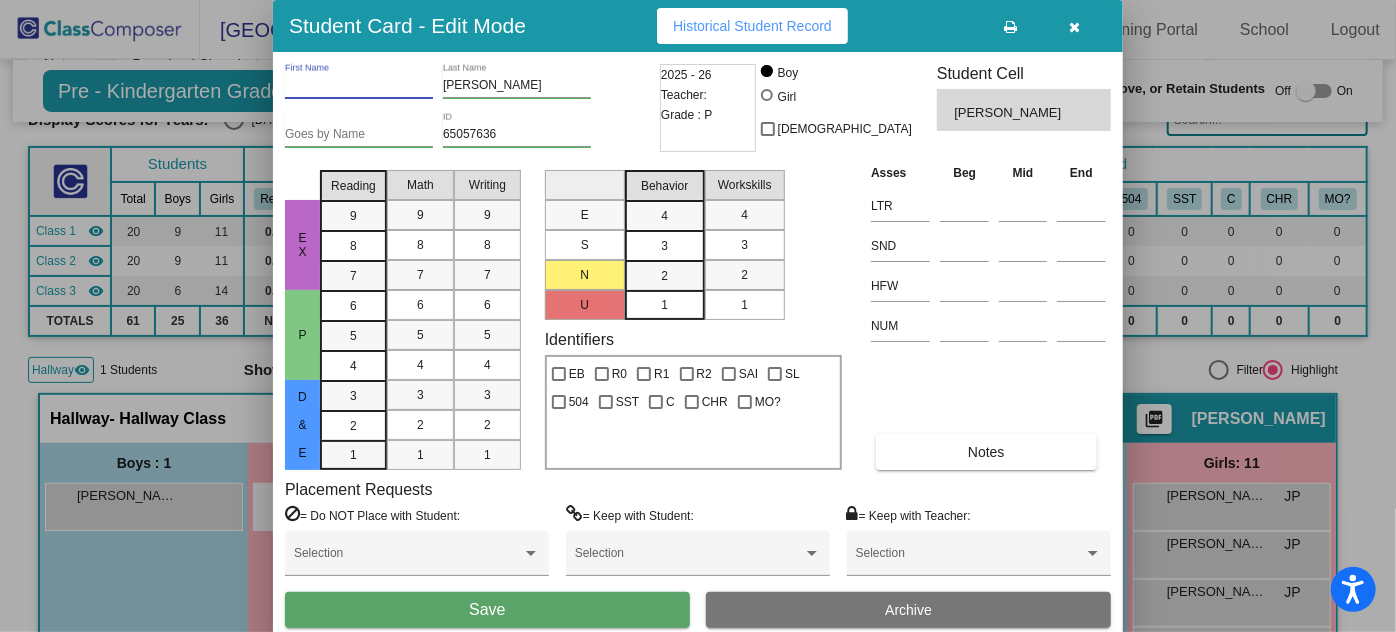 type 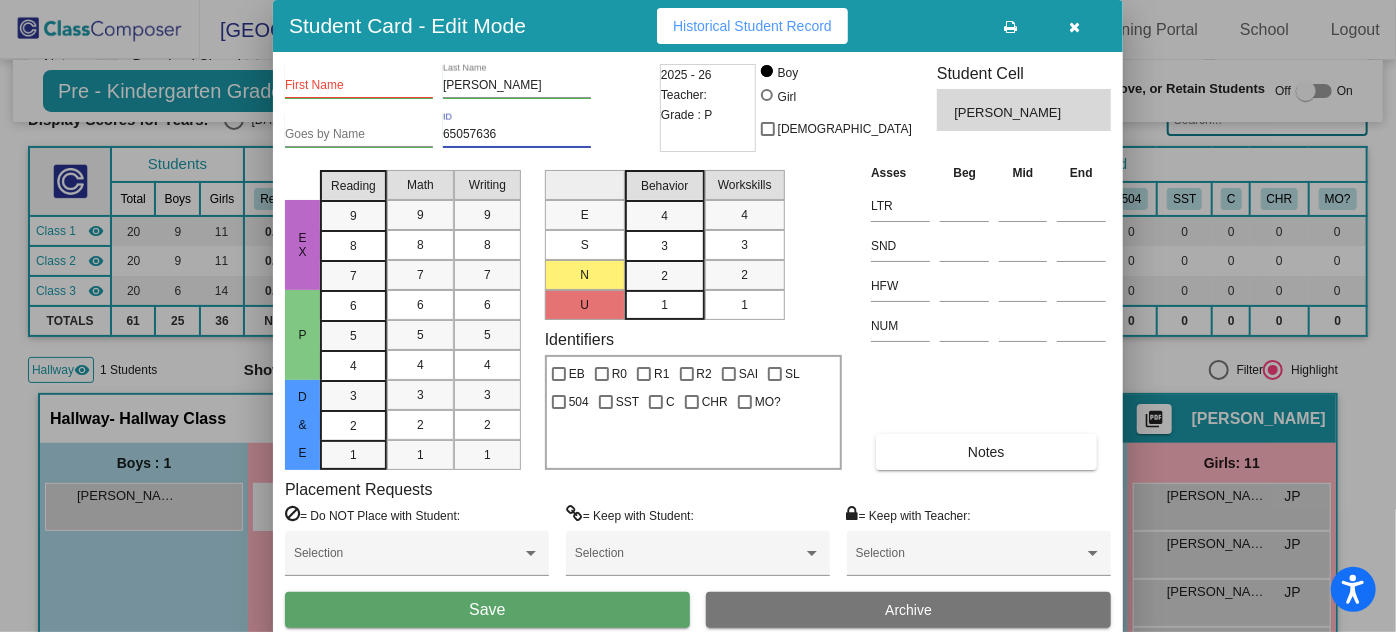 drag, startPoint x: 504, startPoint y: 126, endPoint x: 445, endPoint y: 135, distance: 59.682495 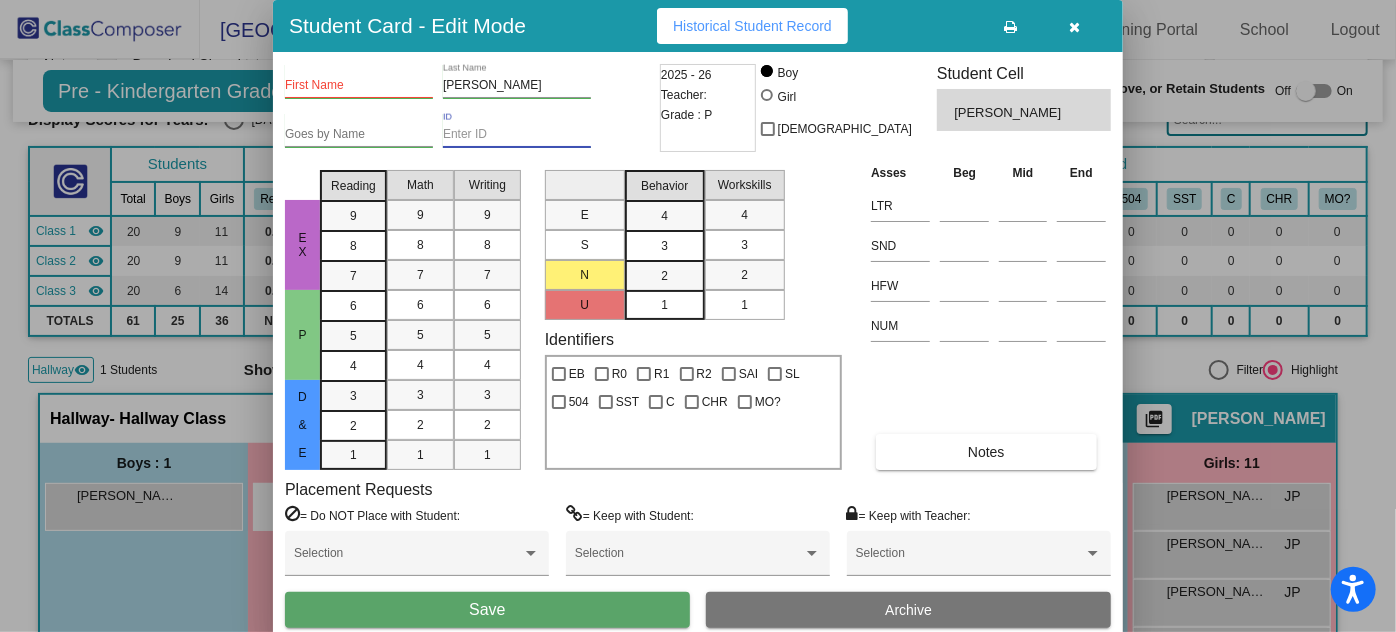 type 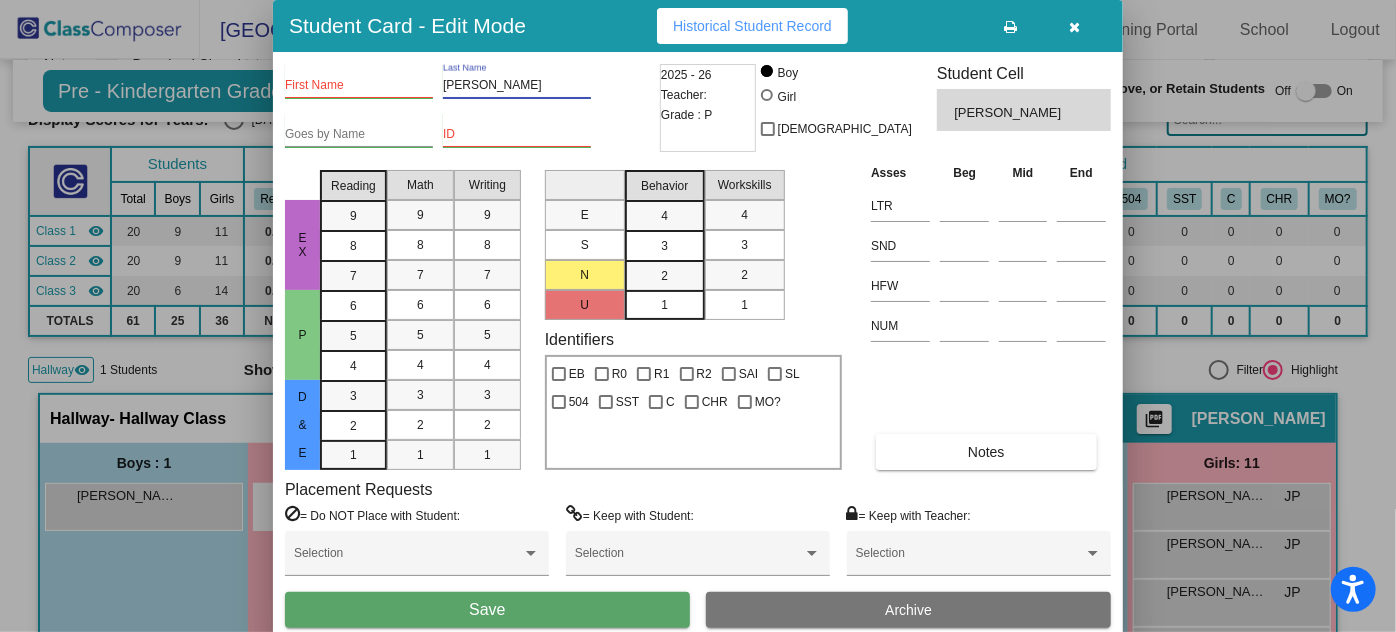 drag, startPoint x: 505, startPoint y: 88, endPoint x: 444, endPoint y: 90, distance: 61.03278 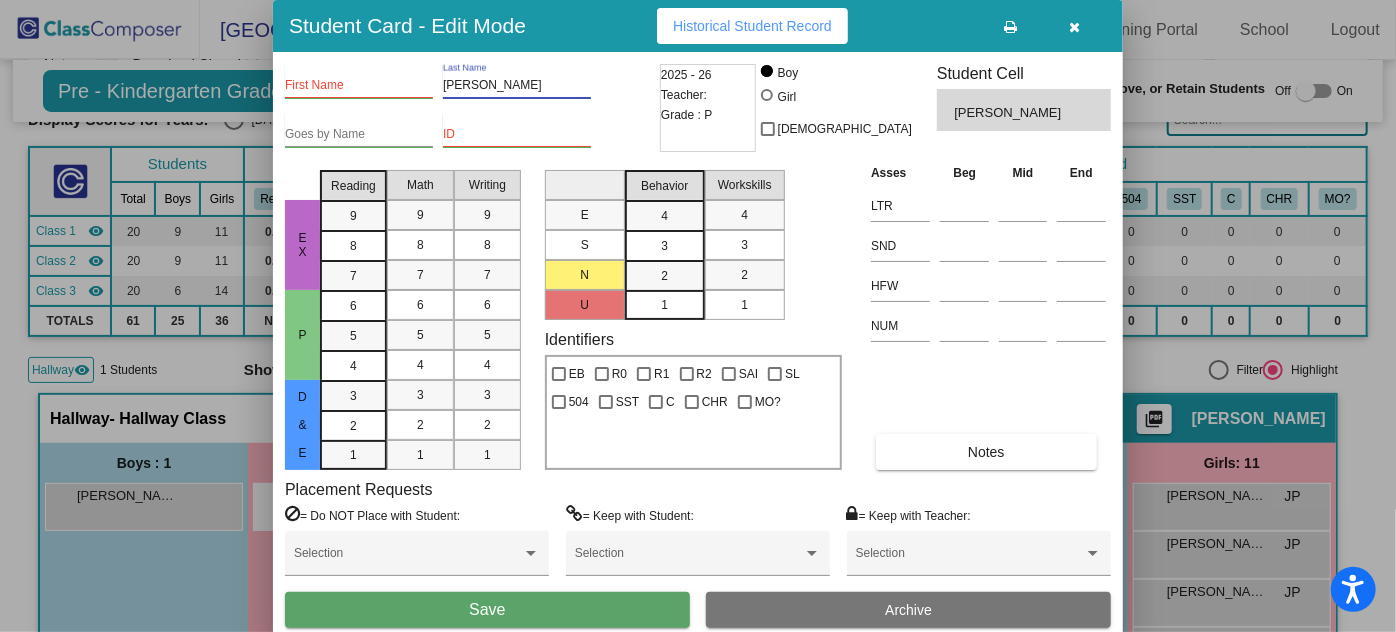 click on "[PERSON_NAME]" at bounding box center [517, 86] 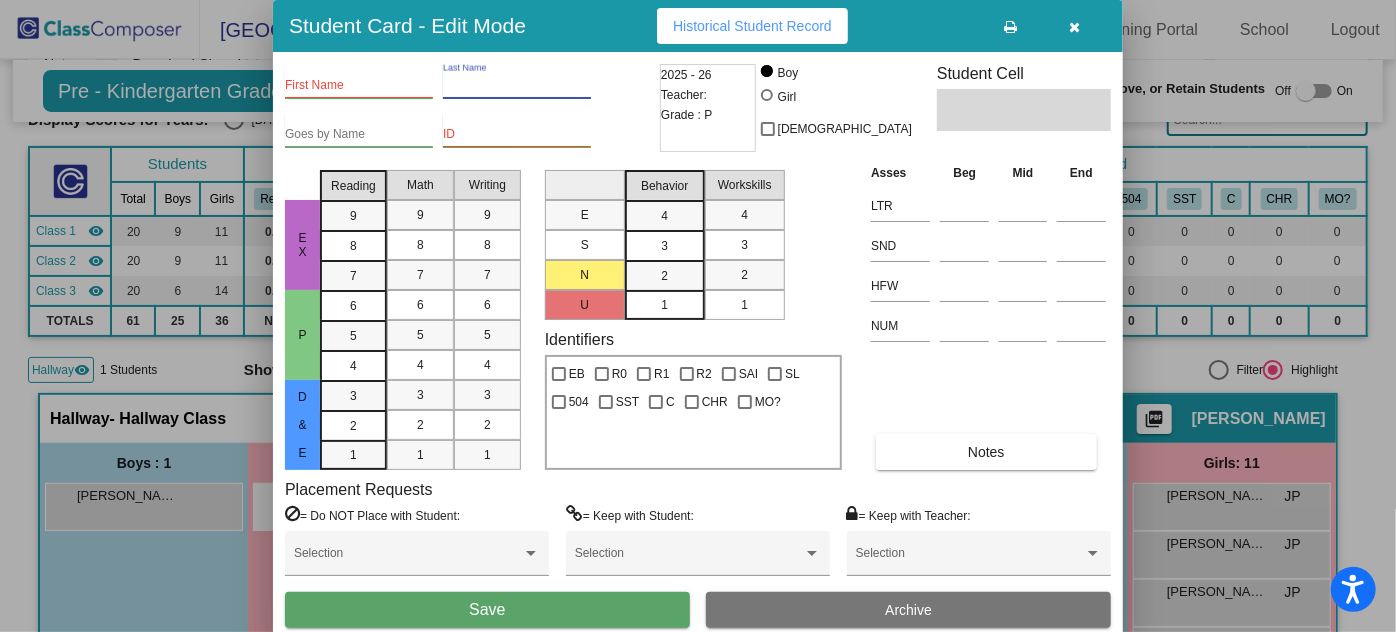 type 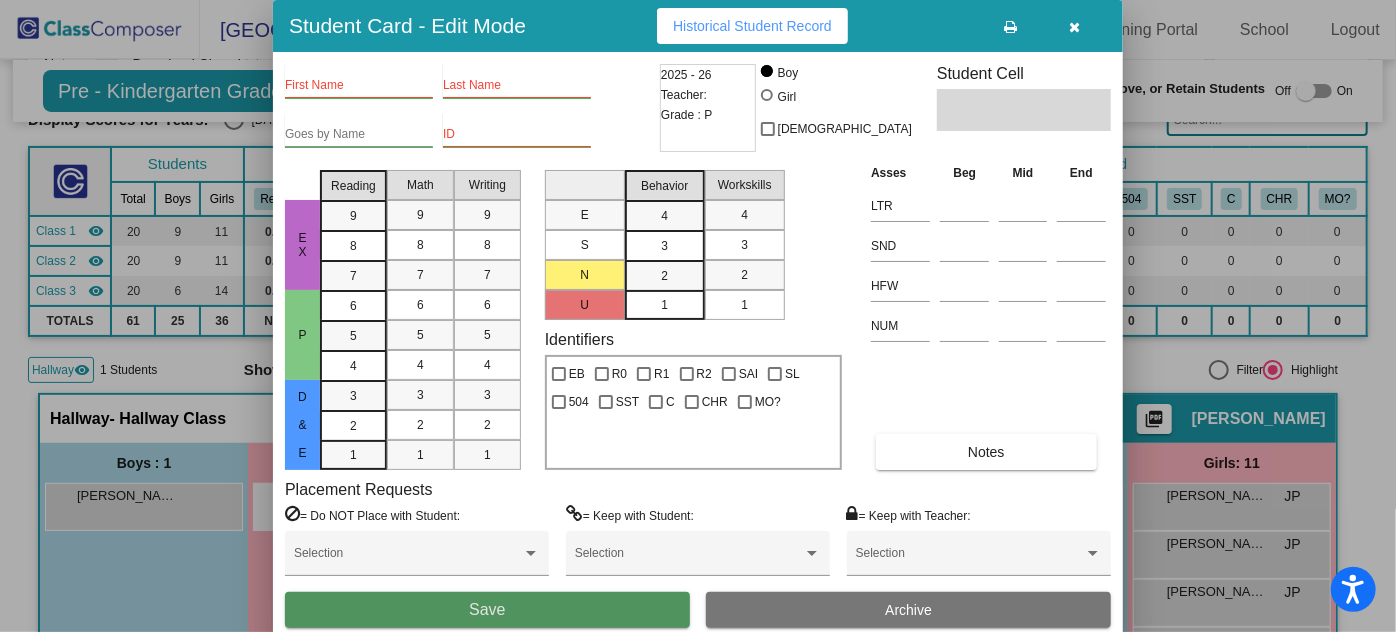 click on "Save" at bounding box center [487, 610] 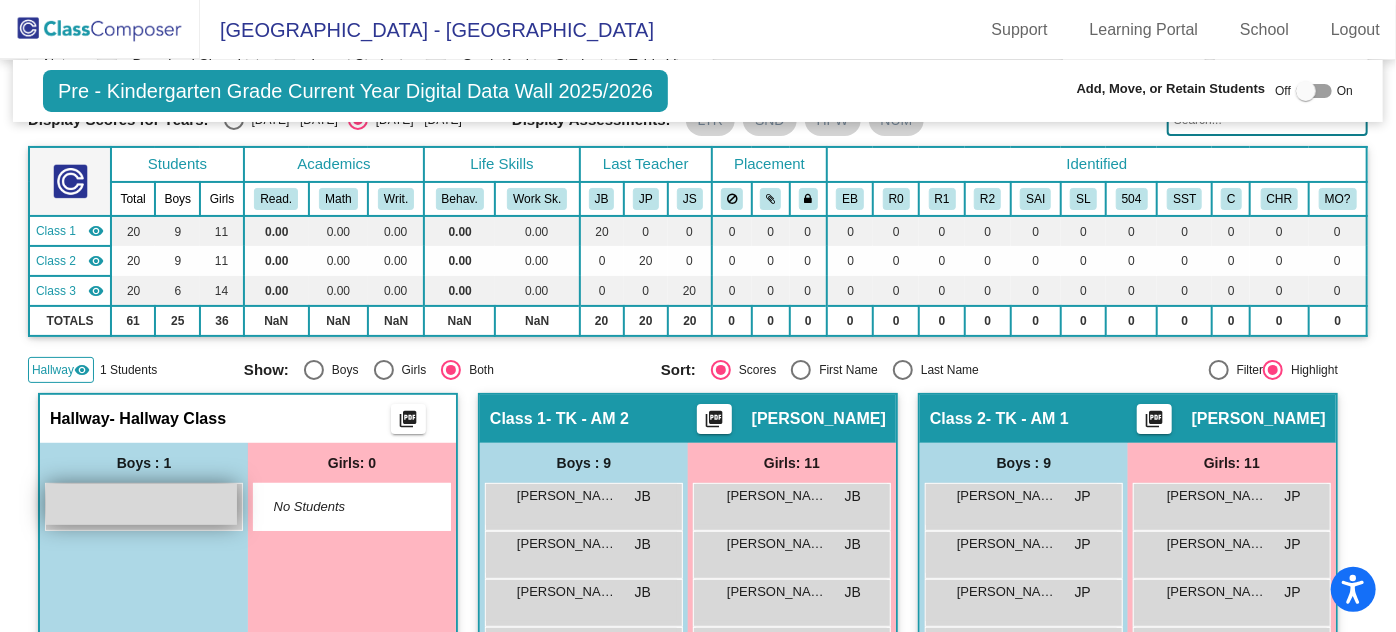 click on "lock do_not_disturb_alt" at bounding box center [141, 504] 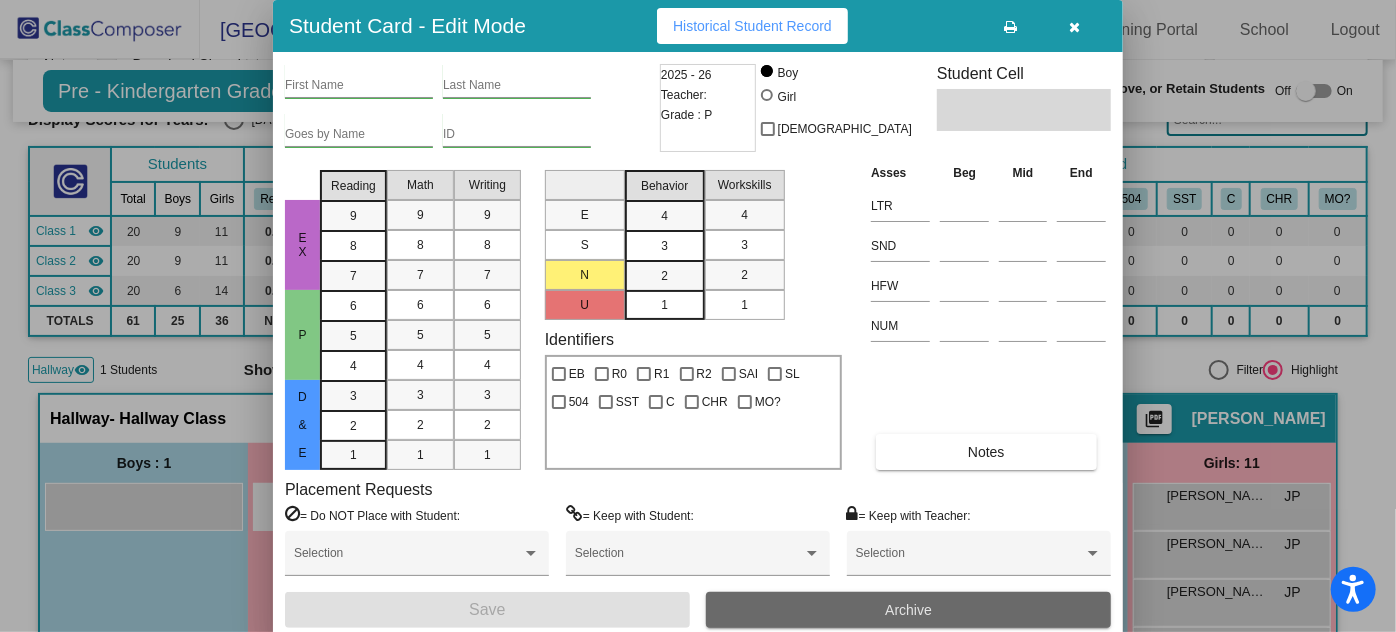 click on "Archive" at bounding box center [908, 610] 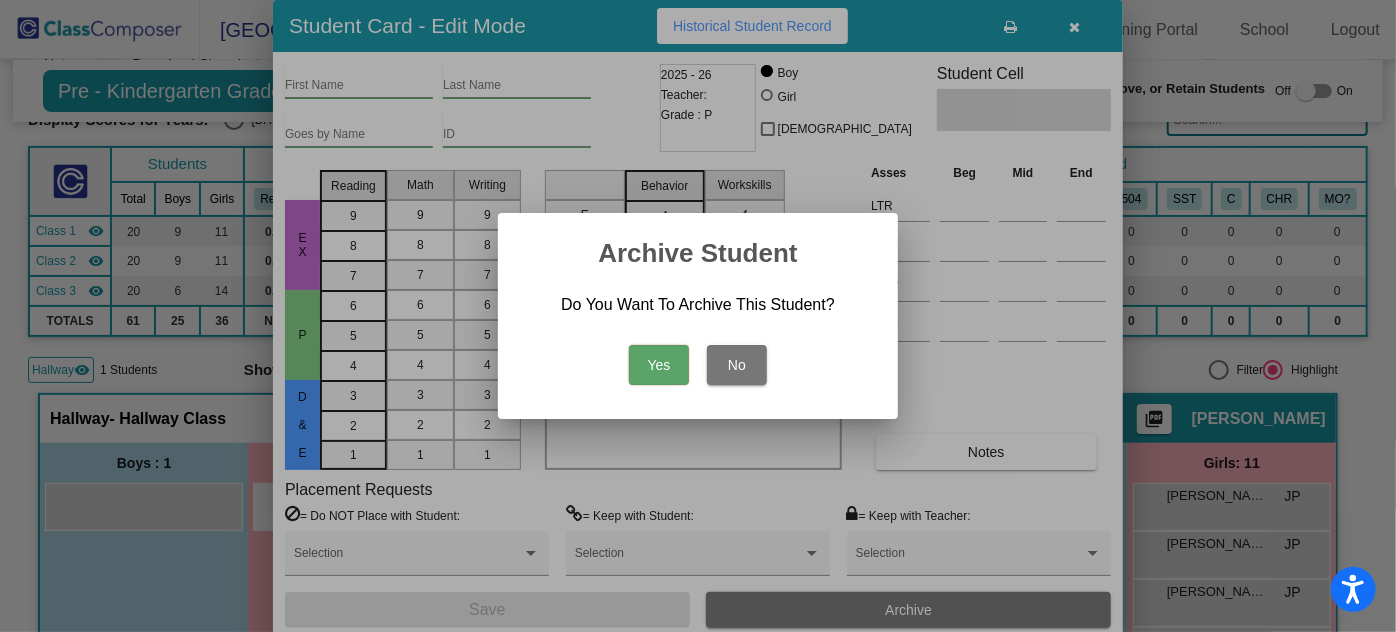 click on "Yes" at bounding box center [659, 365] 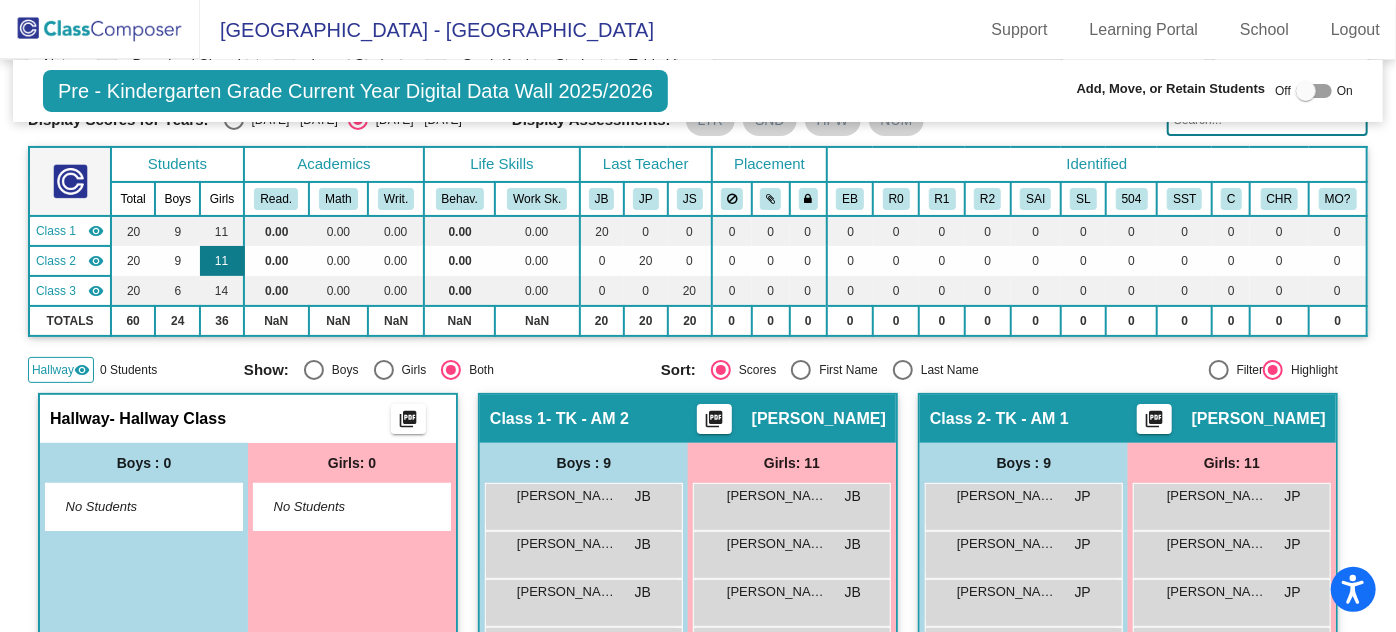 scroll, scrollTop: 0, scrollLeft: 0, axis: both 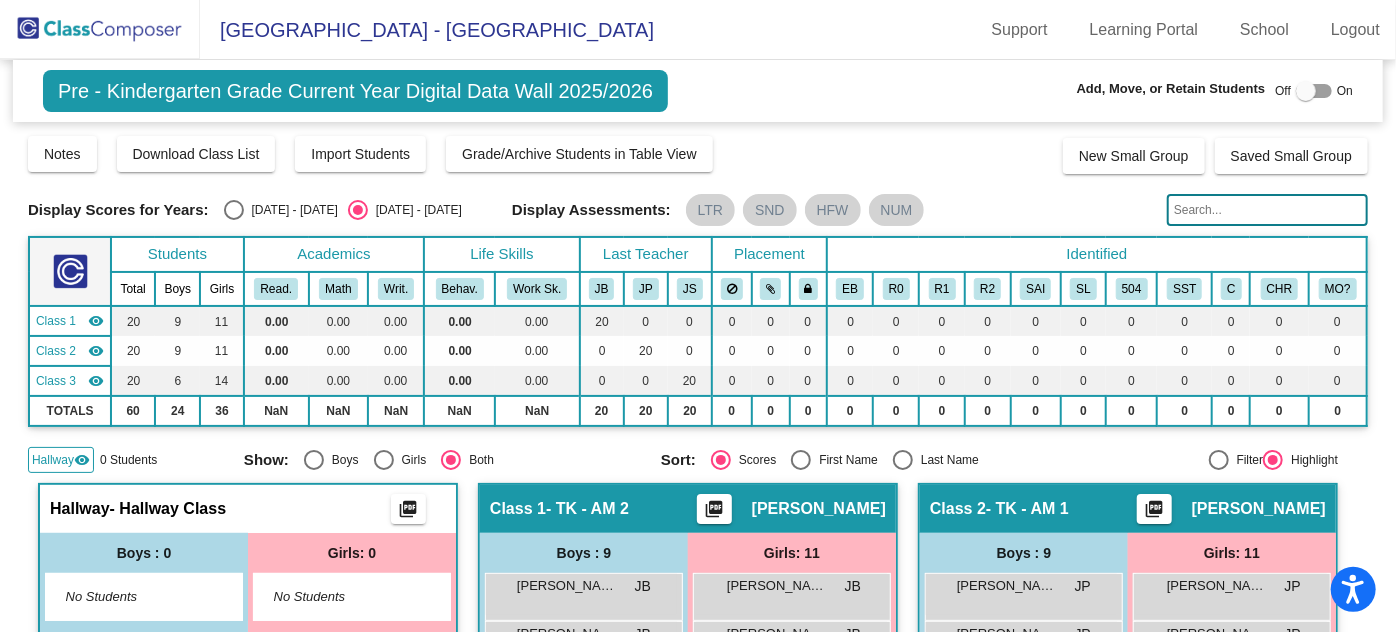 click 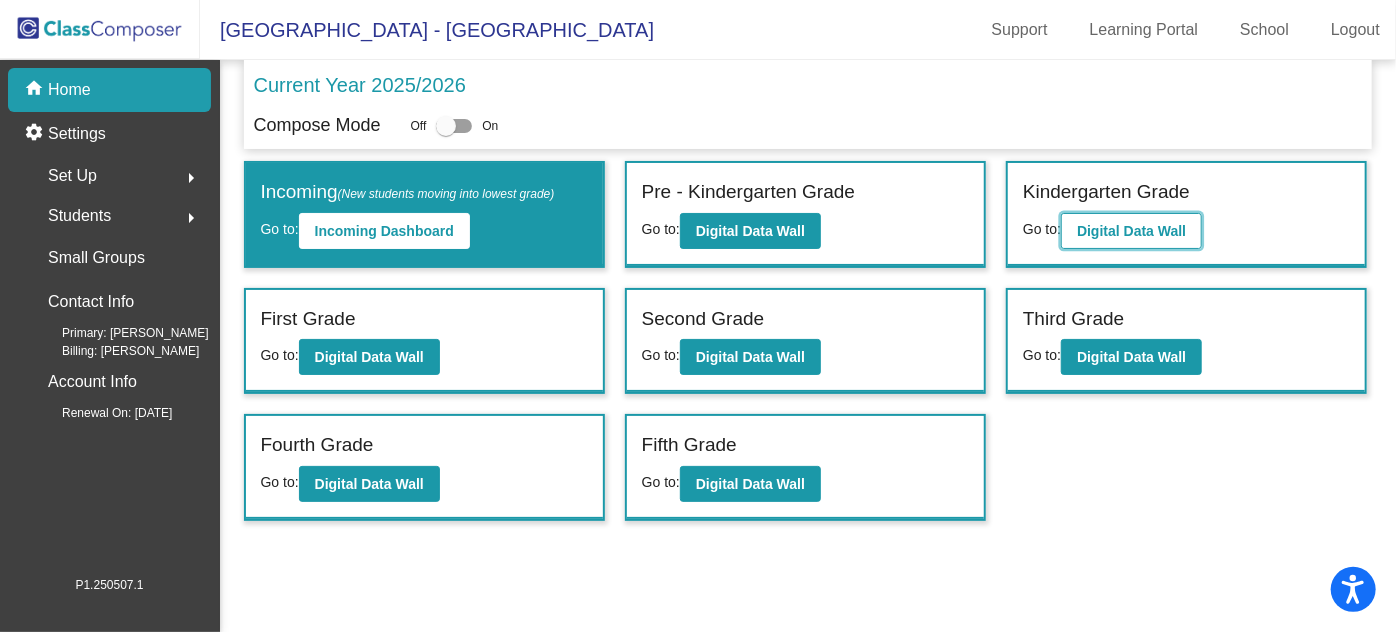 click on "Digital Data Wall" 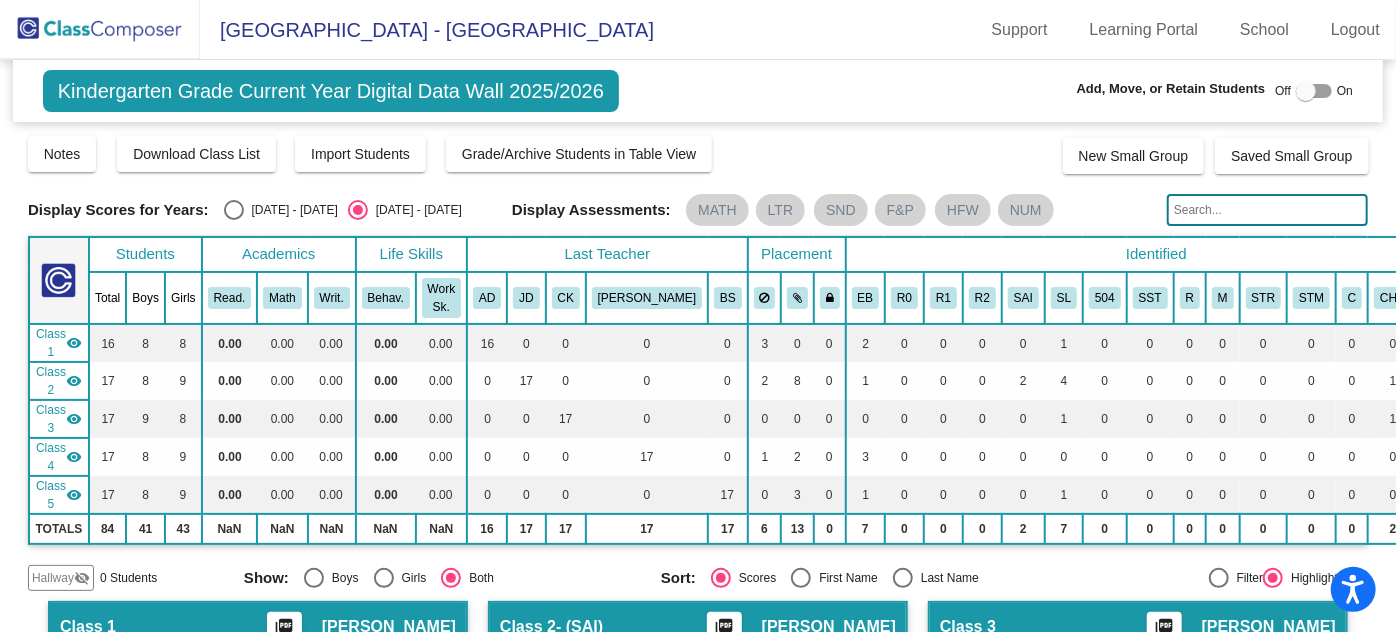click on "Hallway" 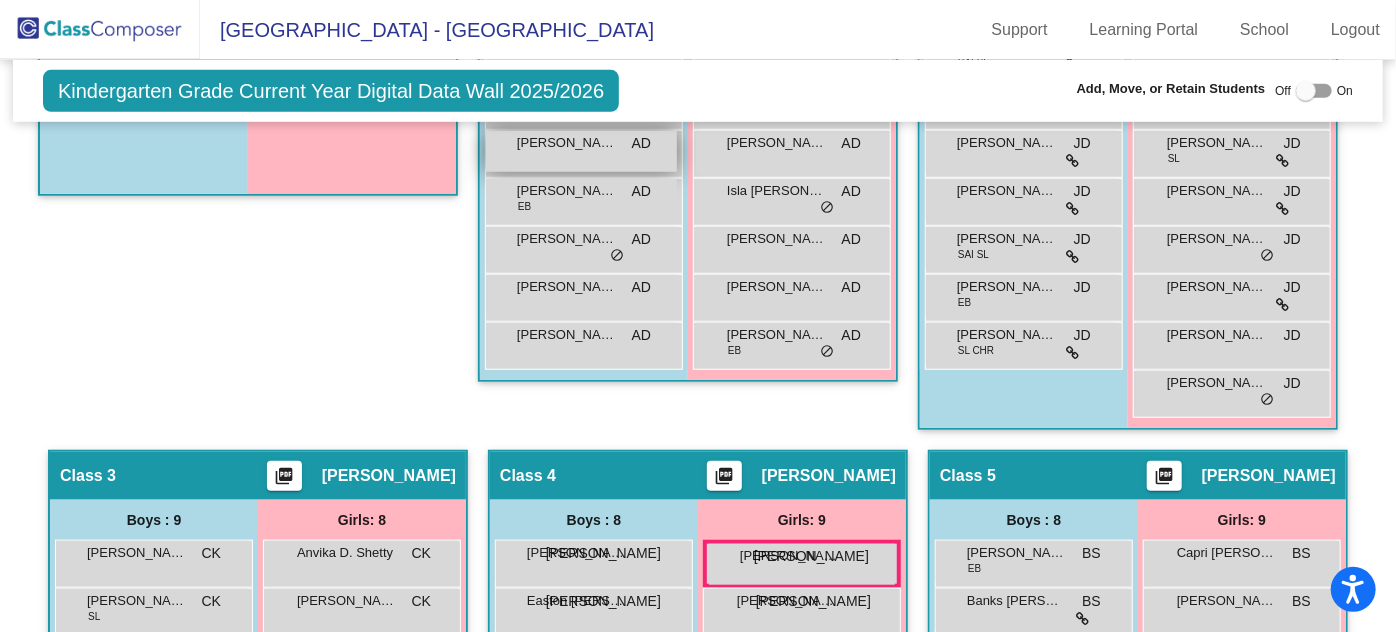 scroll, scrollTop: 250, scrollLeft: 0, axis: vertical 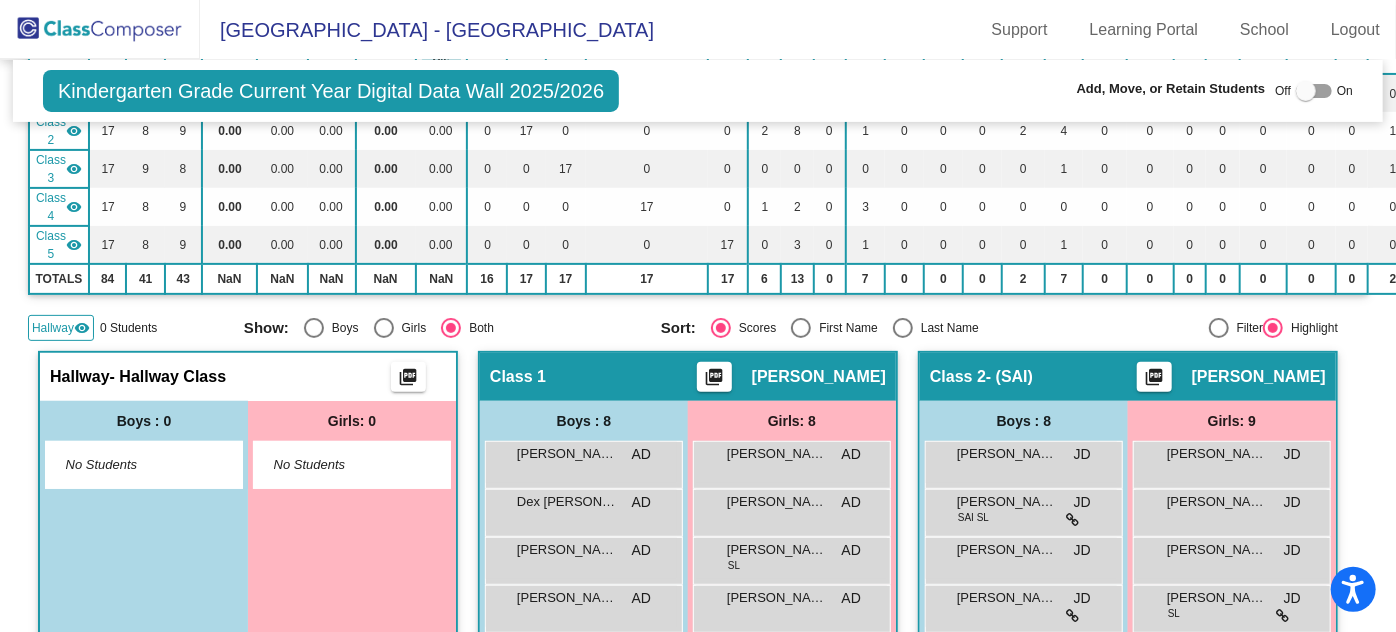 click at bounding box center (1314, 91) 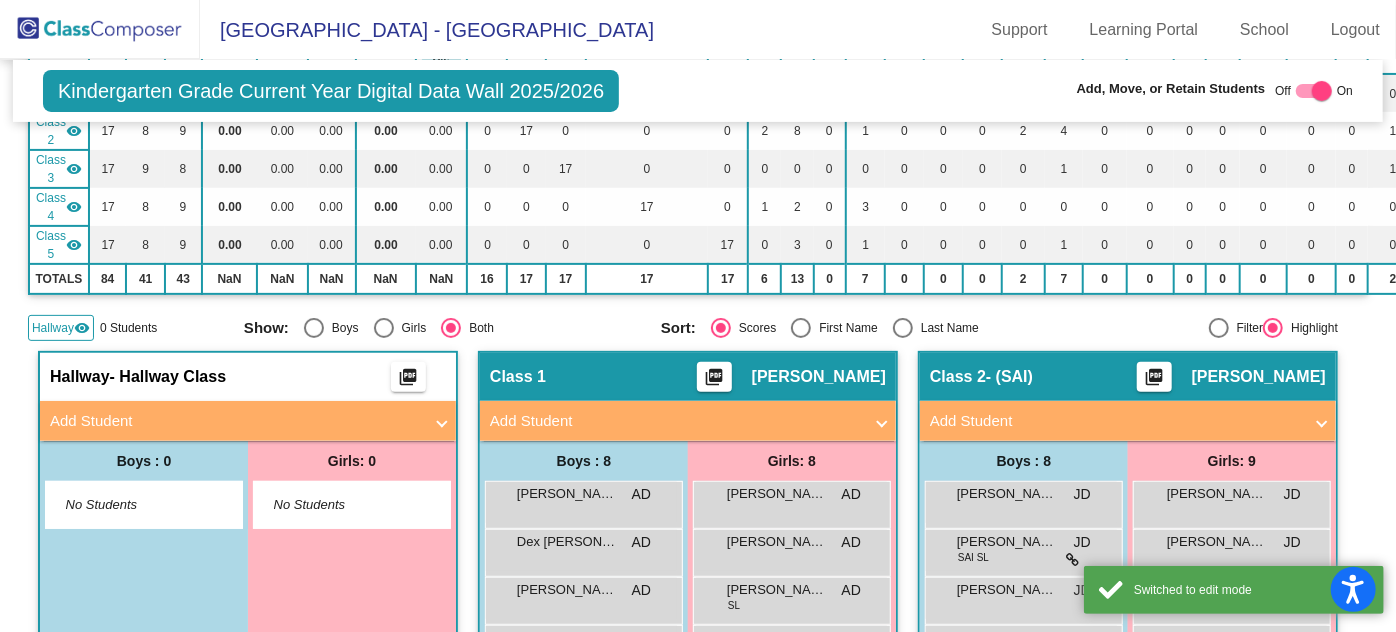 click on "Add Student" at bounding box center (236, 421) 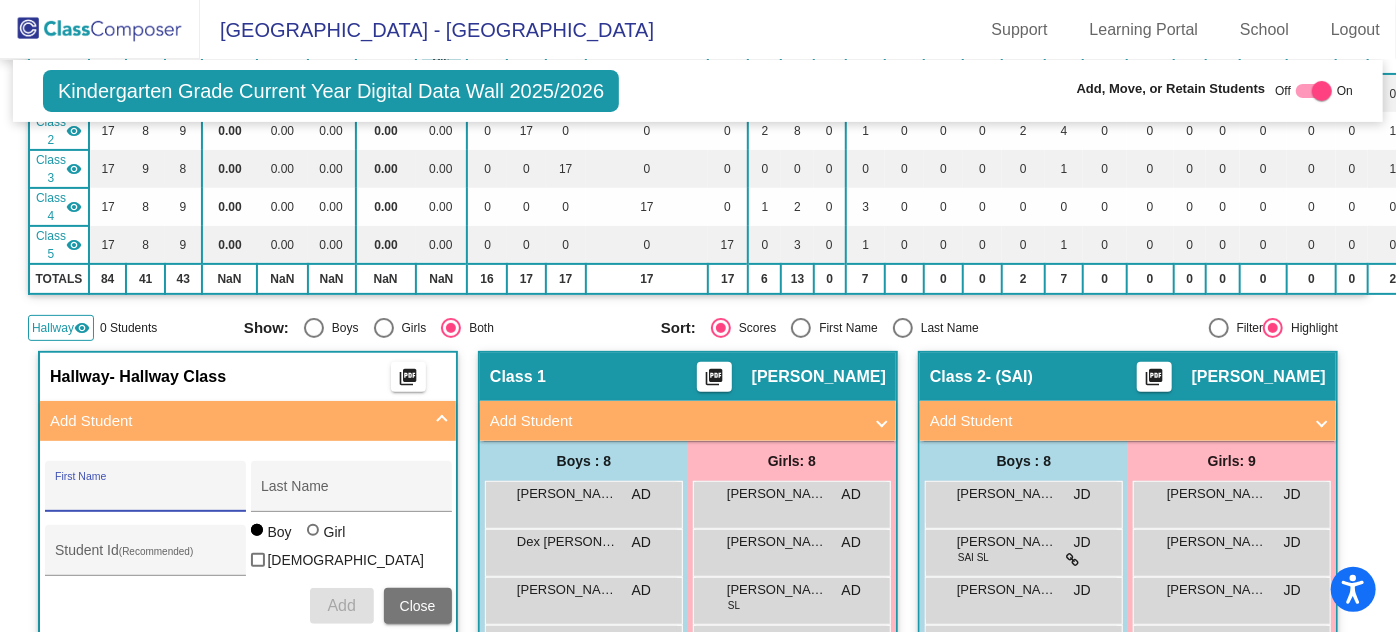 click on "First Name" at bounding box center [145, 494] 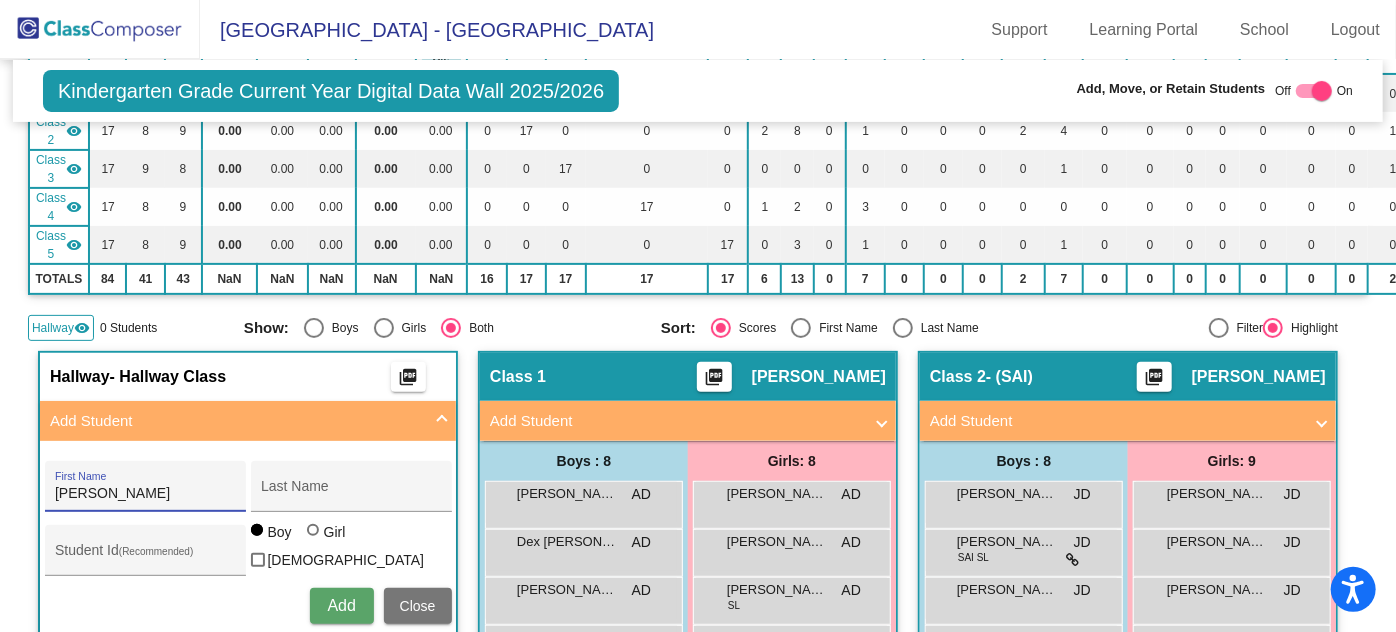 type on "[PERSON_NAME]" 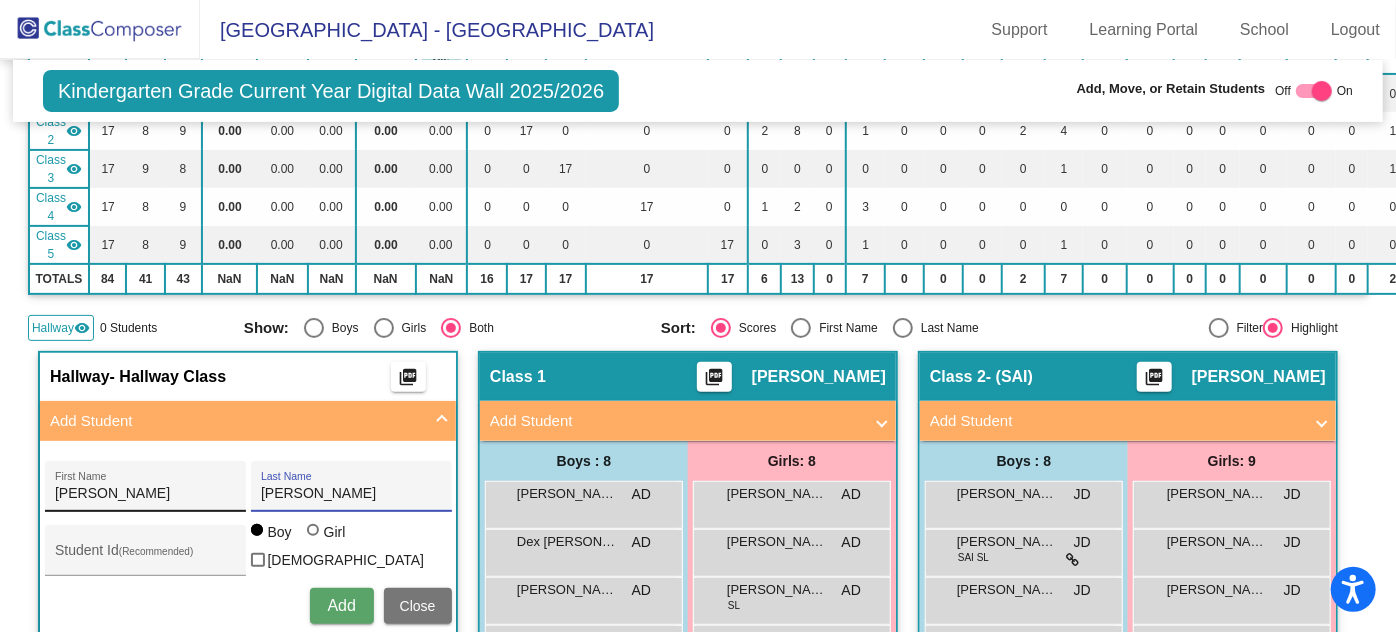 type on "[PERSON_NAME]" 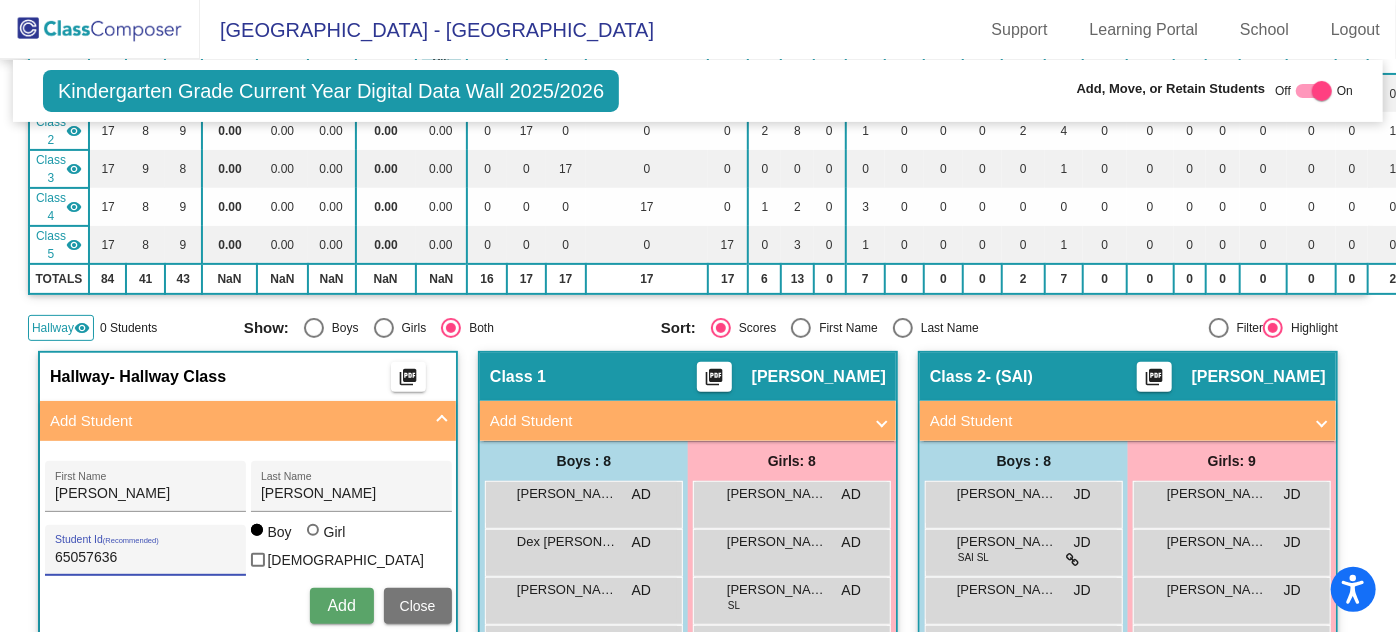 type on "65057636" 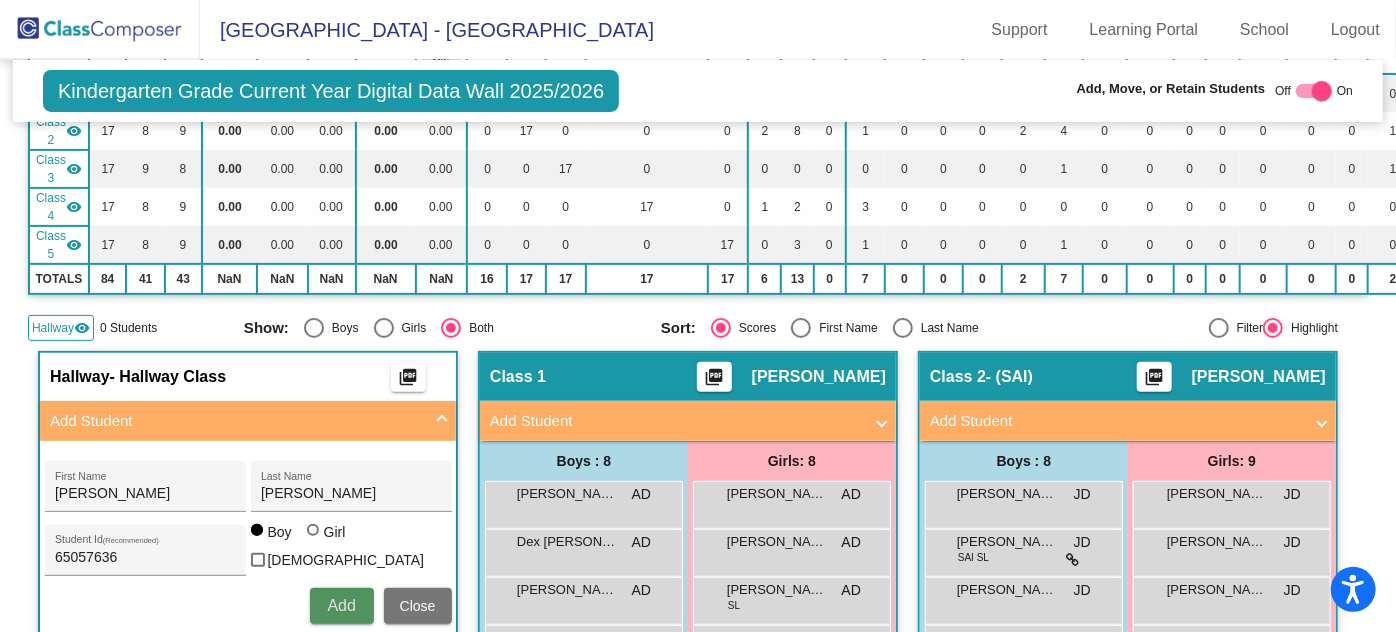 click on "Add" at bounding box center [341, 605] 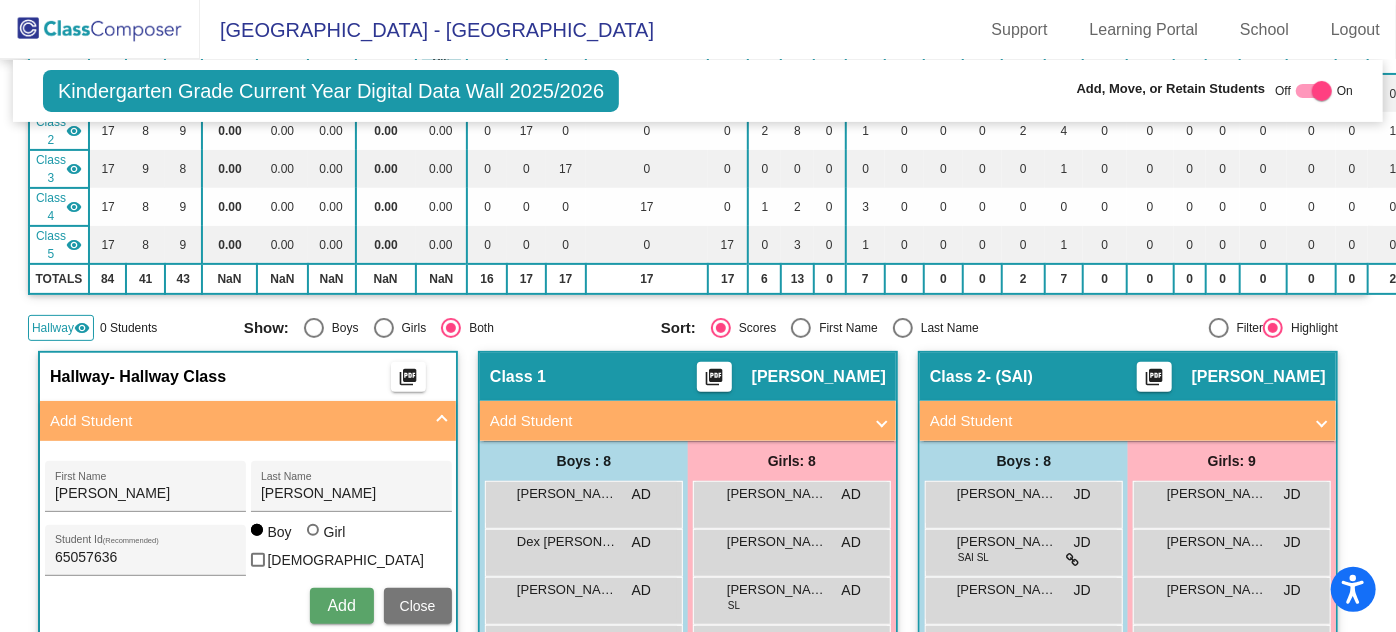 type 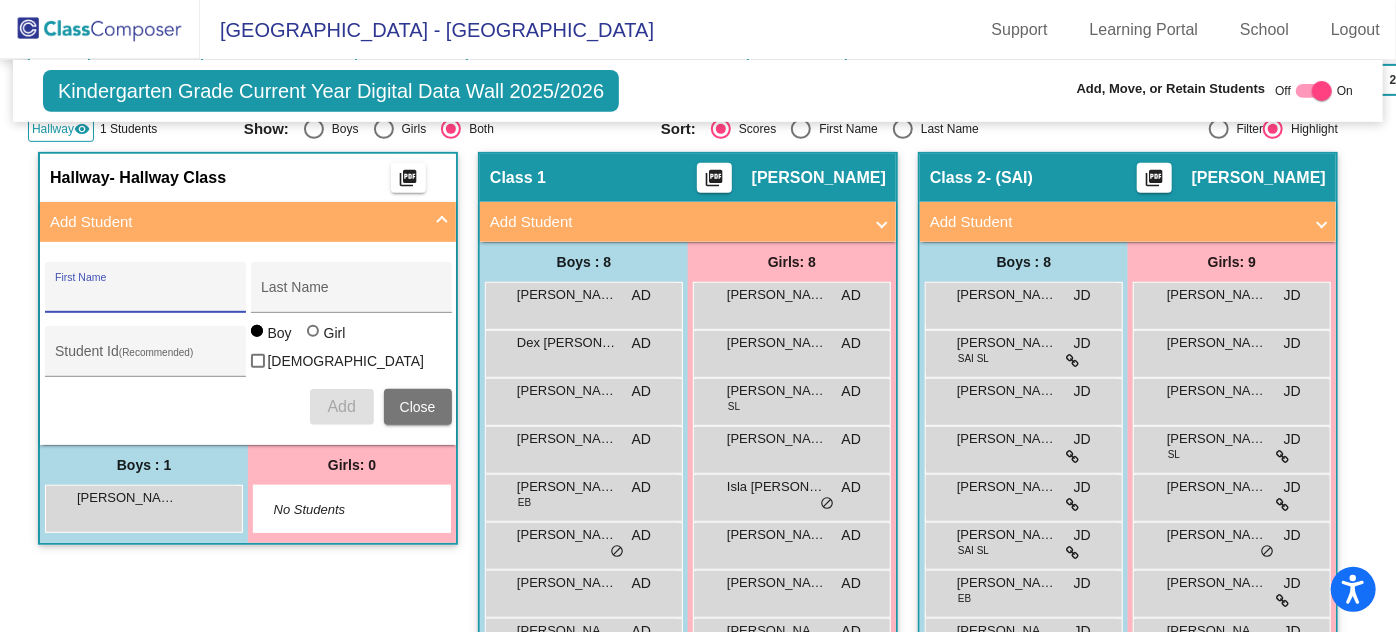 scroll, scrollTop: 432, scrollLeft: 0, axis: vertical 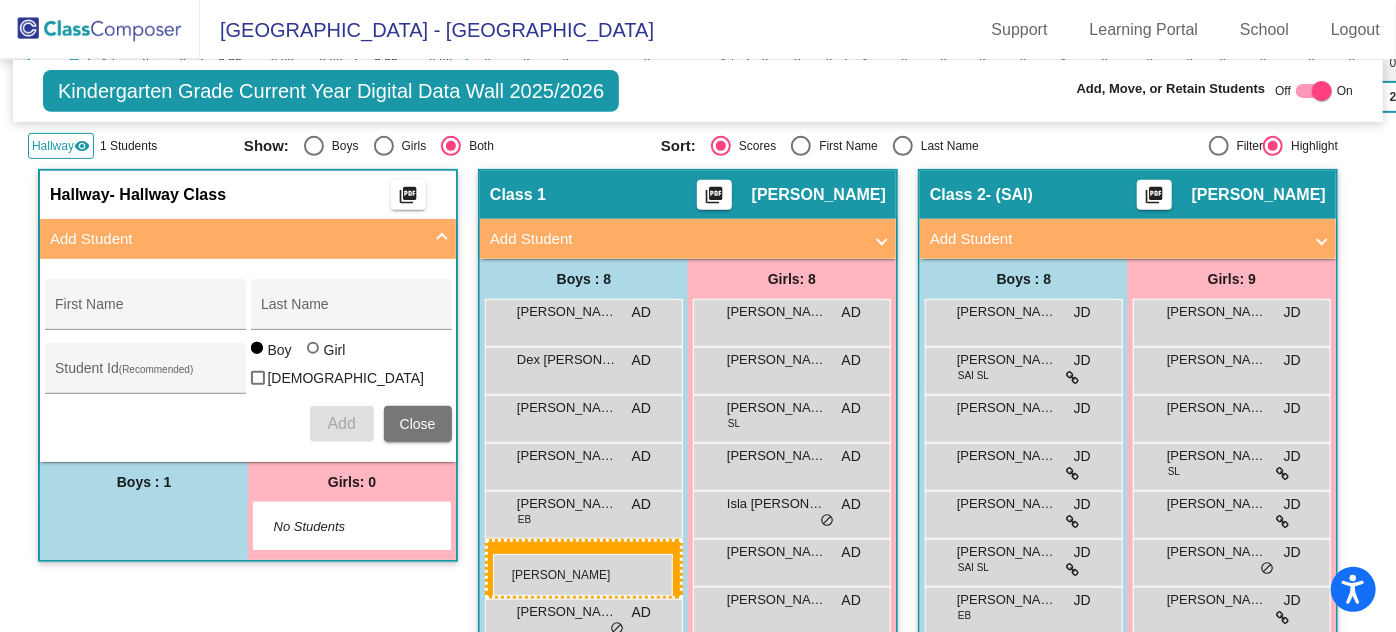 drag, startPoint x: 172, startPoint y: 508, endPoint x: 493, endPoint y: 554, distance: 324.2792 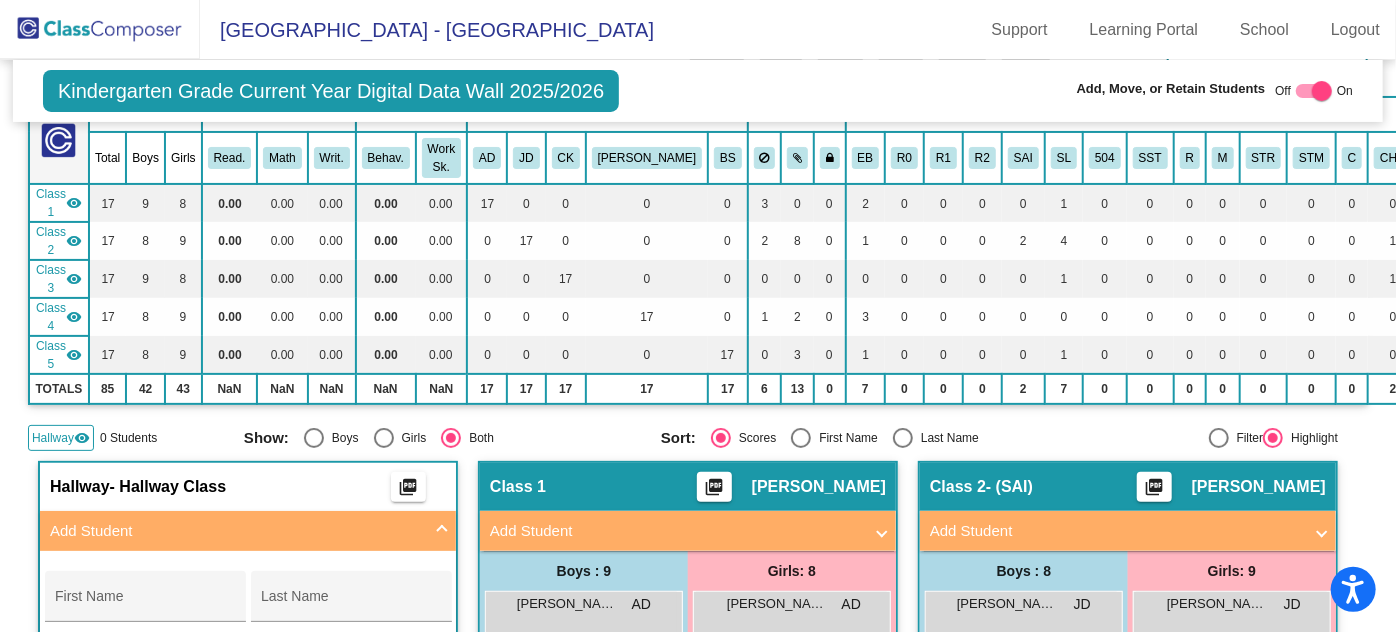 scroll, scrollTop: 0, scrollLeft: 0, axis: both 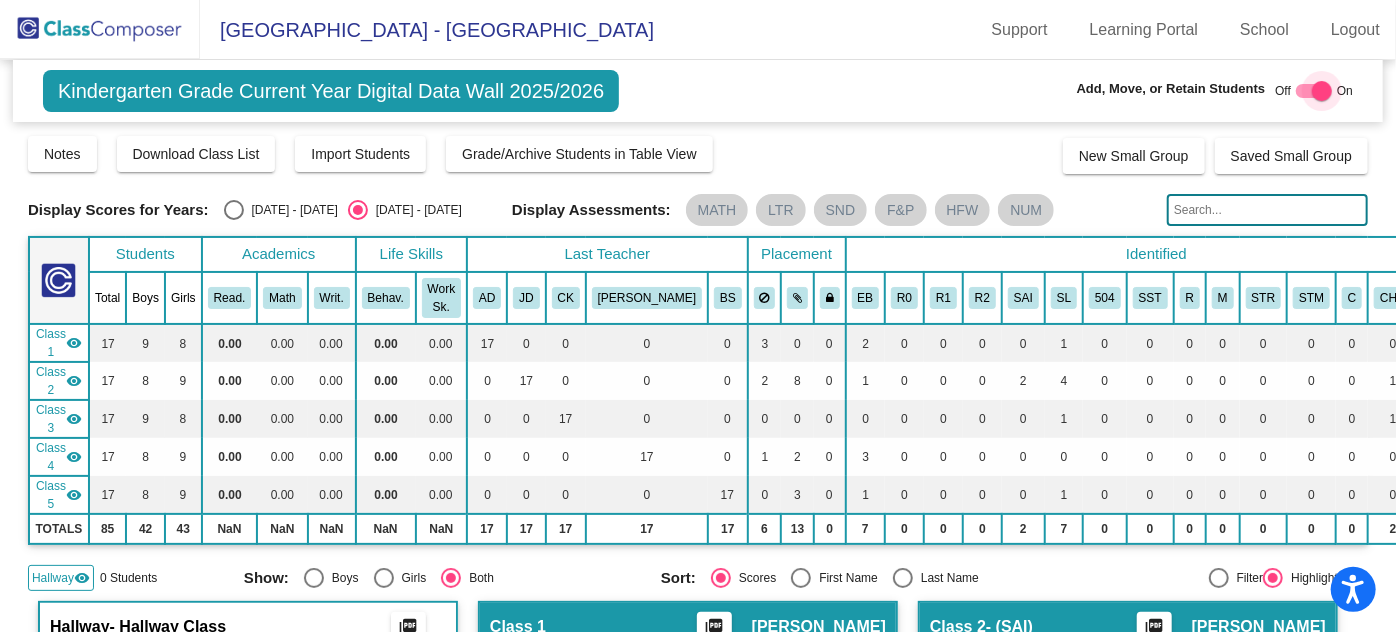 click at bounding box center (1314, 91) 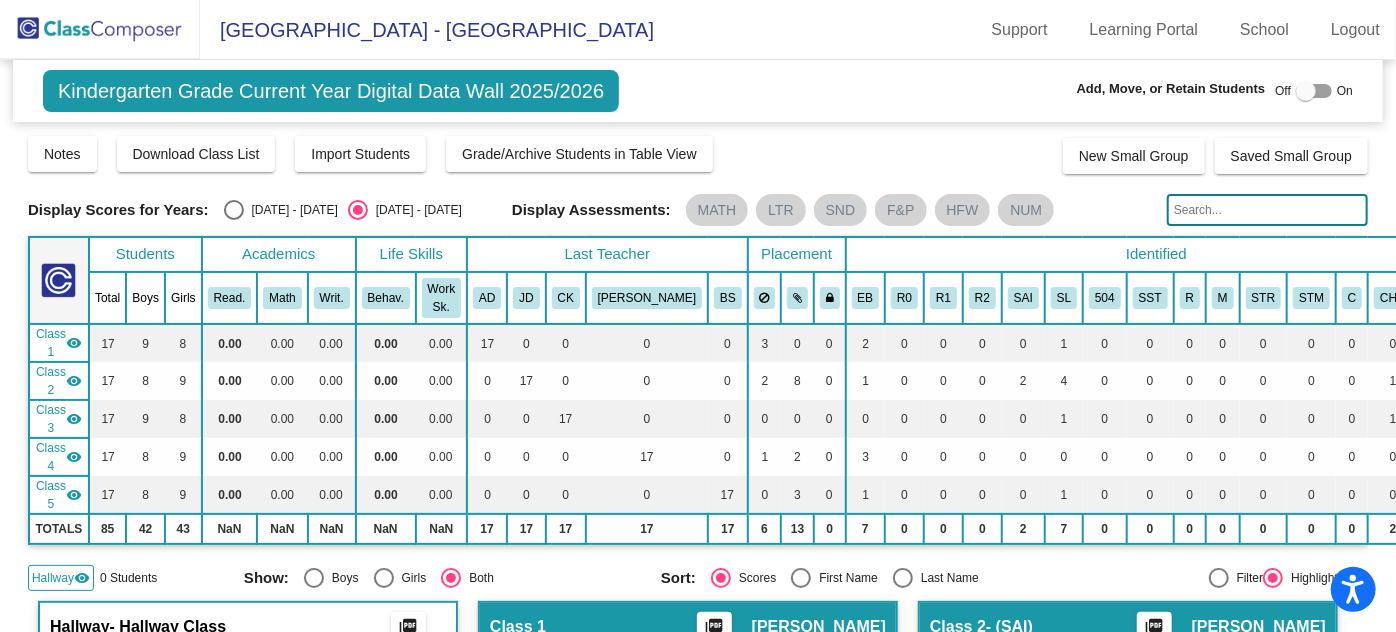 click 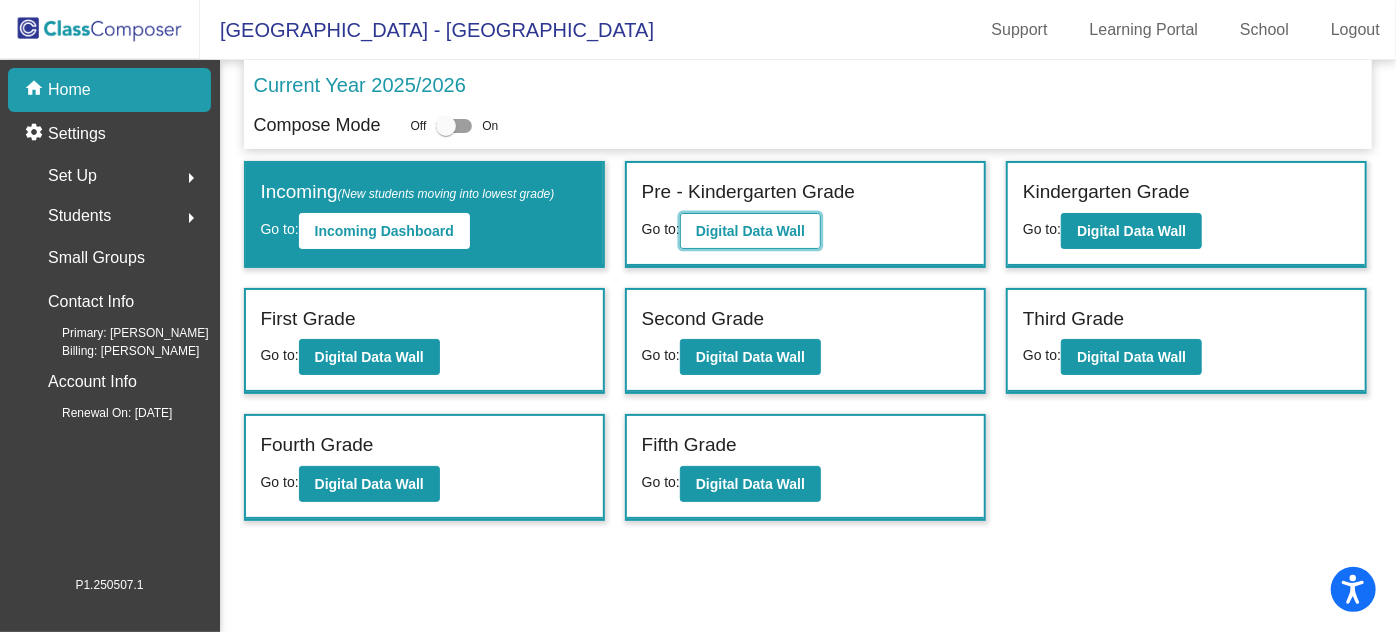 click on "Digital Data Wall" 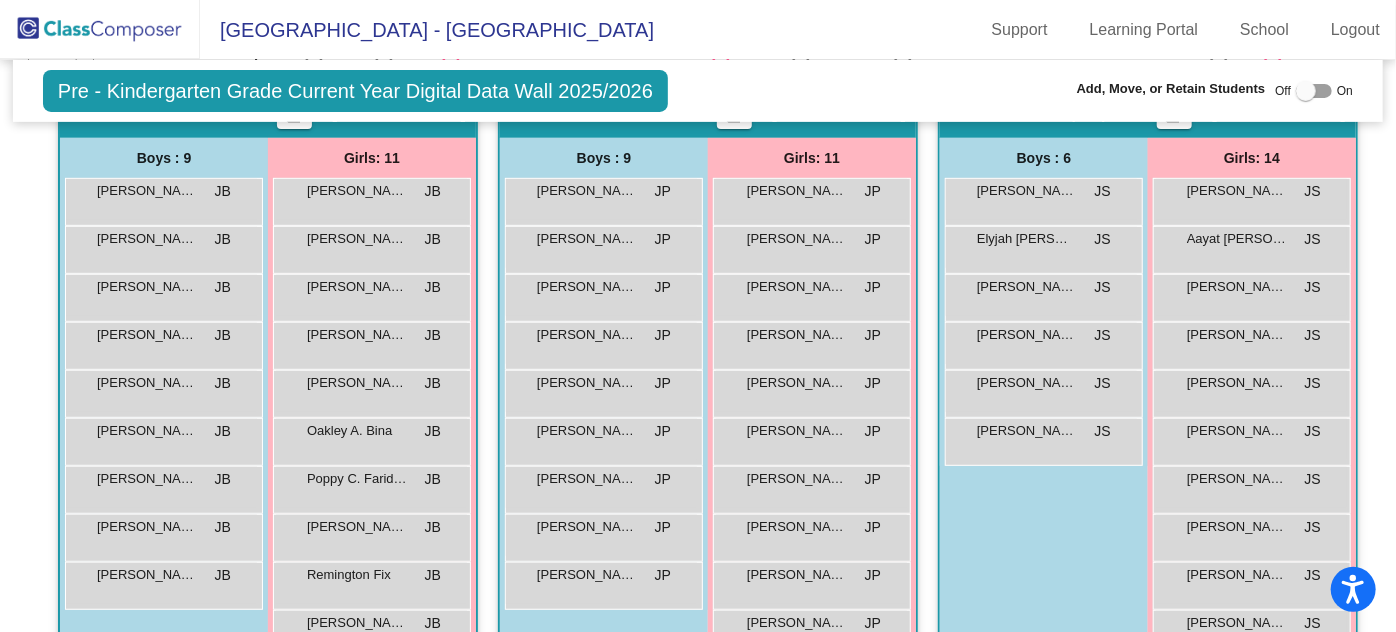 scroll, scrollTop: 363, scrollLeft: 0, axis: vertical 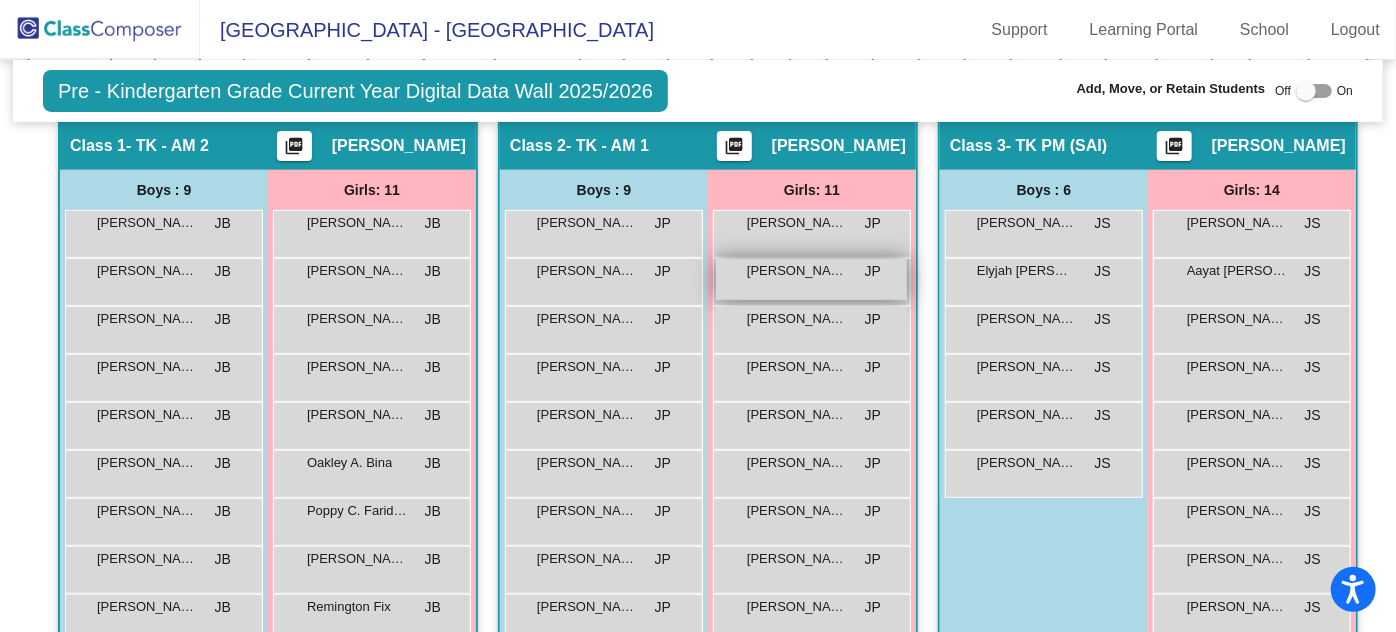 click on "[PERSON_NAME] Raider" at bounding box center (797, 271) 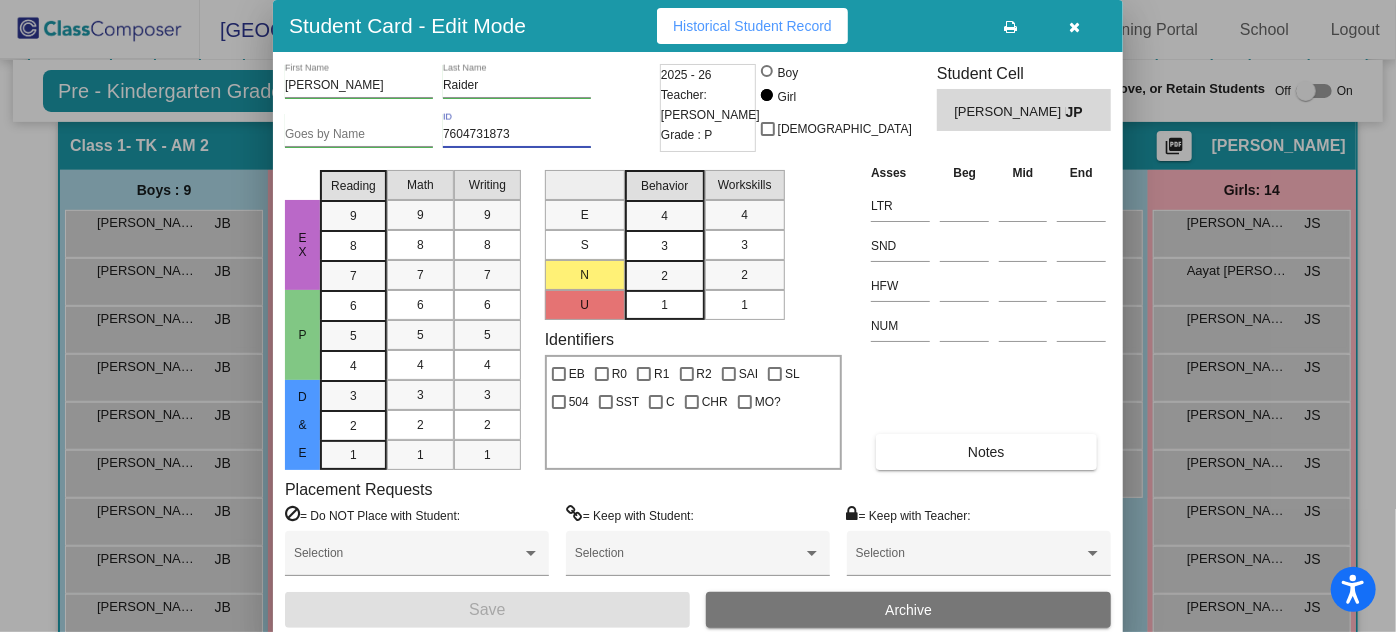 drag, startPoint x: 520, startPoint y: 132, endPoint x: 440, endPoint y: 135, distance: 80.05623 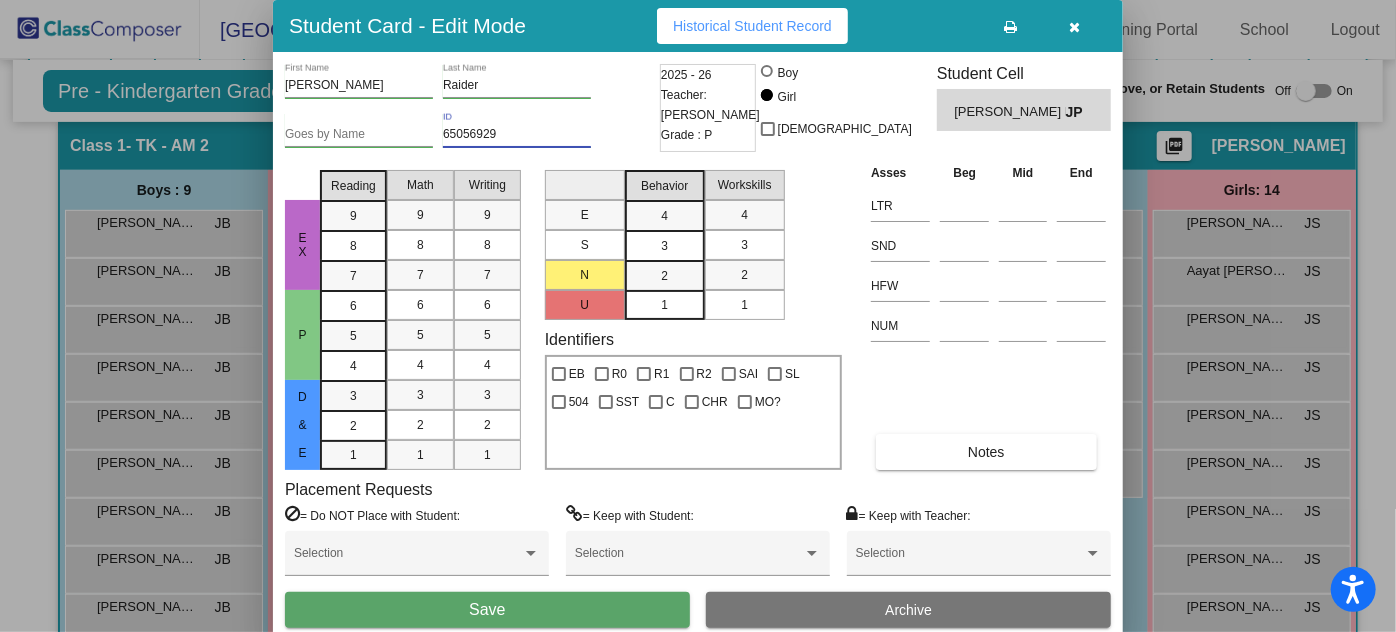 type on "65056929" 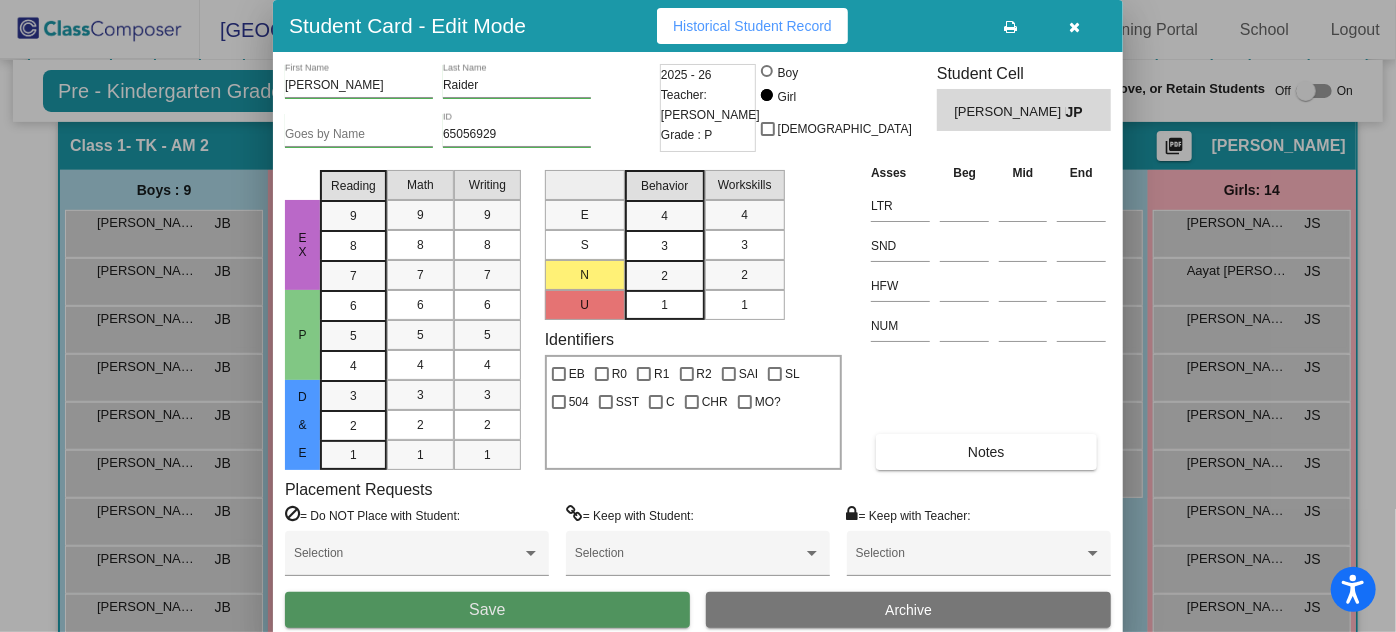 click on "Save" at bounding box center (487, 610) 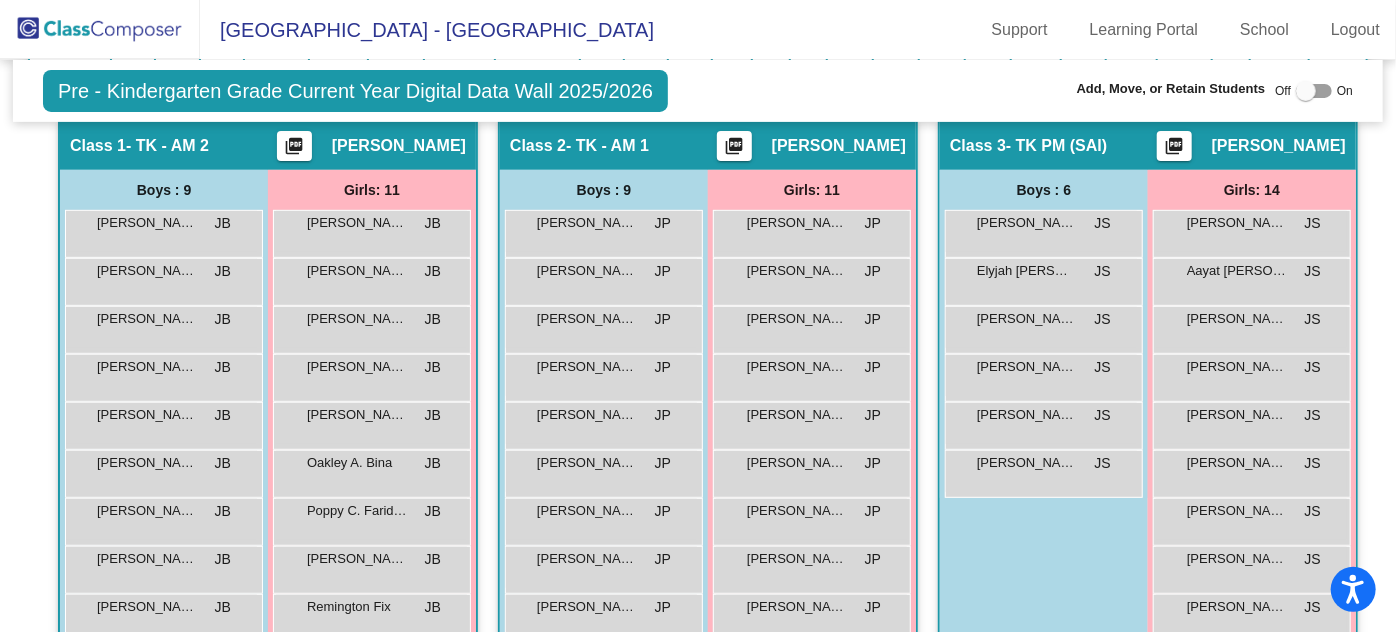 click 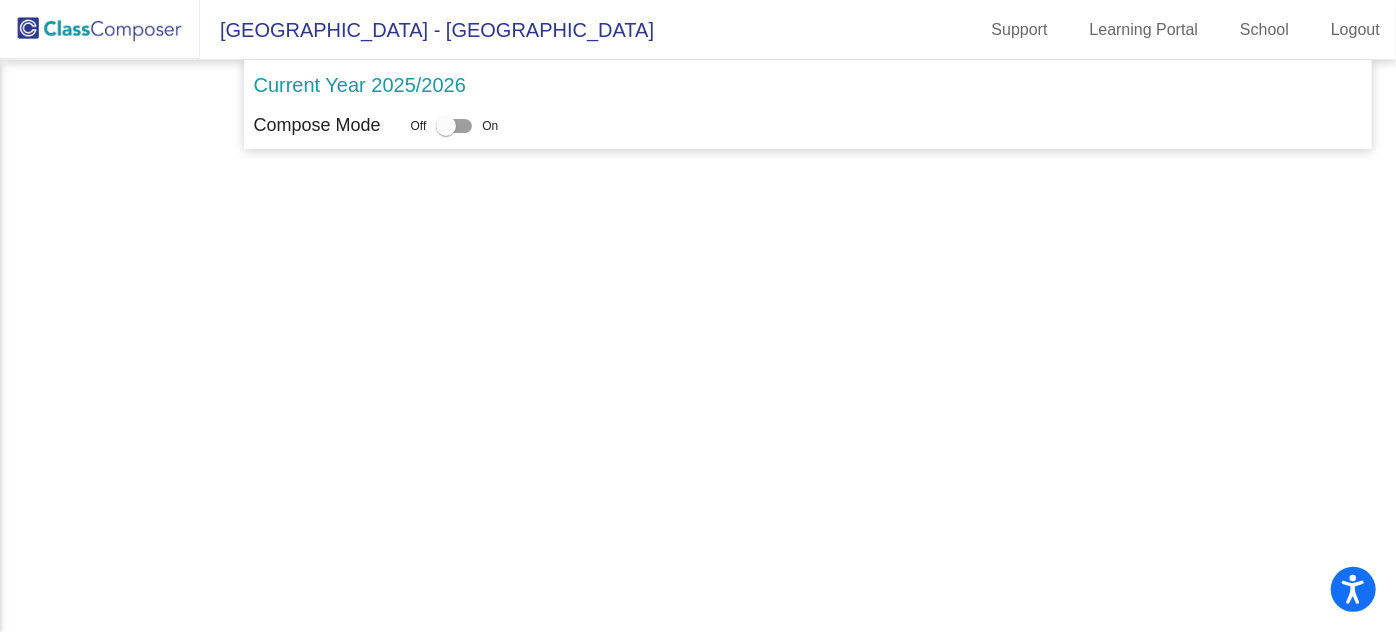 scroll, scrollTop: 0, scrollLeft: 0, axis: both 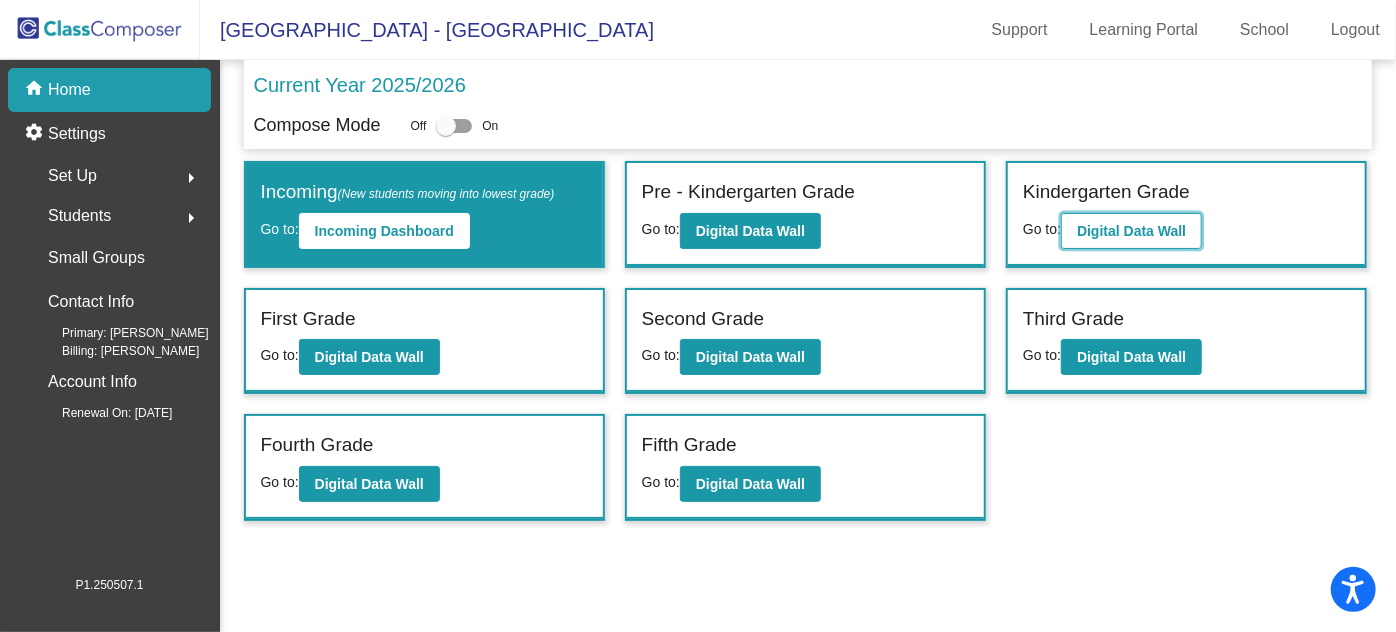click on "Digital Data Wall" 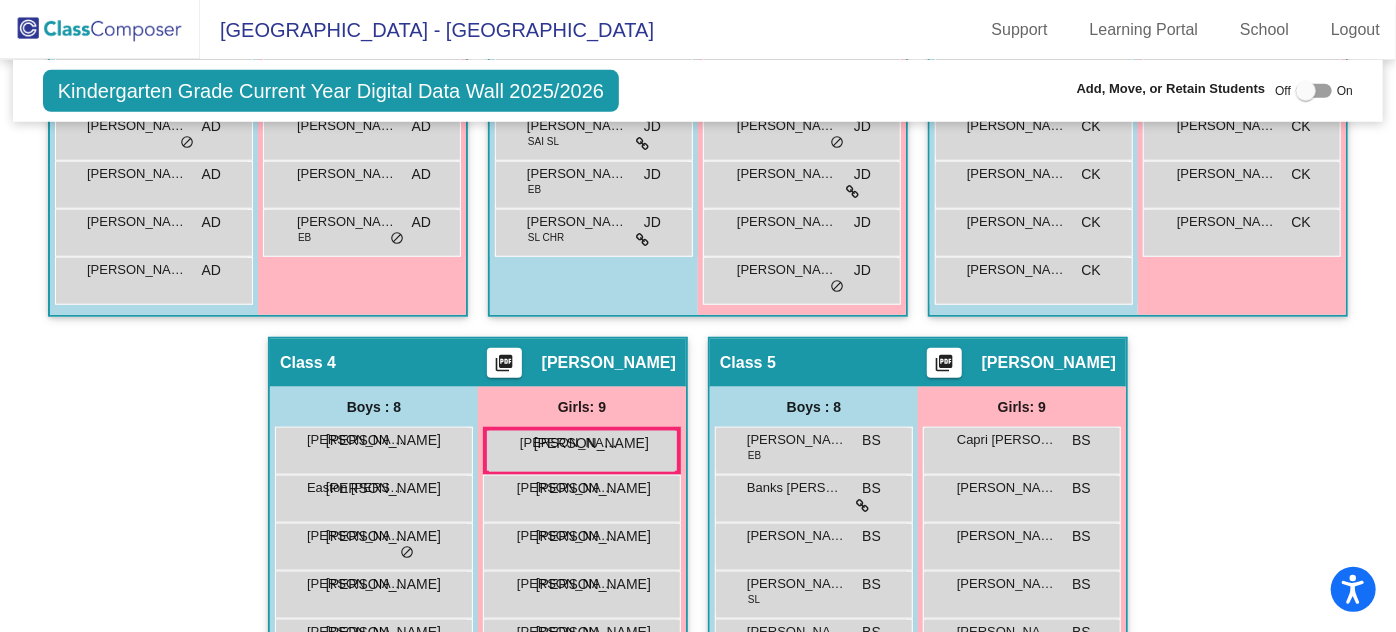 scroll, scrollTop: 909, scrollLeft: 0, axis: vertical 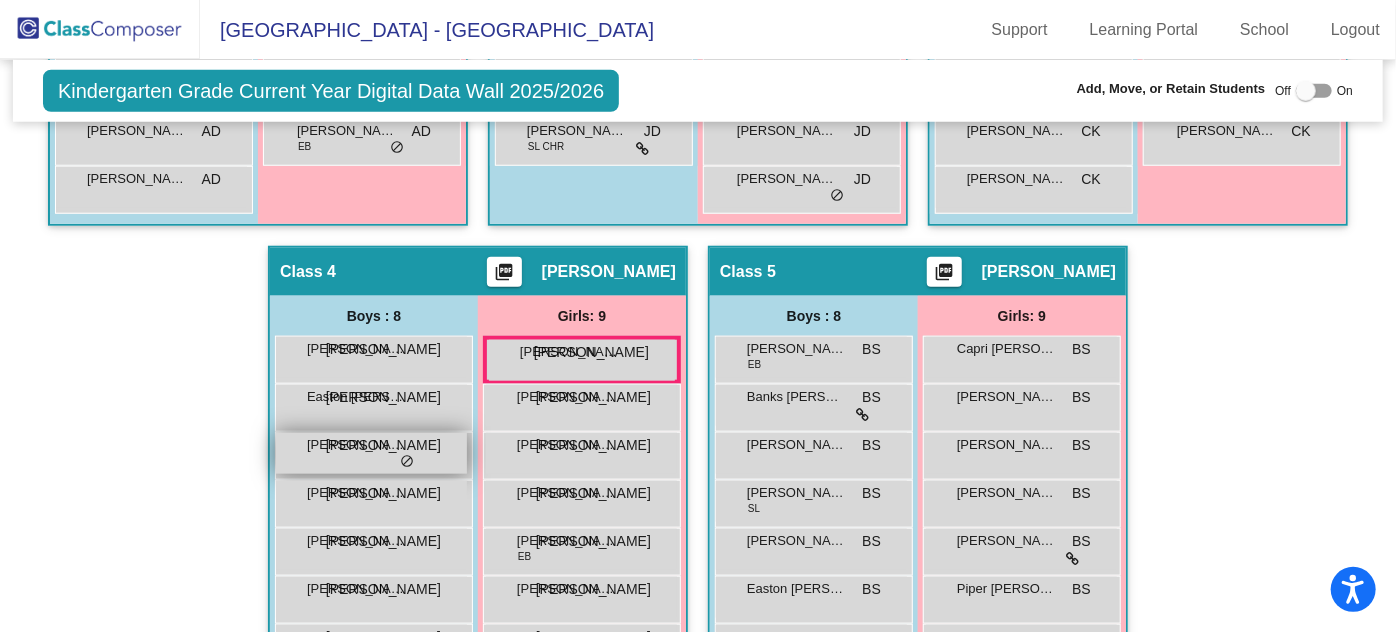 click on "[PERSON_NAME]" at bounding box center (357, 445) 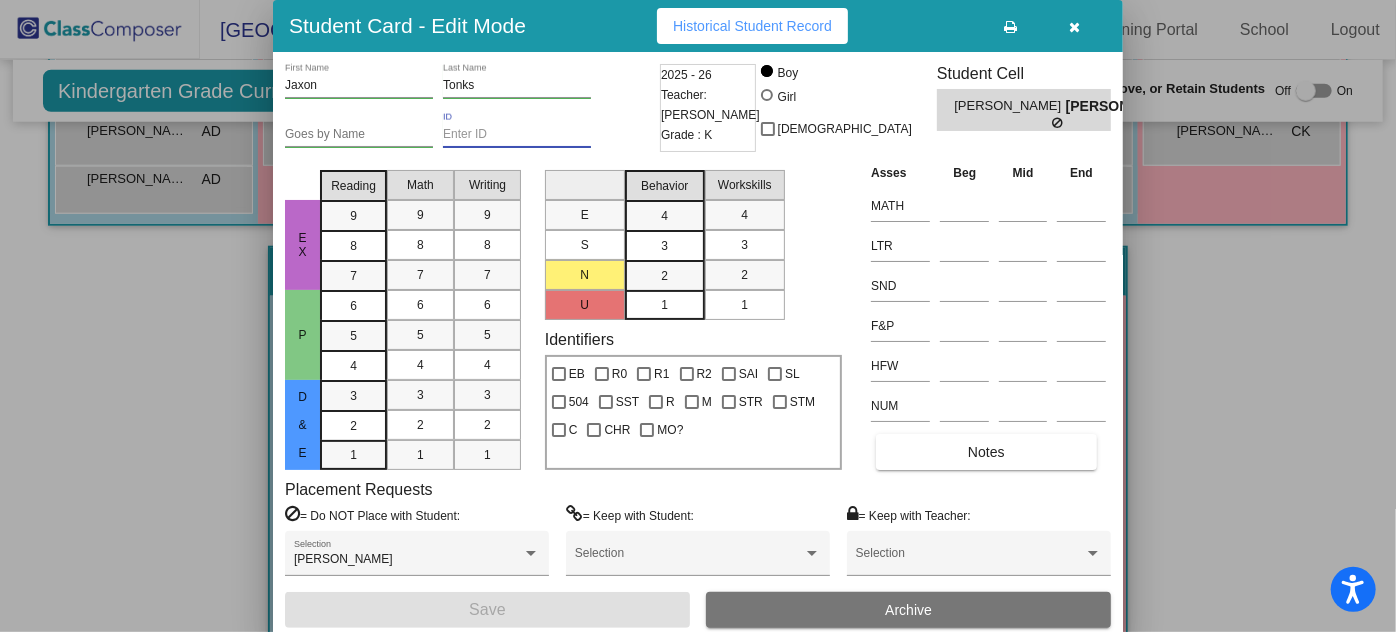 click on "ID" at bounding box center (517, 135) 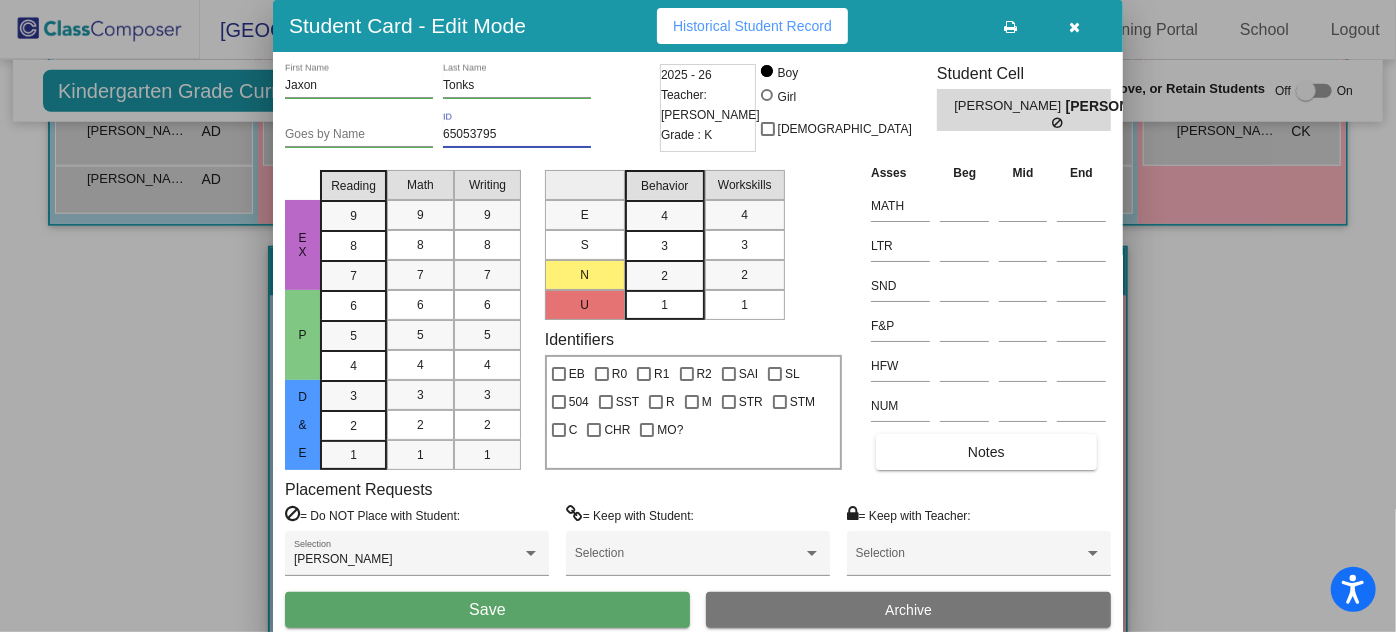 type on "65053795" 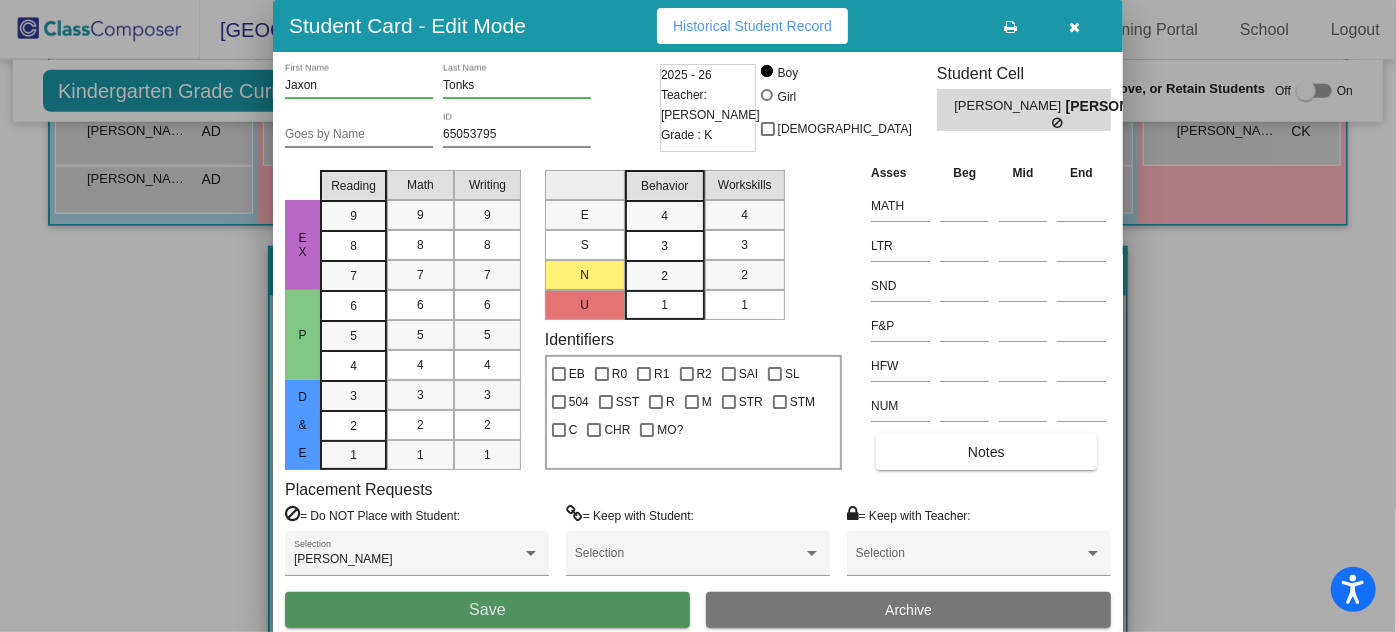 click on "Save" at bounding box center (487, 609) 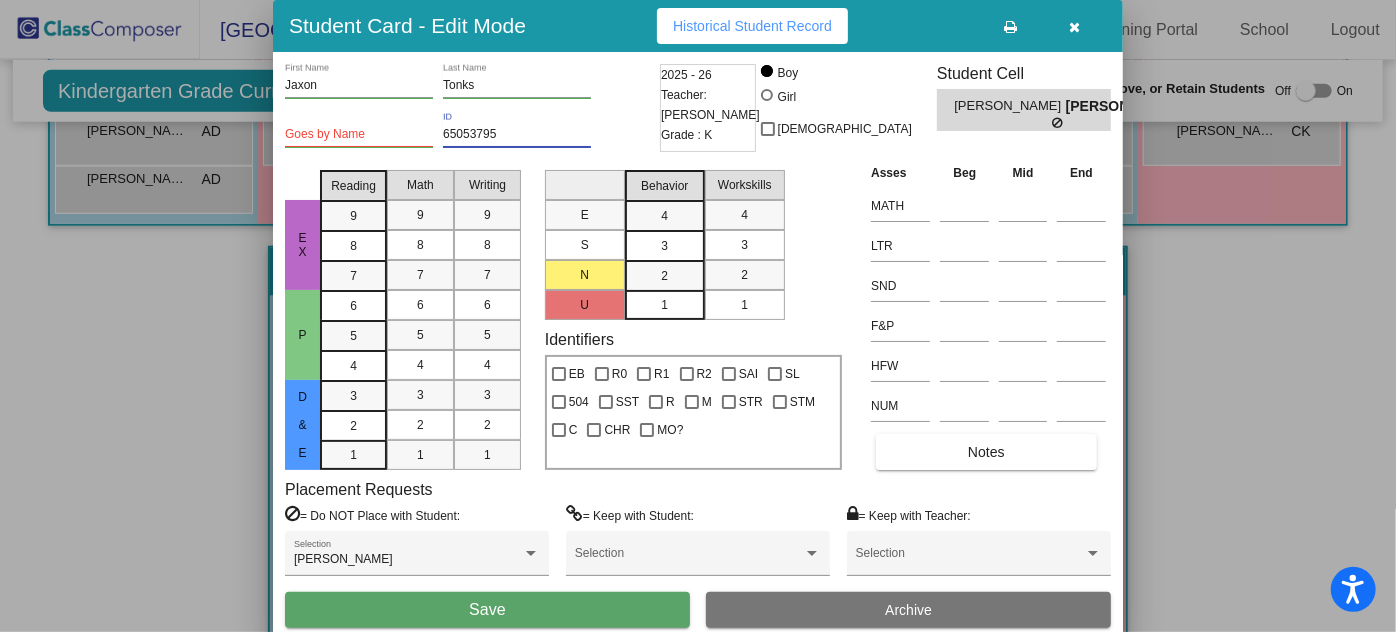 click on "65053795" at bounding box center (517, 135) 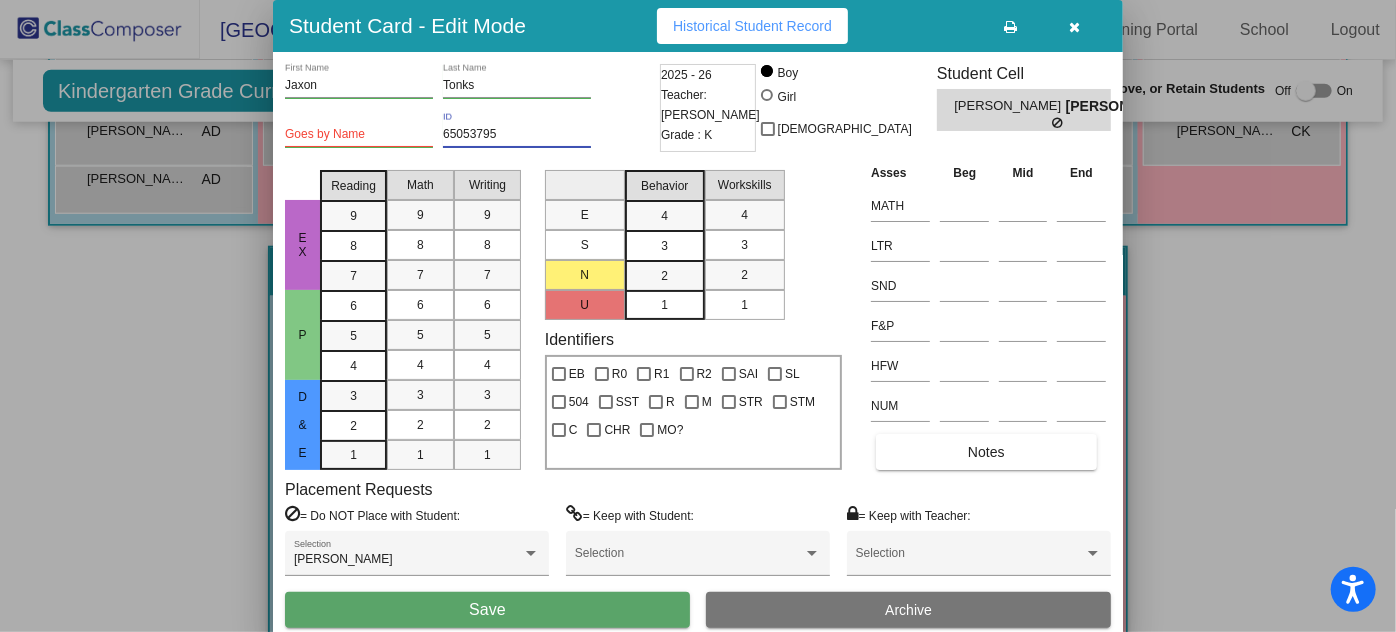 click at bounding box center [1075, 27] 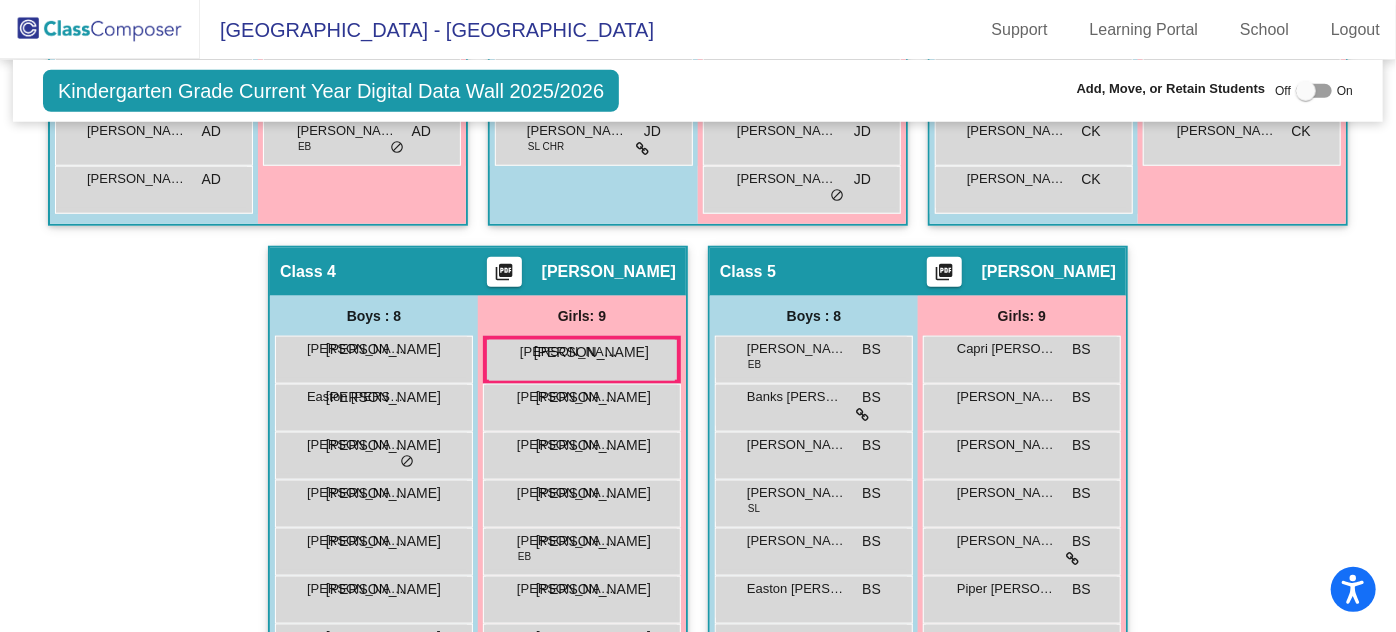 click 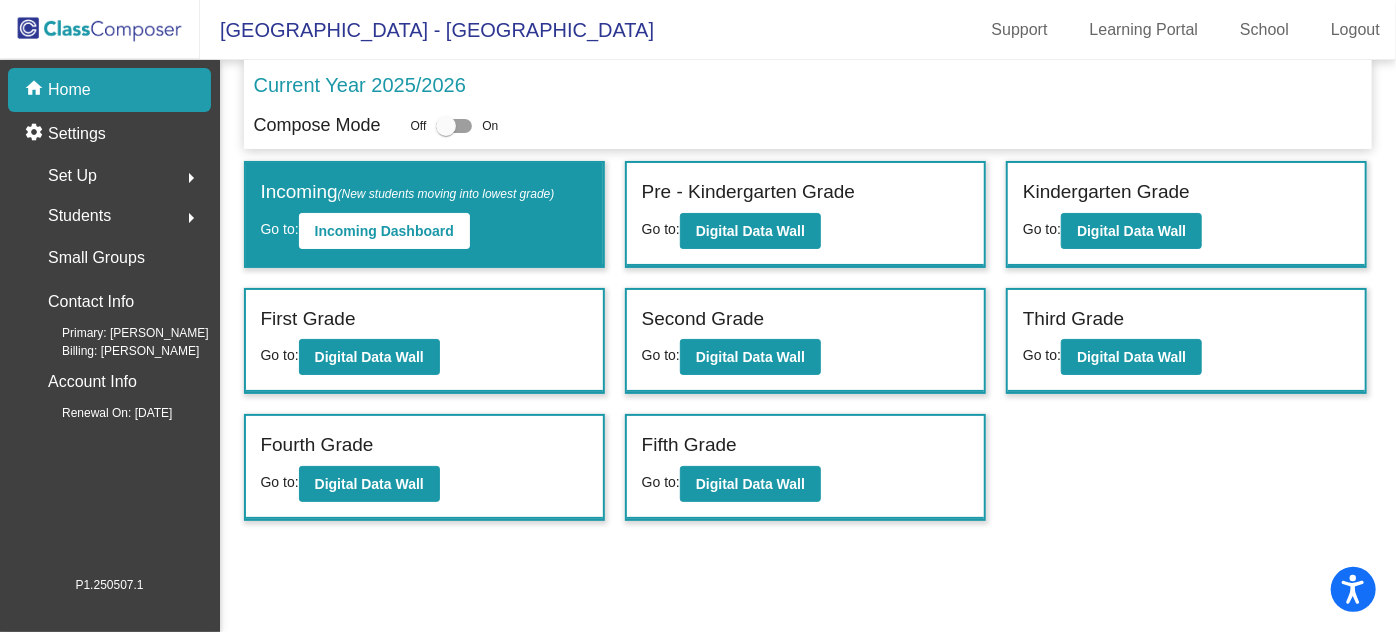 click on "Students" 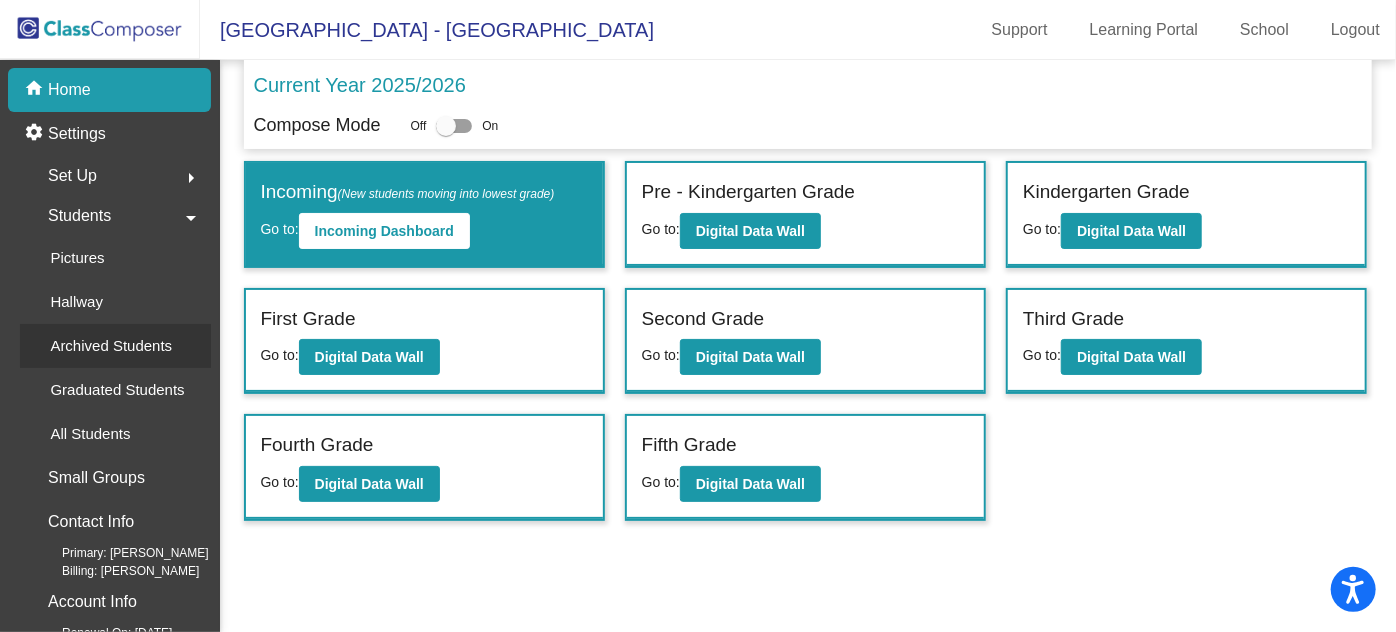 click on "Archived Students" 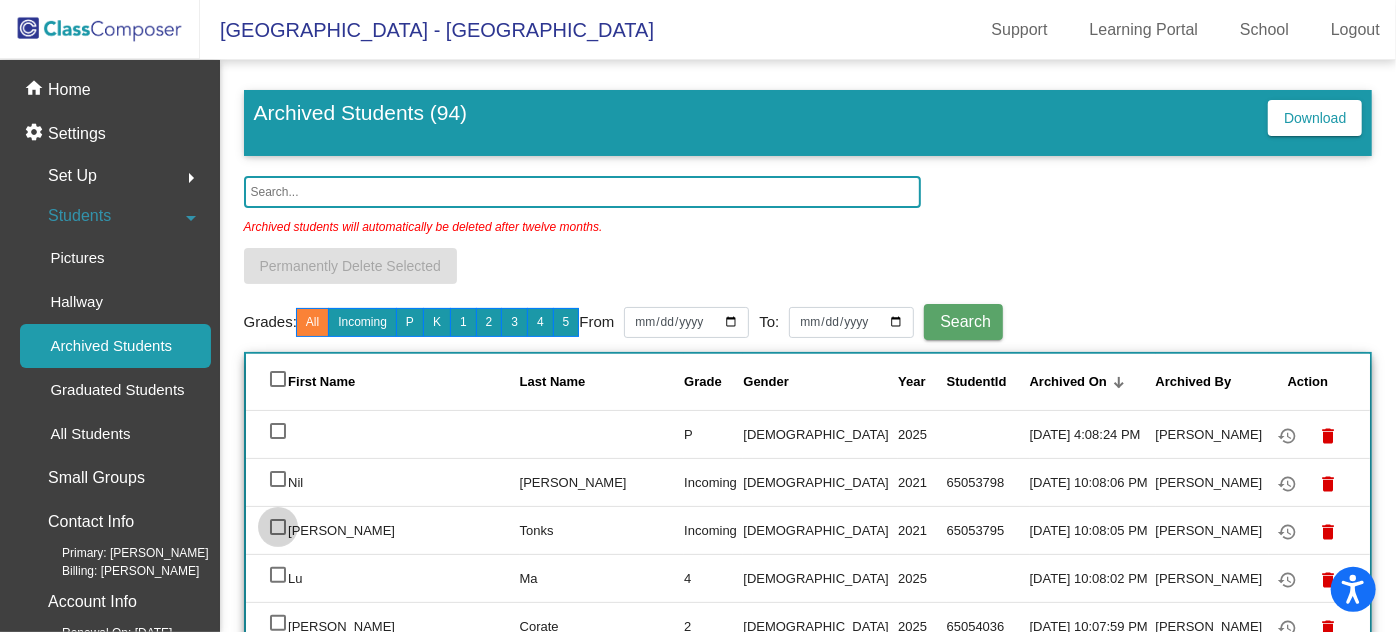 click at bounding box center [278, 527] 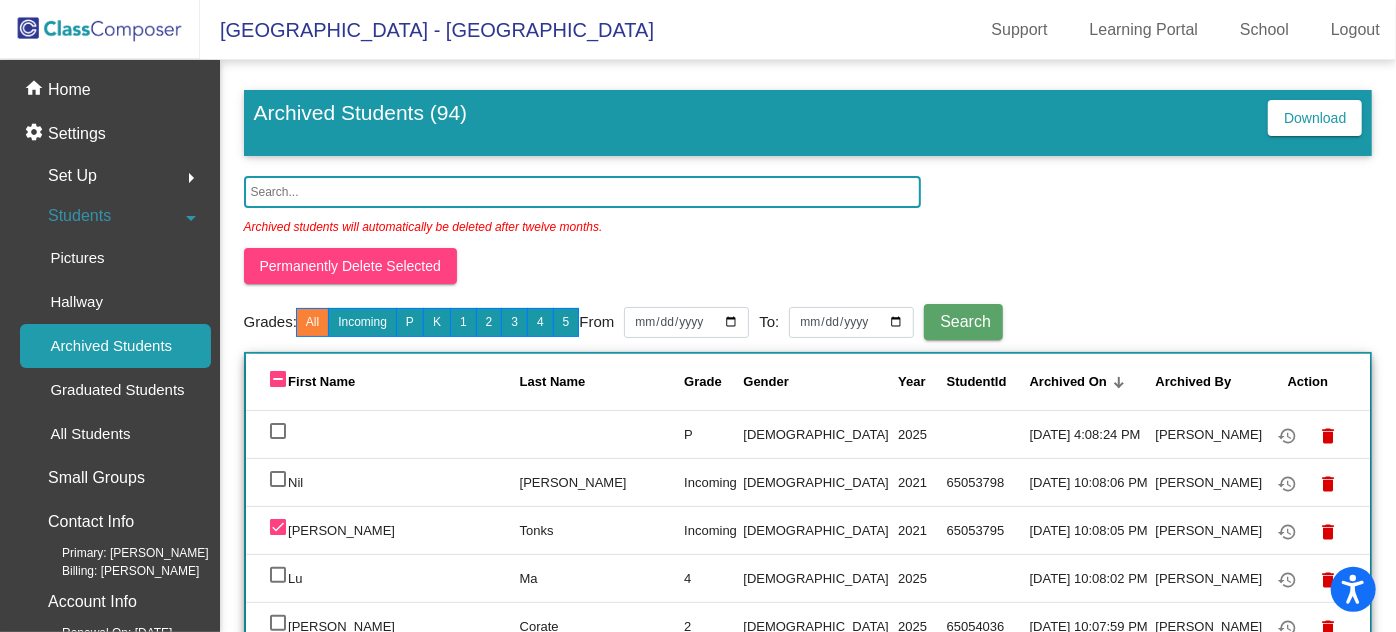 click at bounding box center [278, 431] 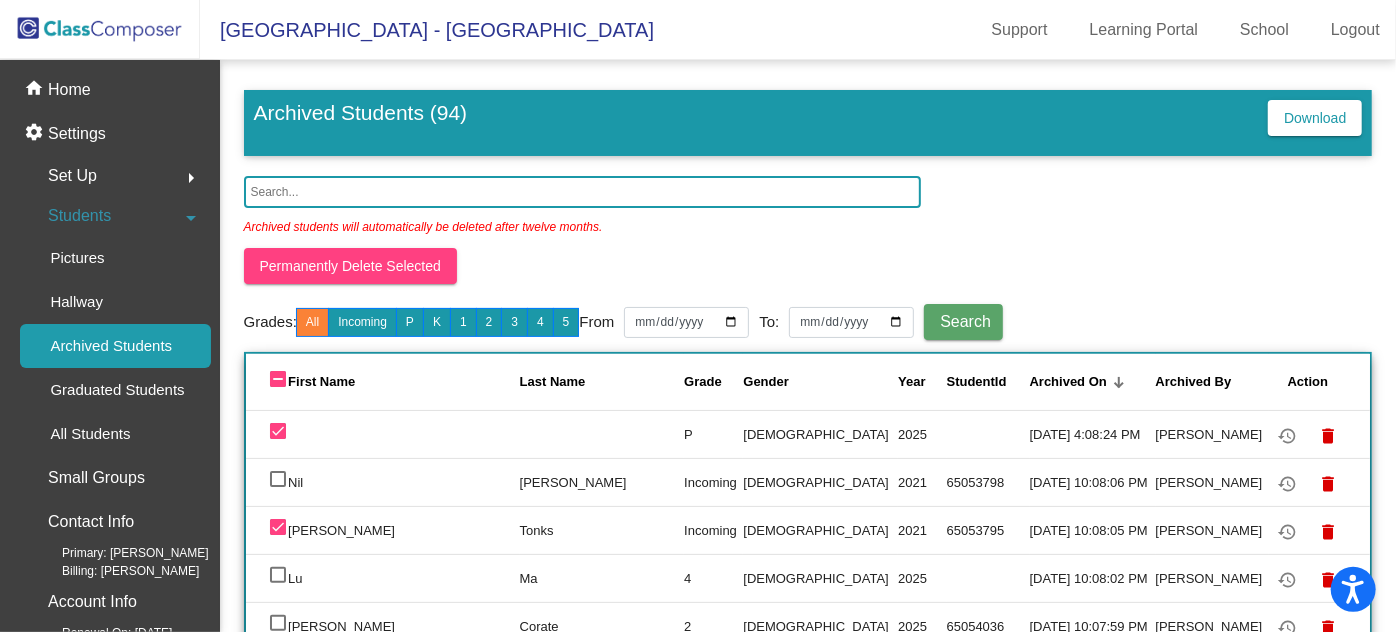 click at bounding box center [278, 527] 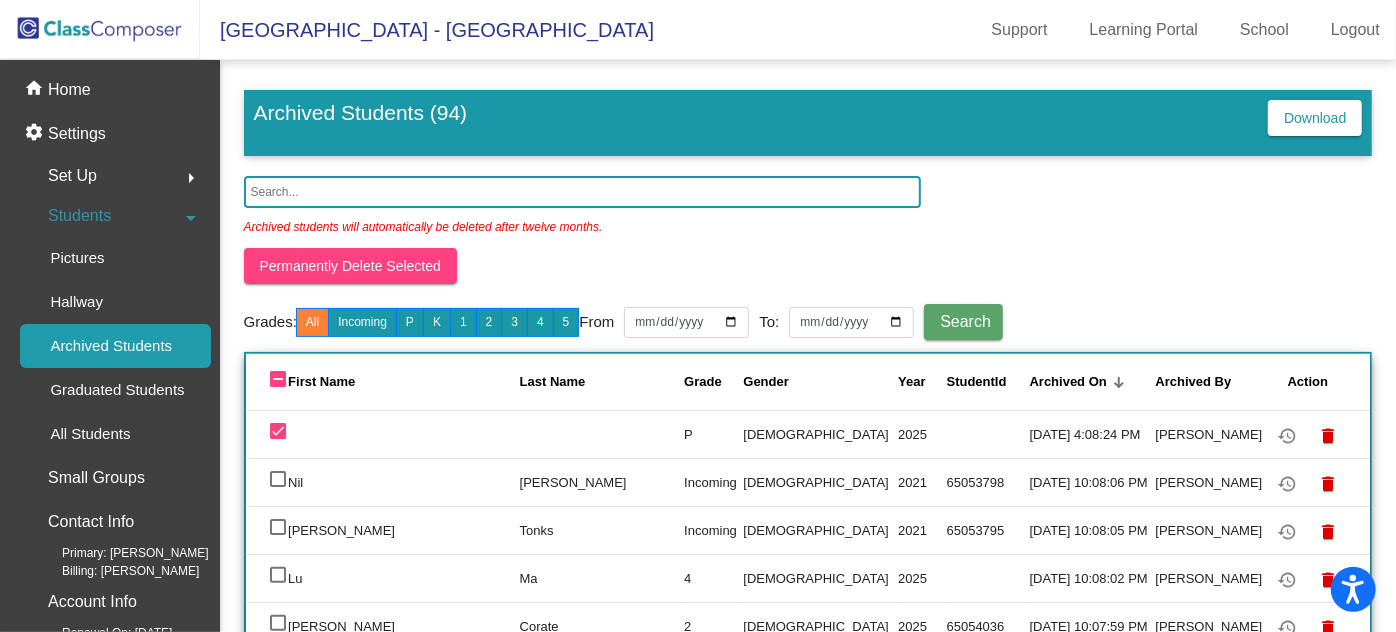 click on "Permanently Delete Selected" 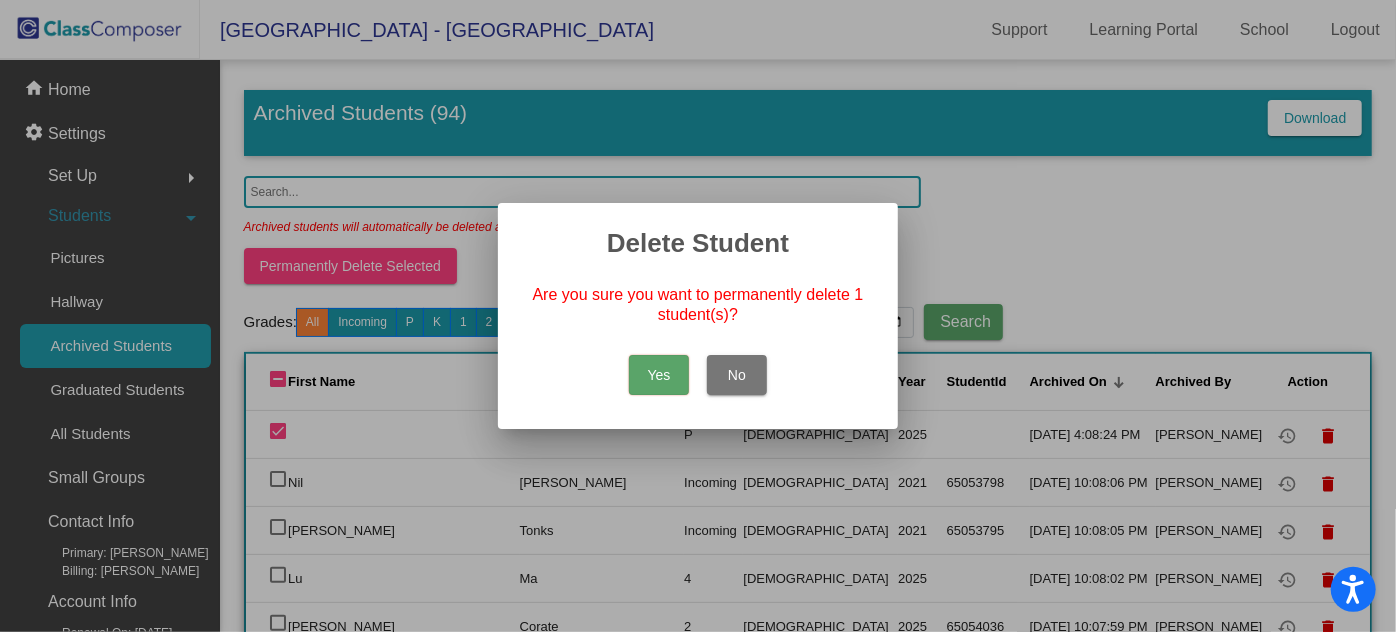 click on "Yes" at bounding box center (659, 375) 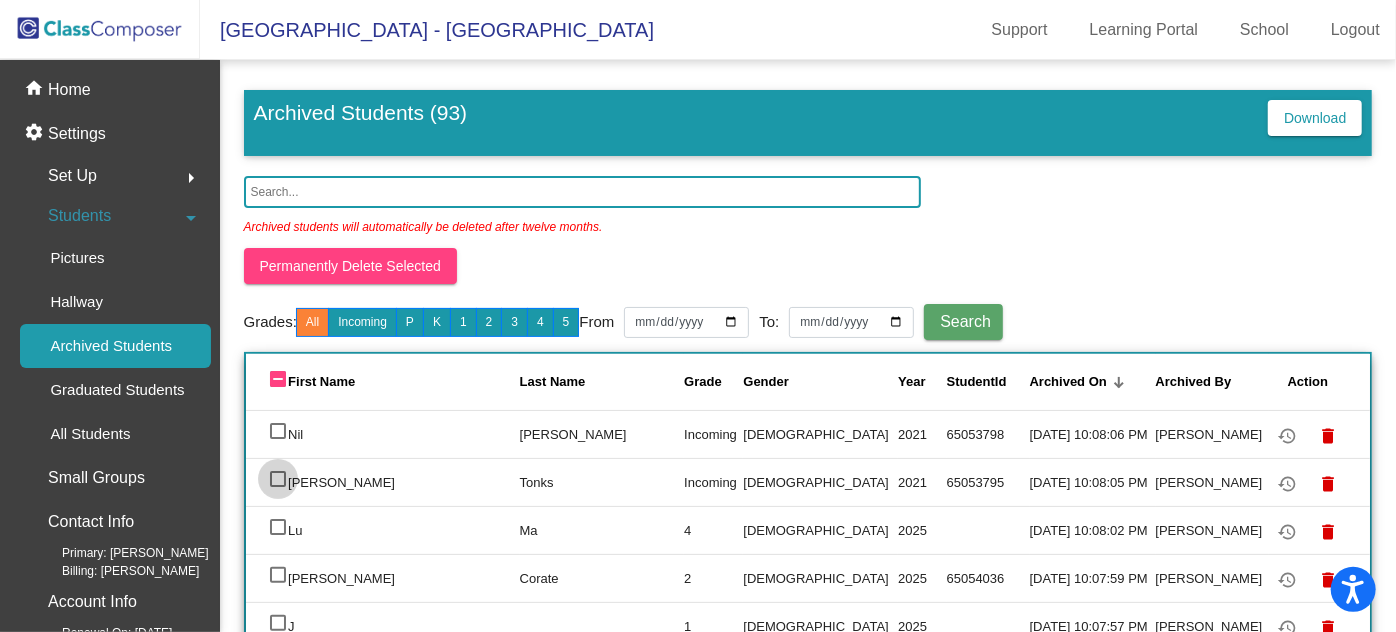 click at bounding box center (278, 479) 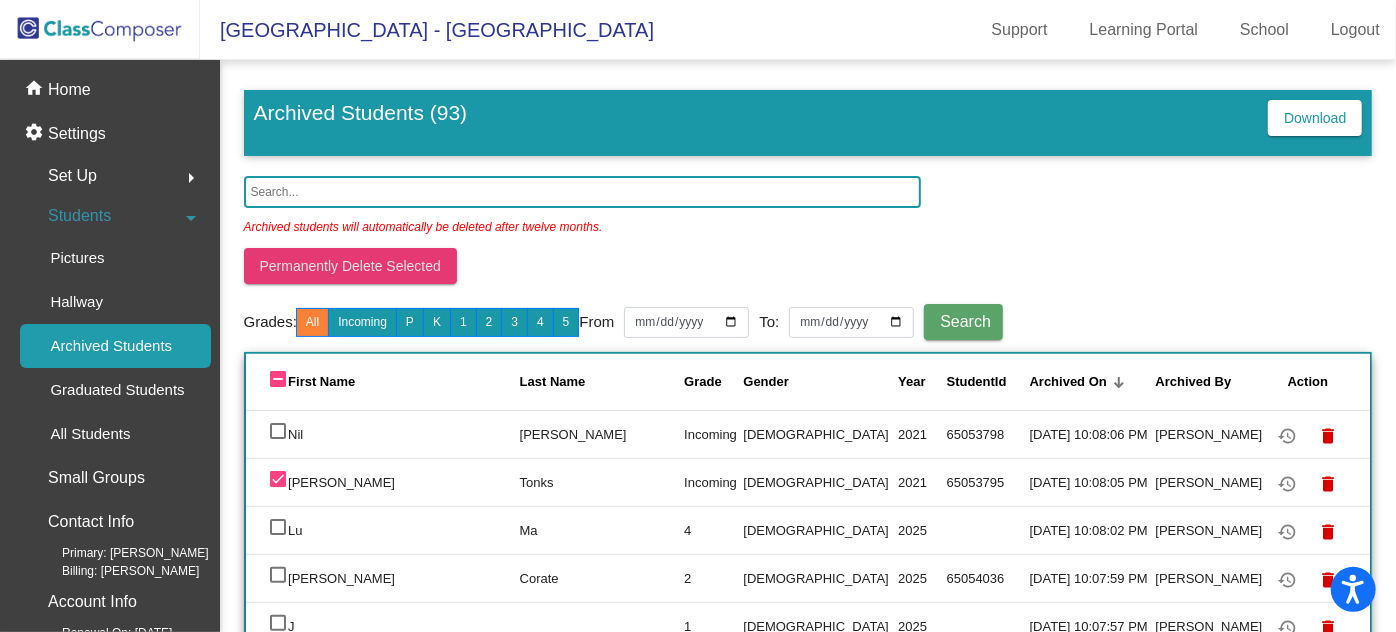 click on "Permanently Delete Selected" 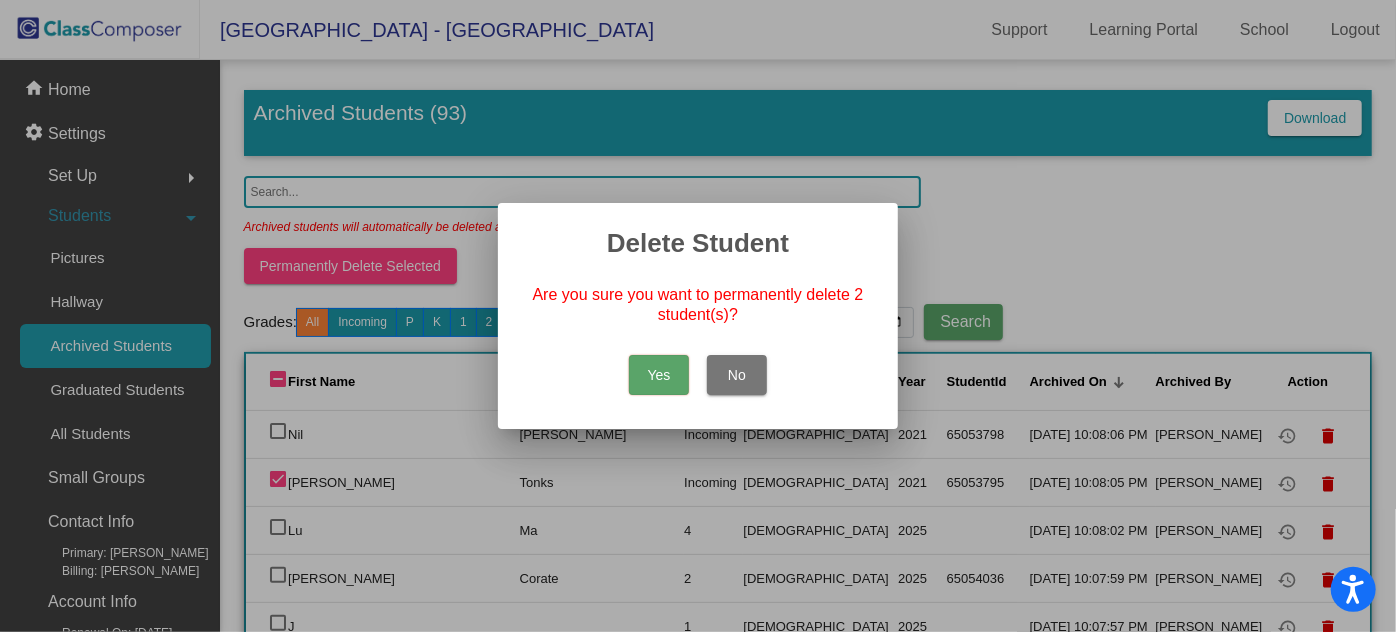 click on "No" at bounding box center (737, 375) 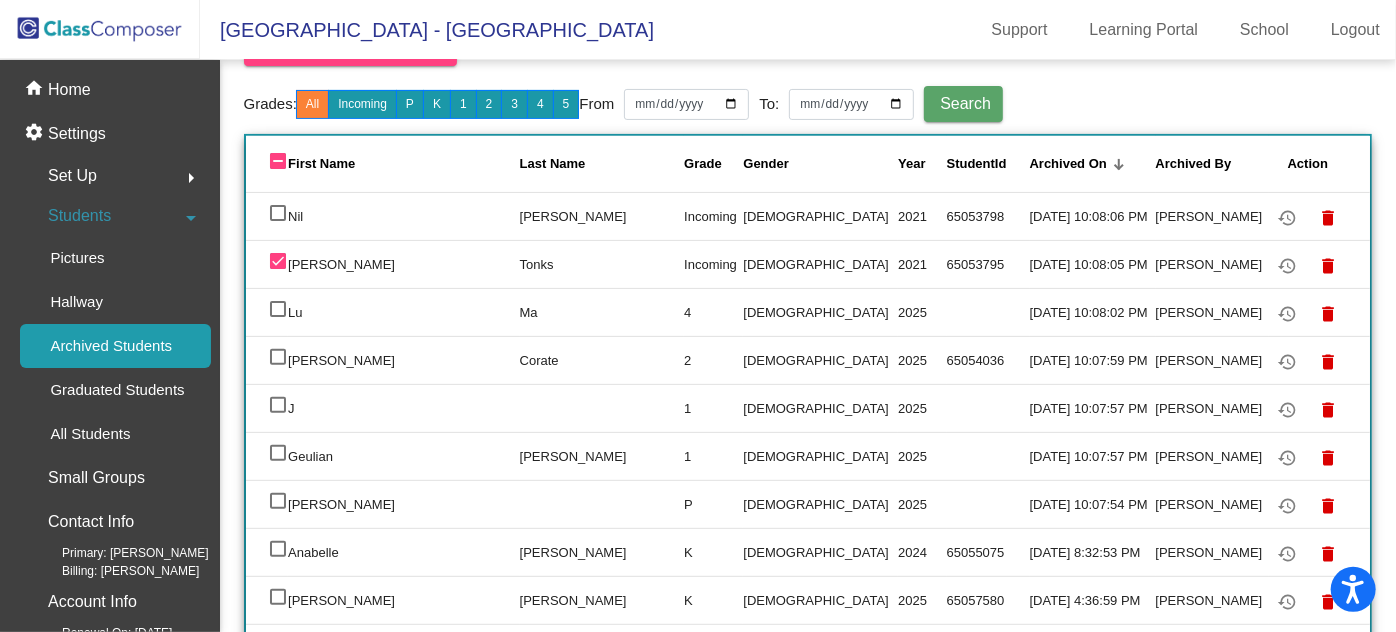 scroll, scrollTop: 0, scrollLeft: 0, axis: both 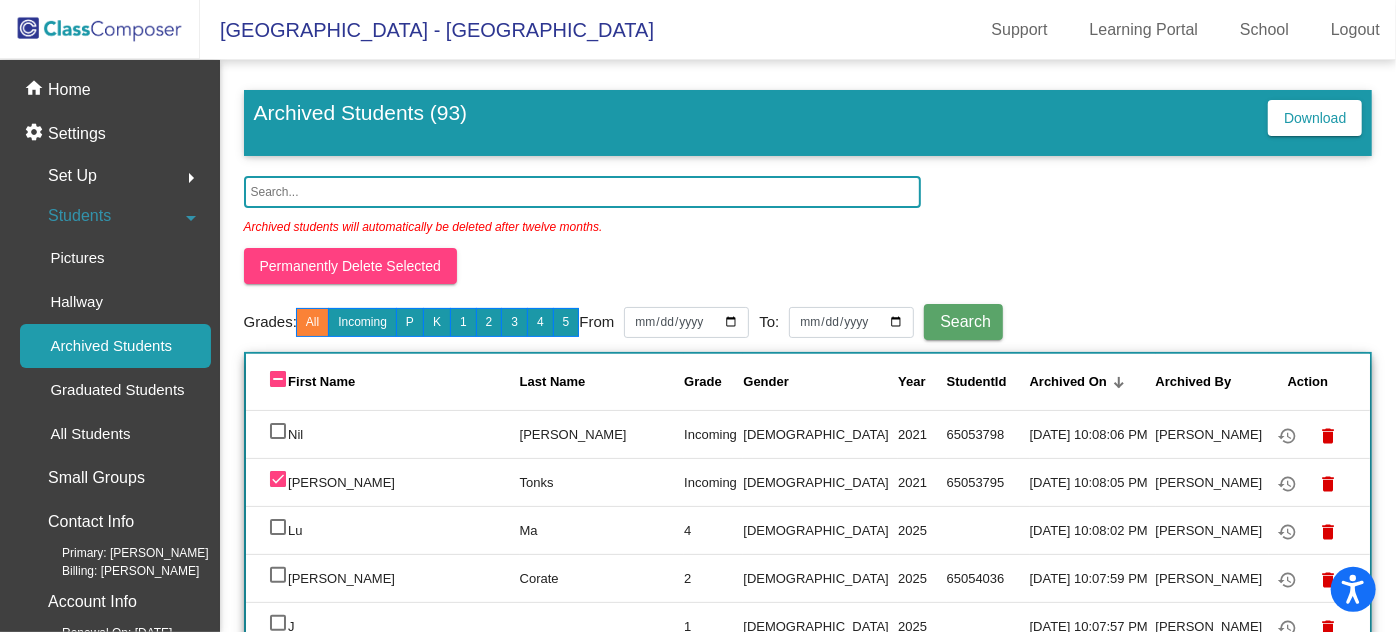 click on "Permanently Delete Selected" 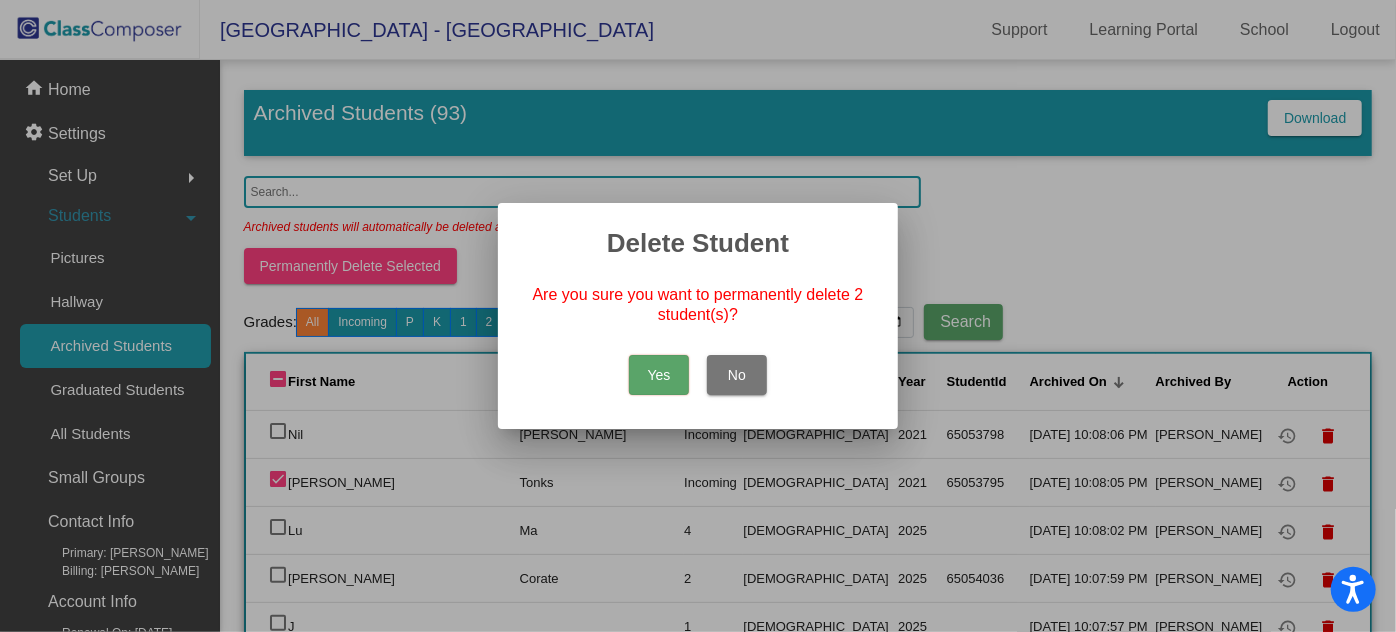 click on "Yes" at bounding box center (659, 375) 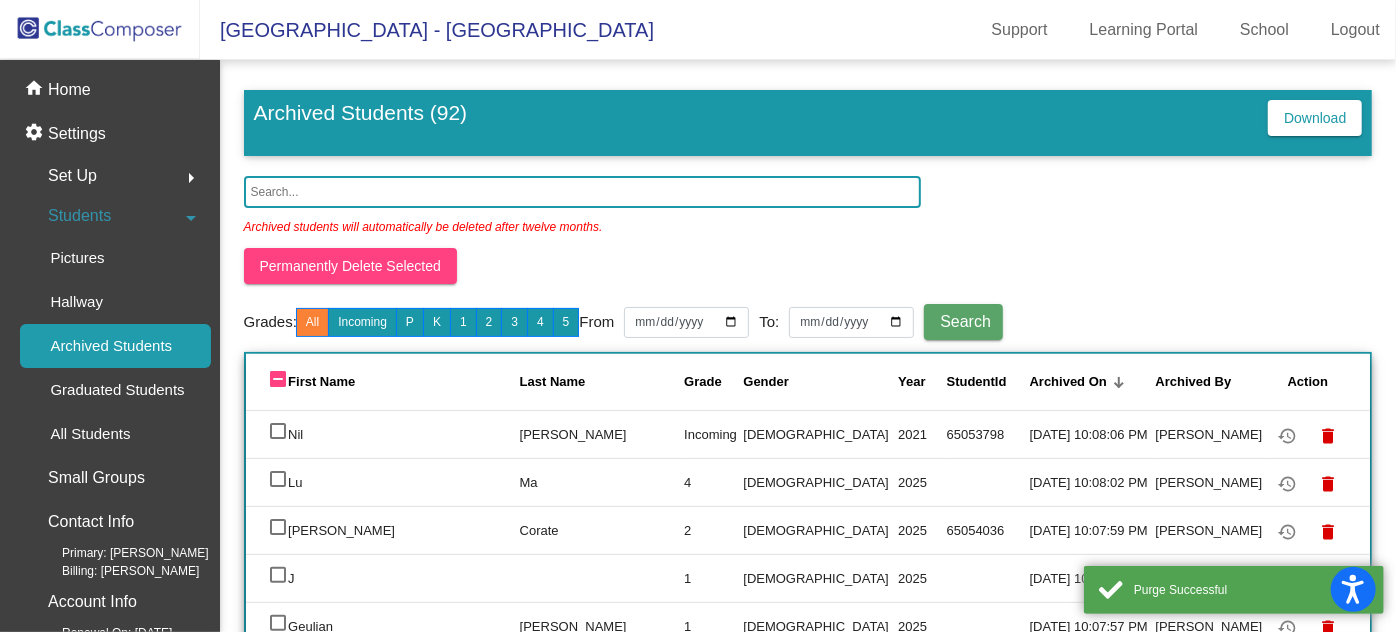 click 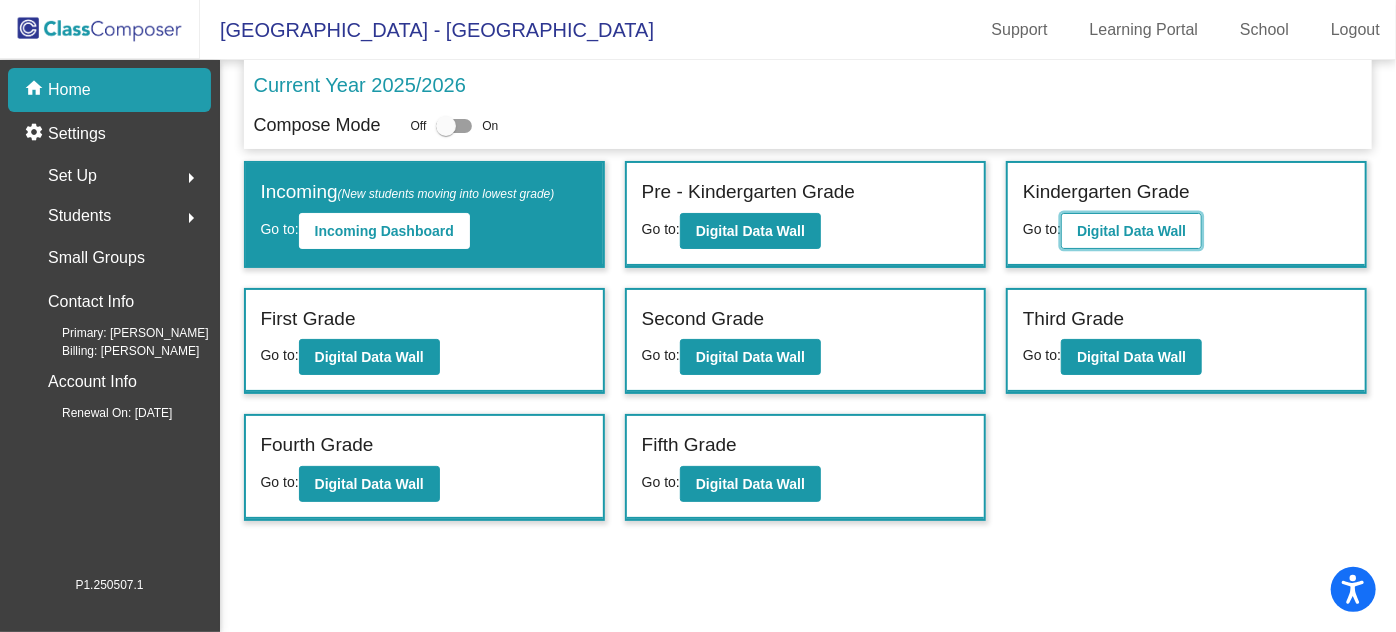 click on "Digital Data Wall" 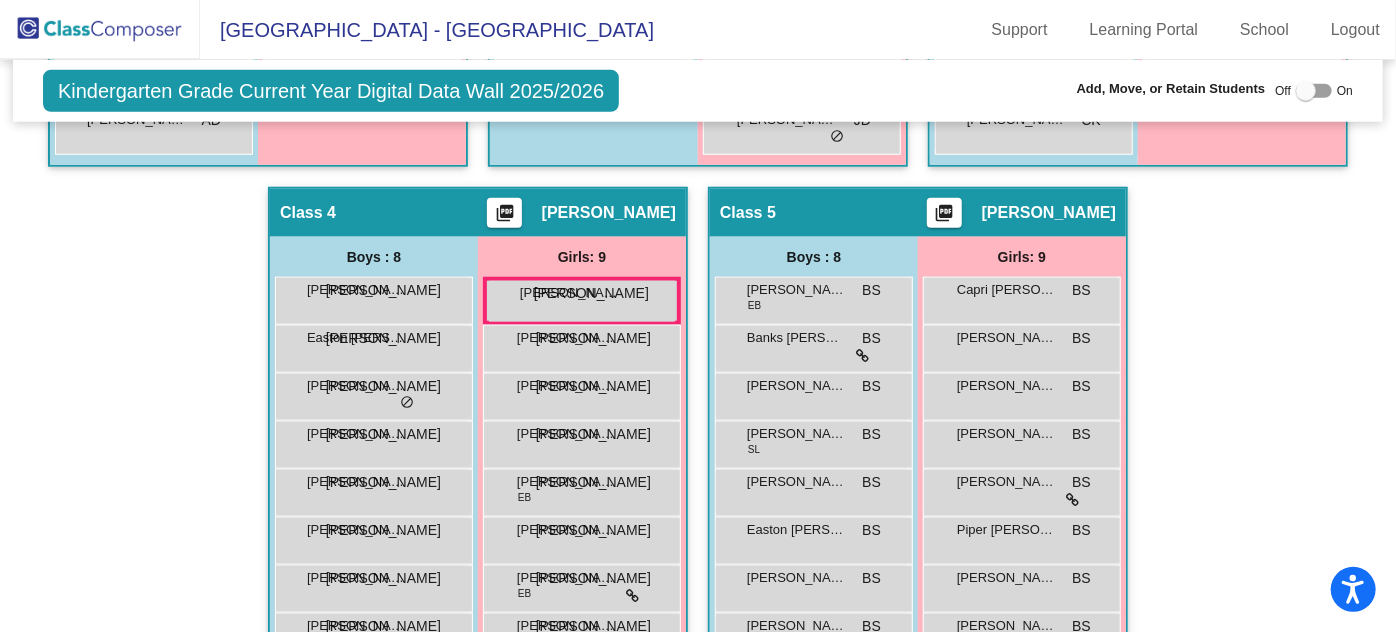 scroll, scrollTop: 1000, scrollLeft: 0, axis: vertical 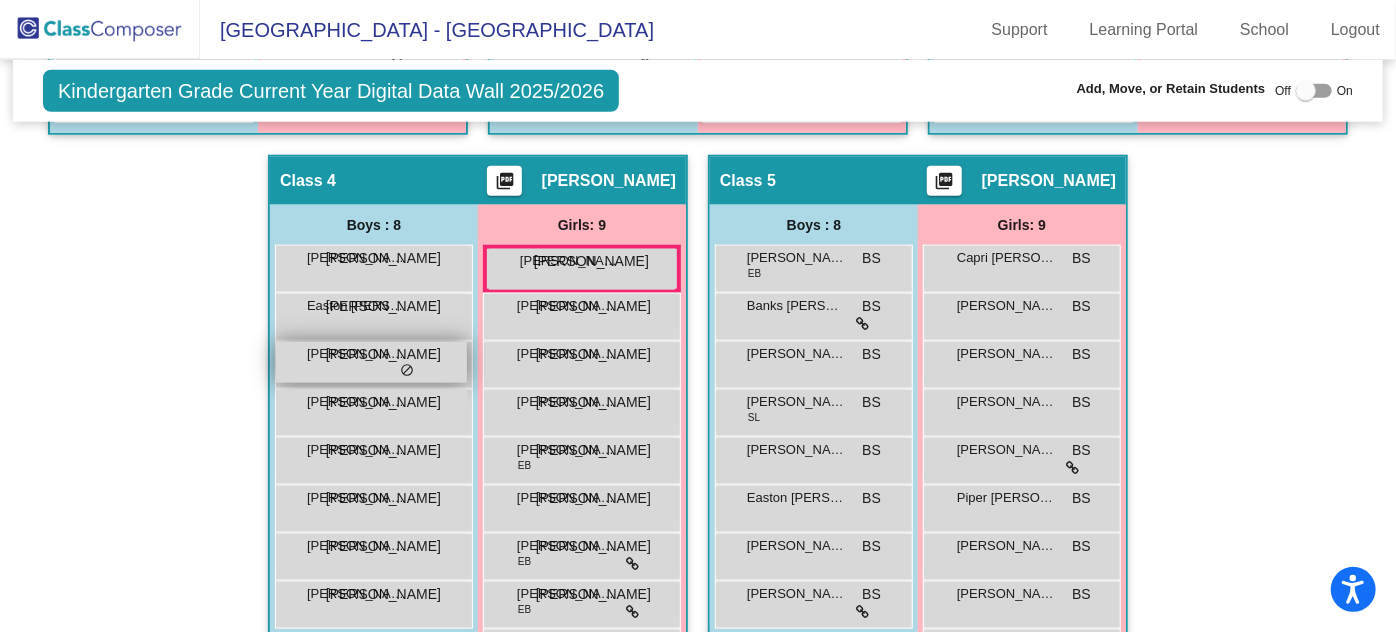 click on "Jaxon [PERSON_NAME] lock do_not_disturb_alt" at bounding box center (371, 362) 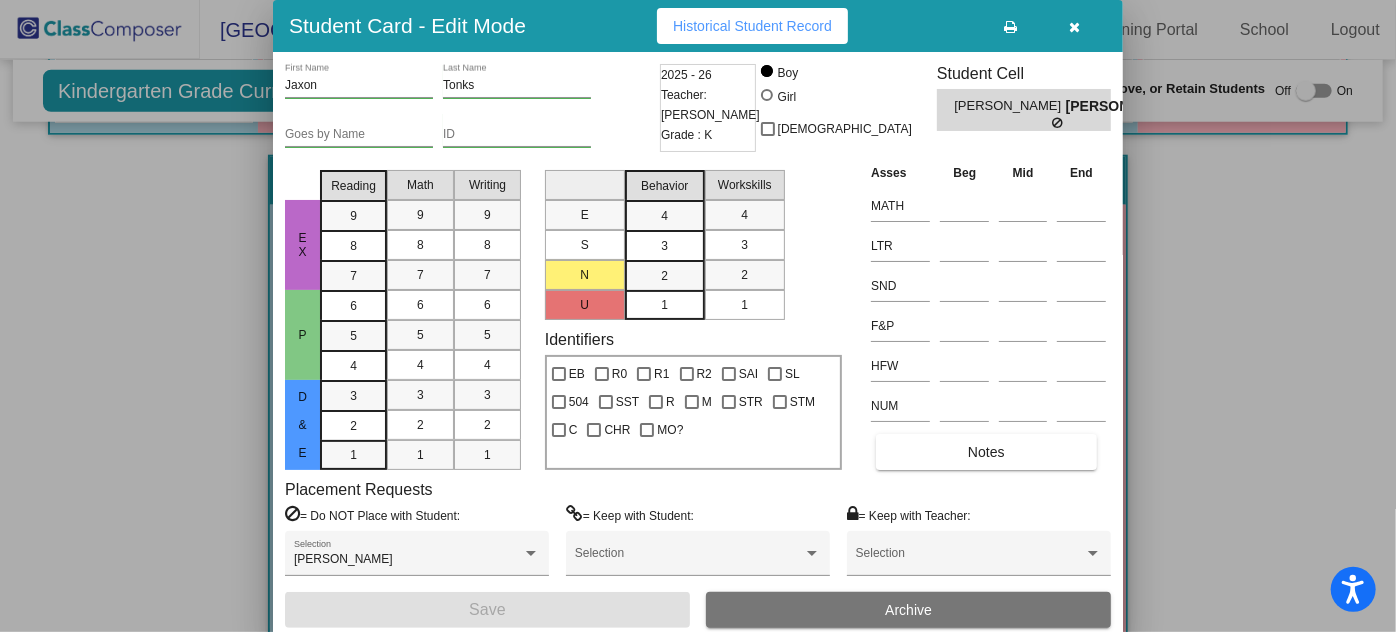 click on "ID" at bounding box center (517, 130) 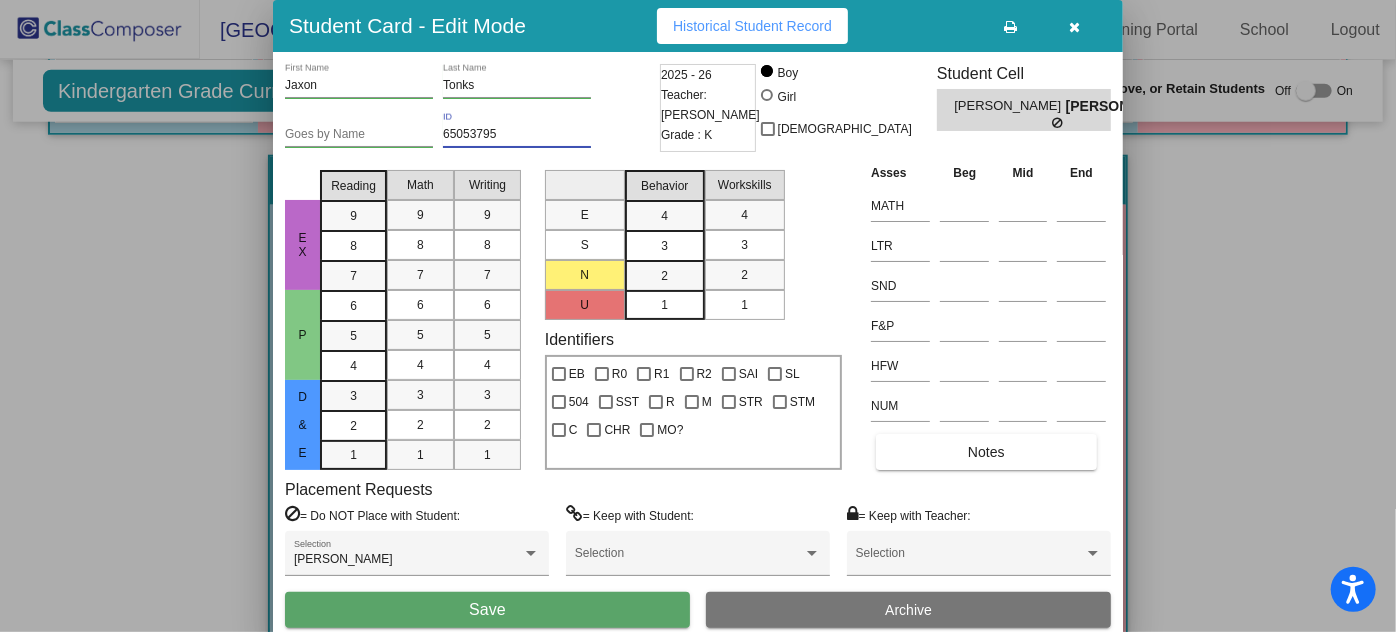 type on "65053795" 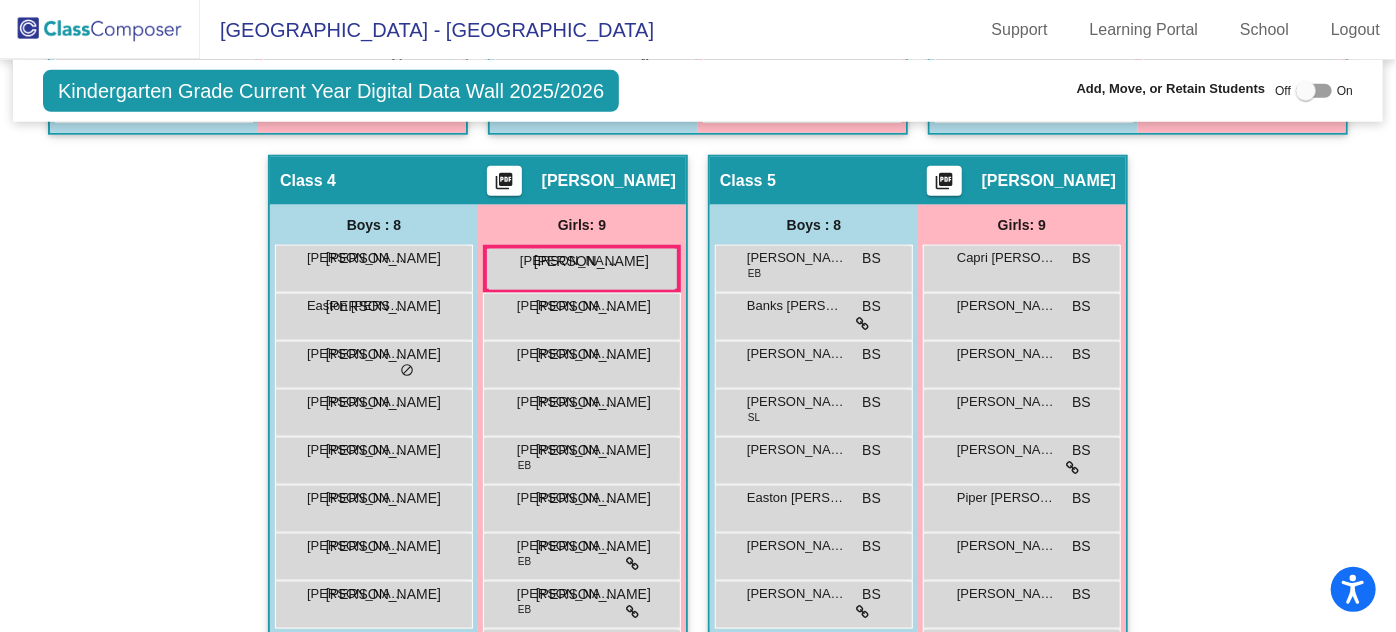 click 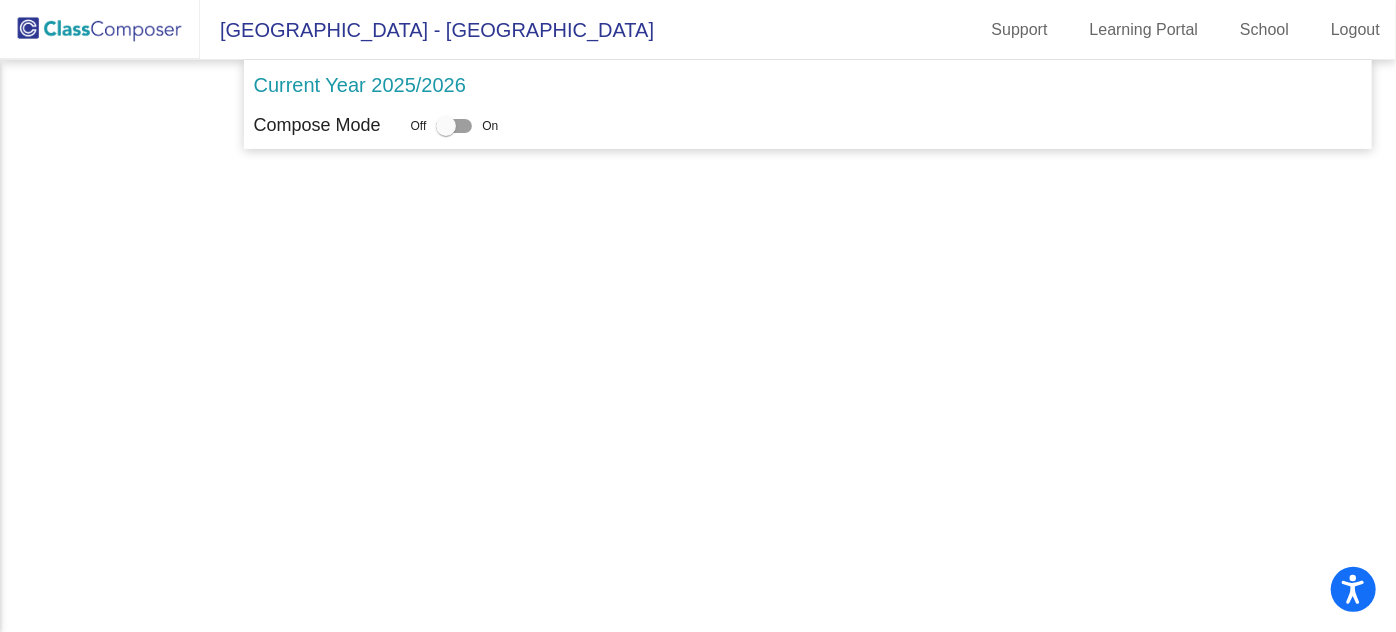 scroll, scrollTop: 0, scrollLeft: 0, axis: both 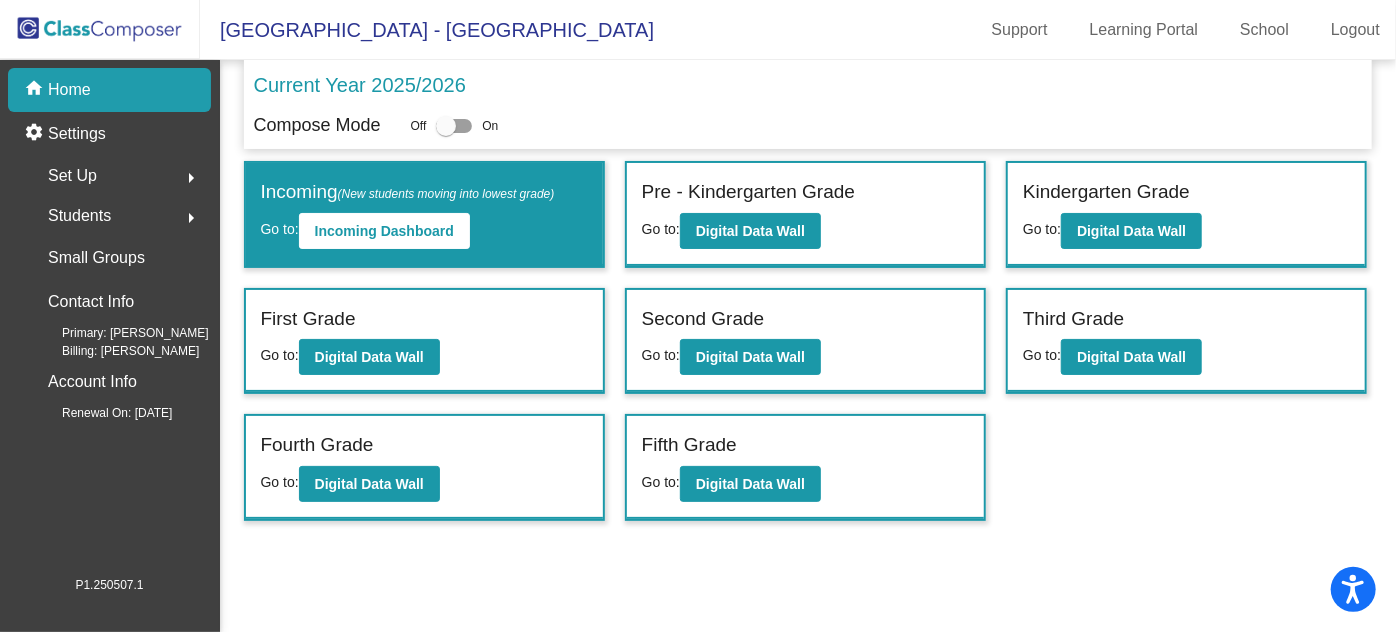 click on "Students" 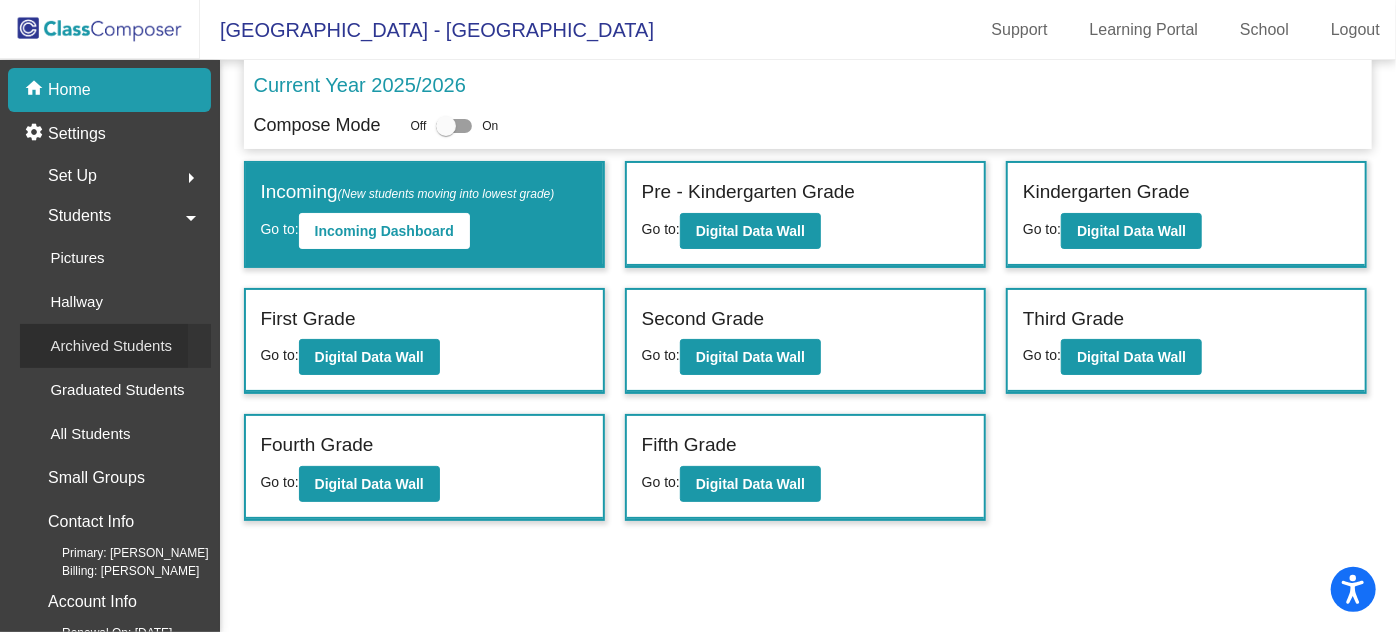 click on "Archived Students" 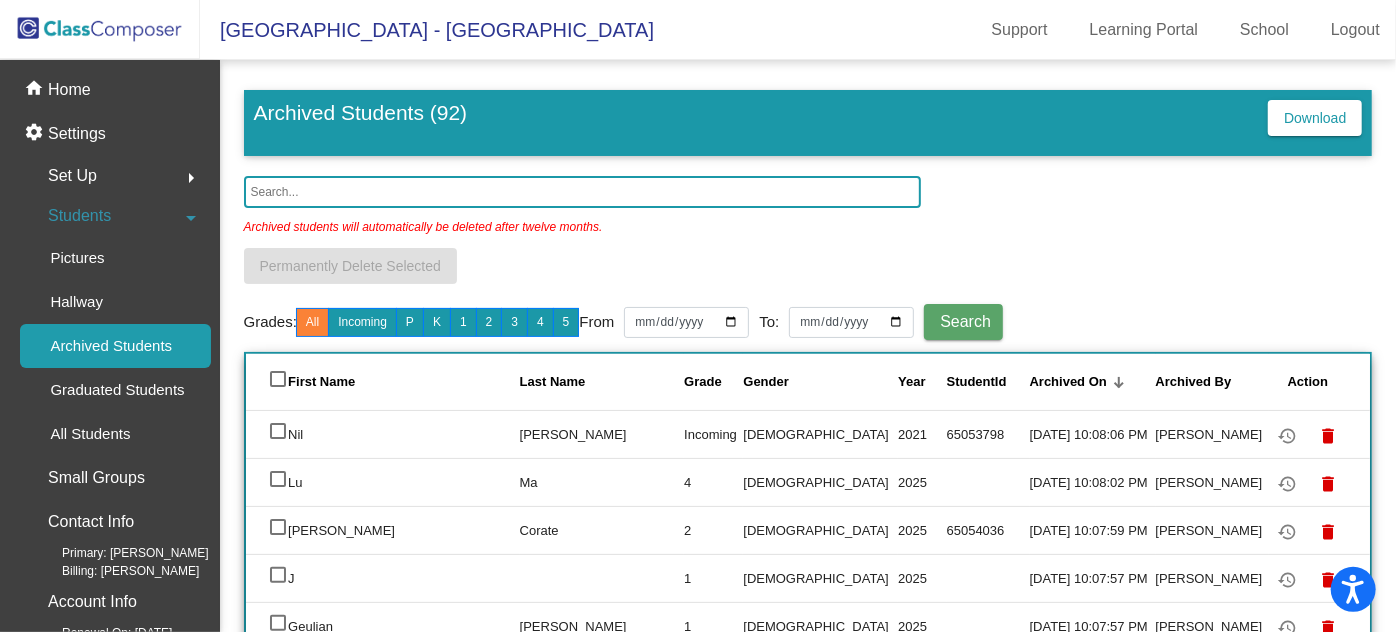 click 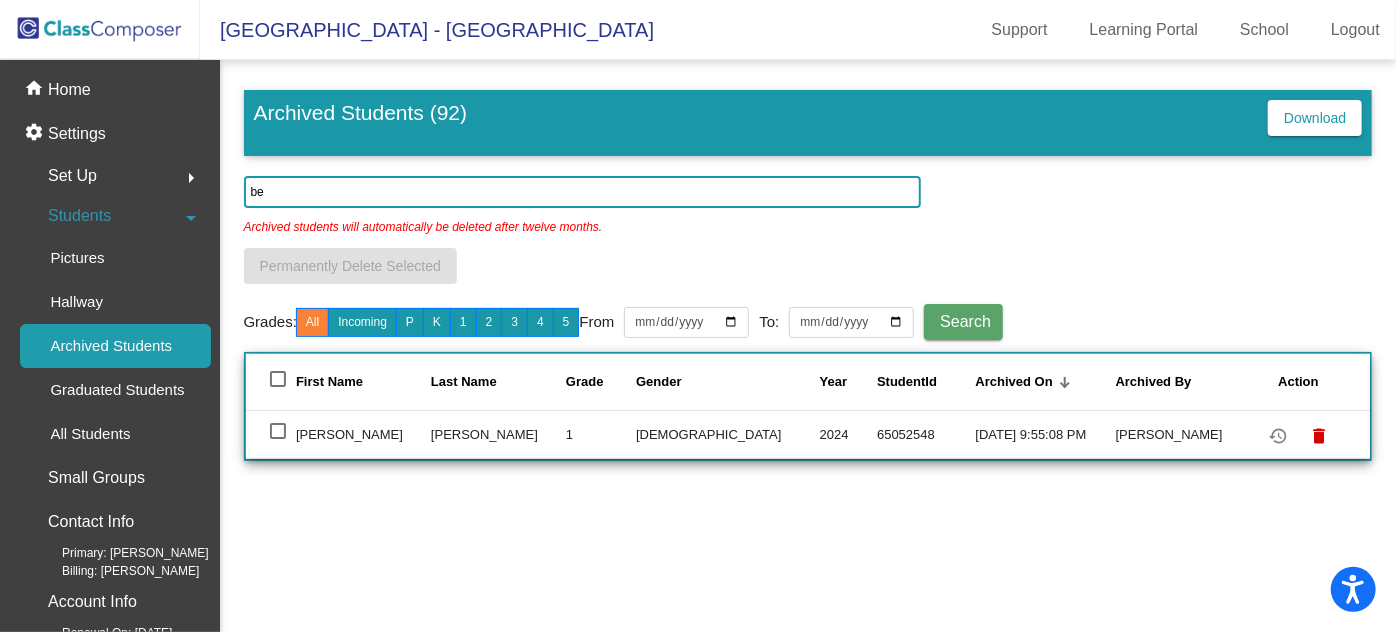 type on "b" 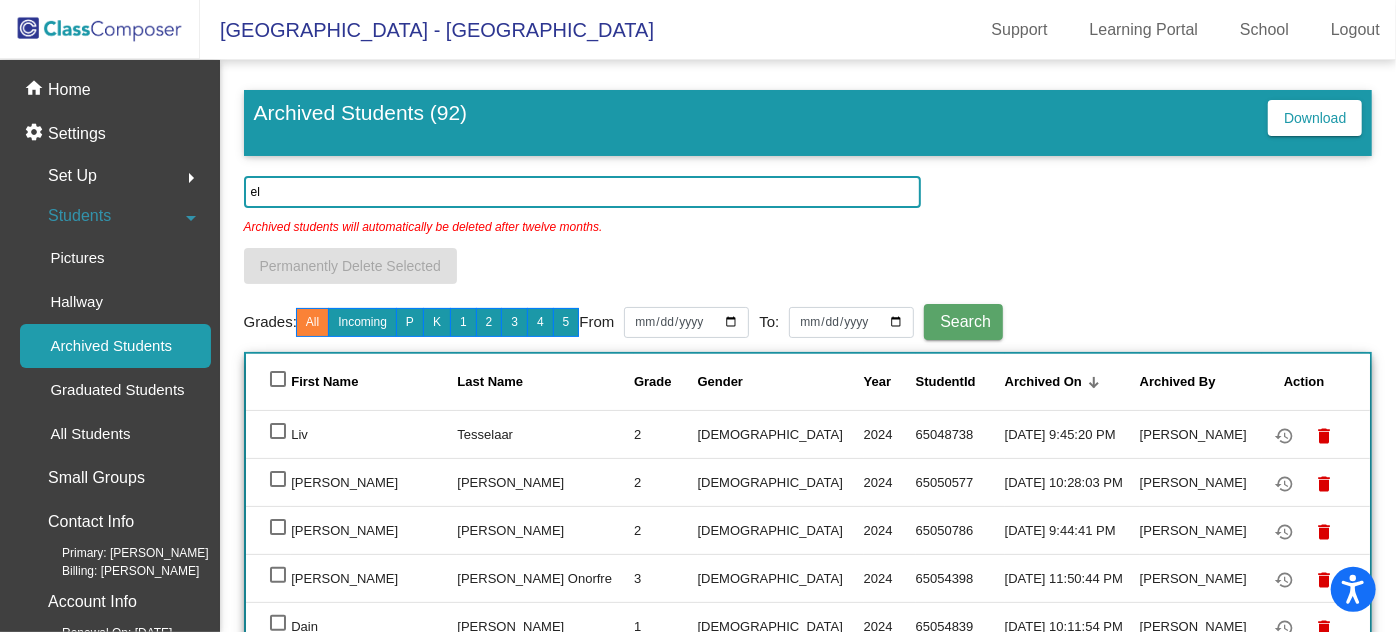 type on "e" 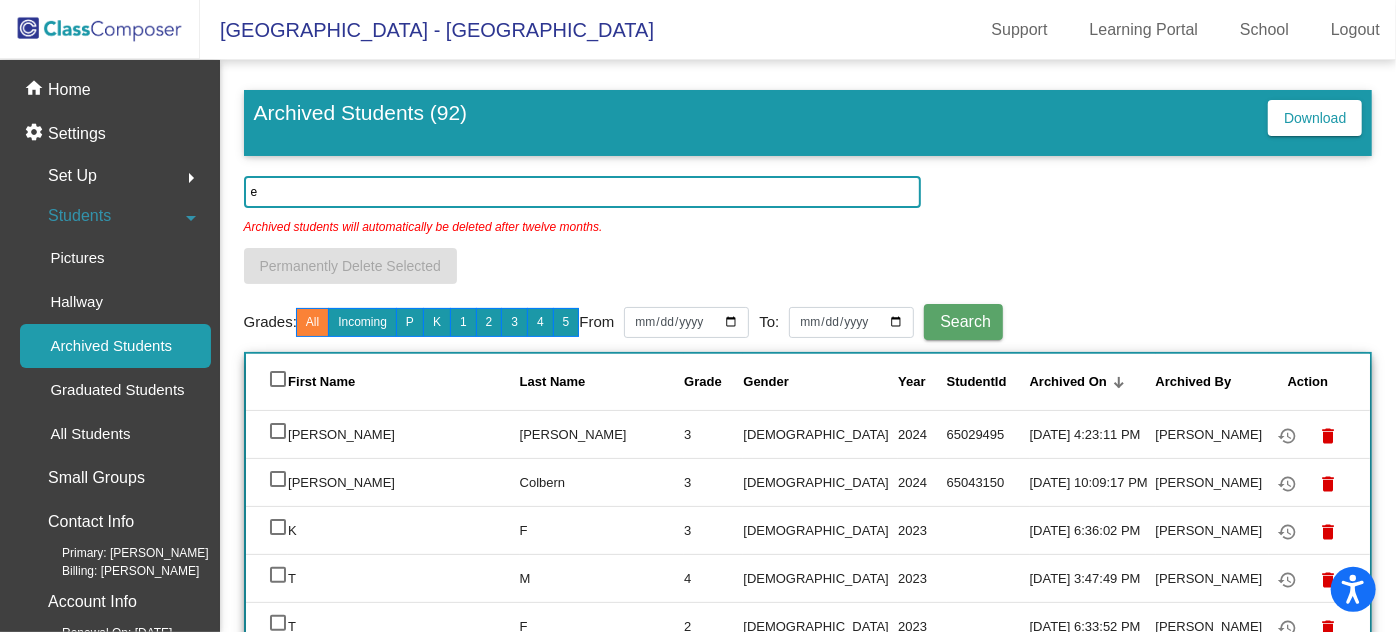 type 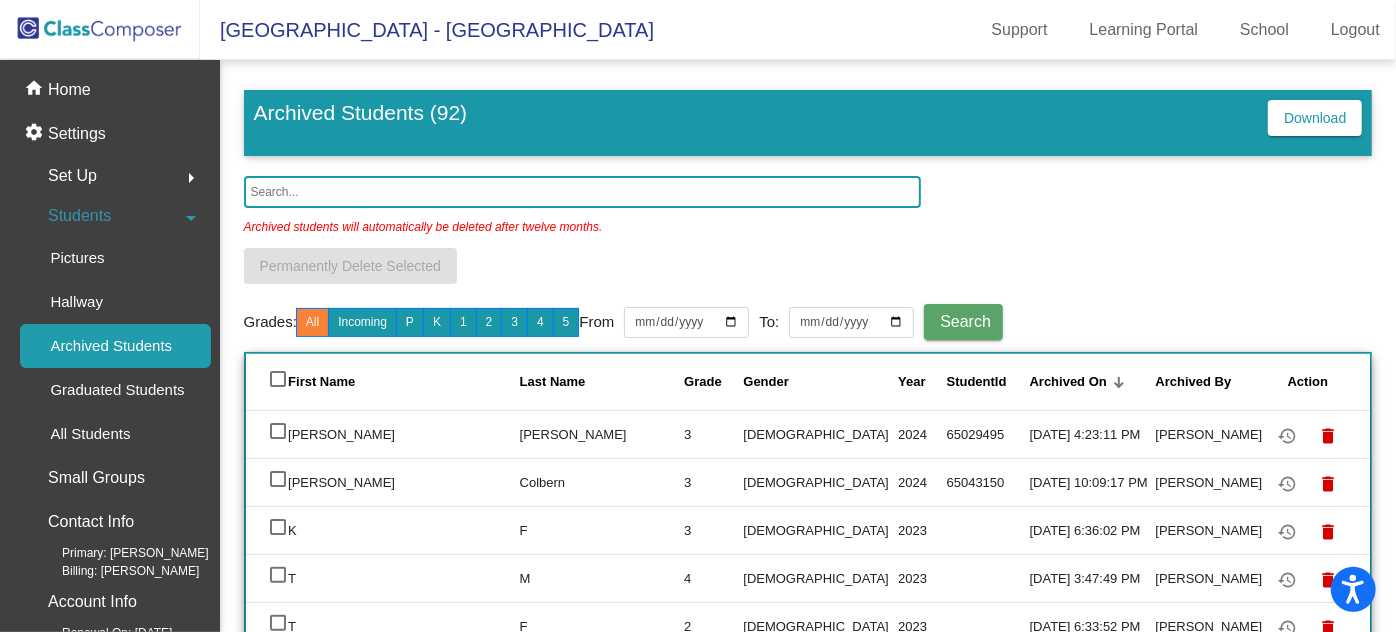 click 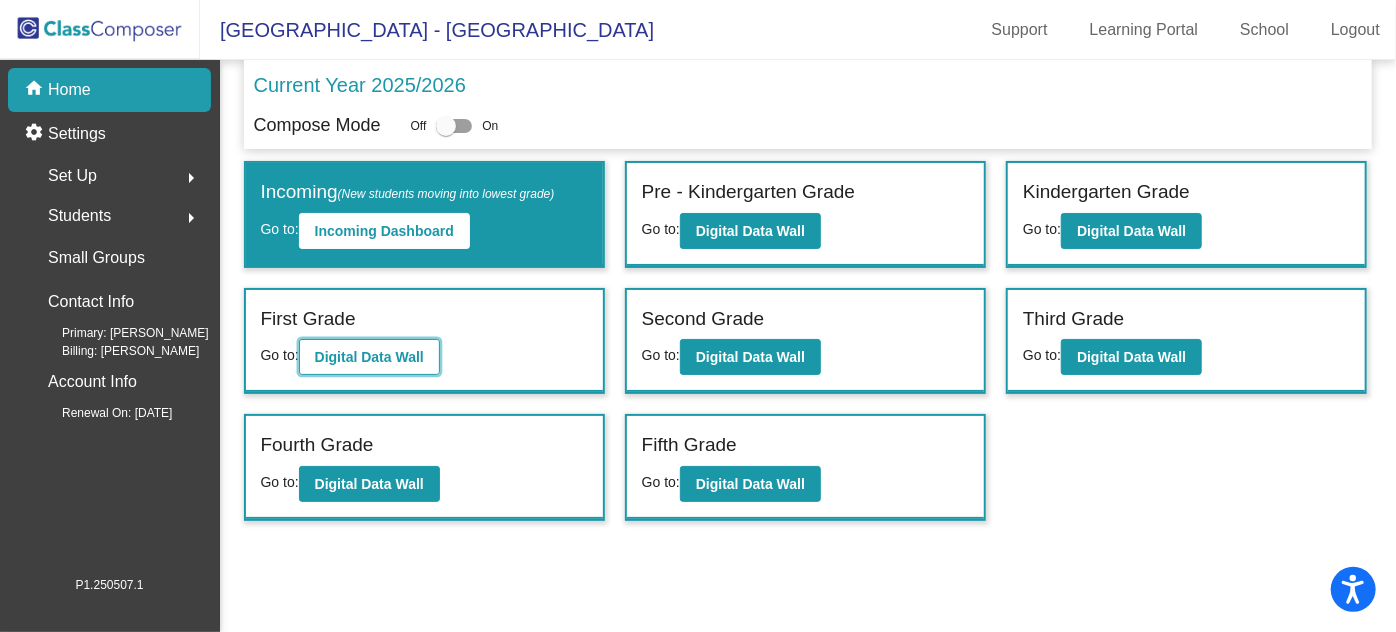 click on "Digital Data Wall" 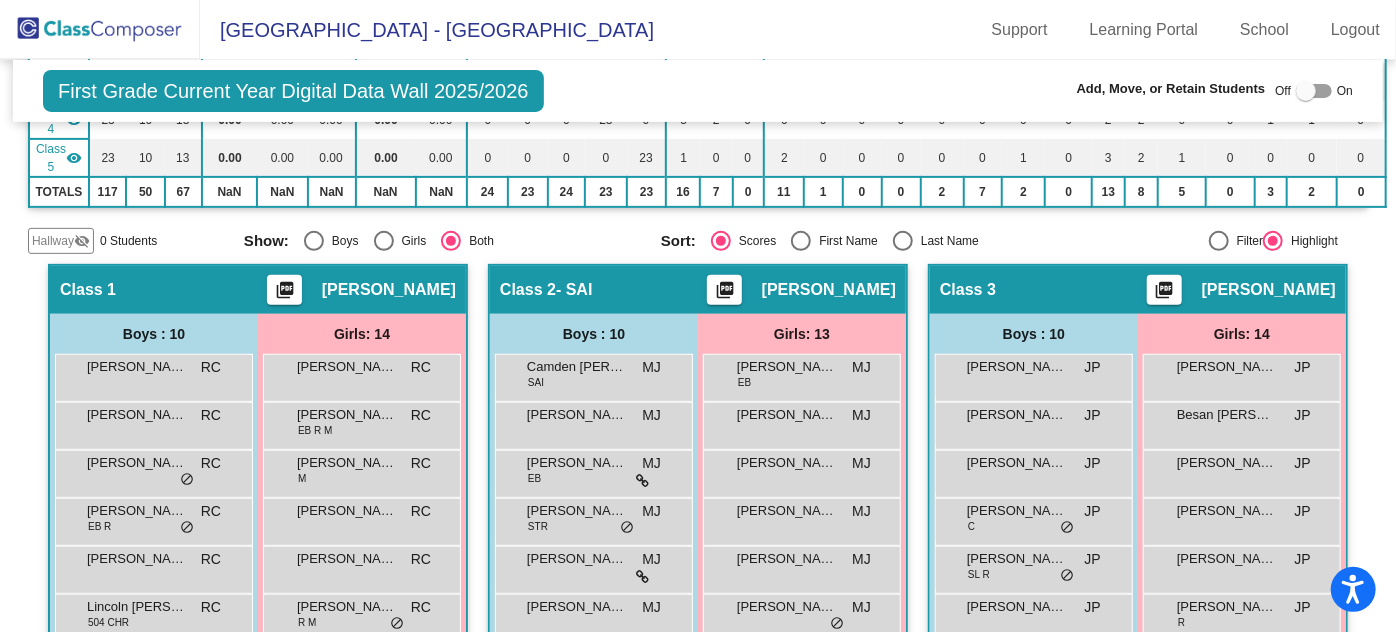 scroll, scrollTop: 363, scrollLeft: 0, axis: vertical 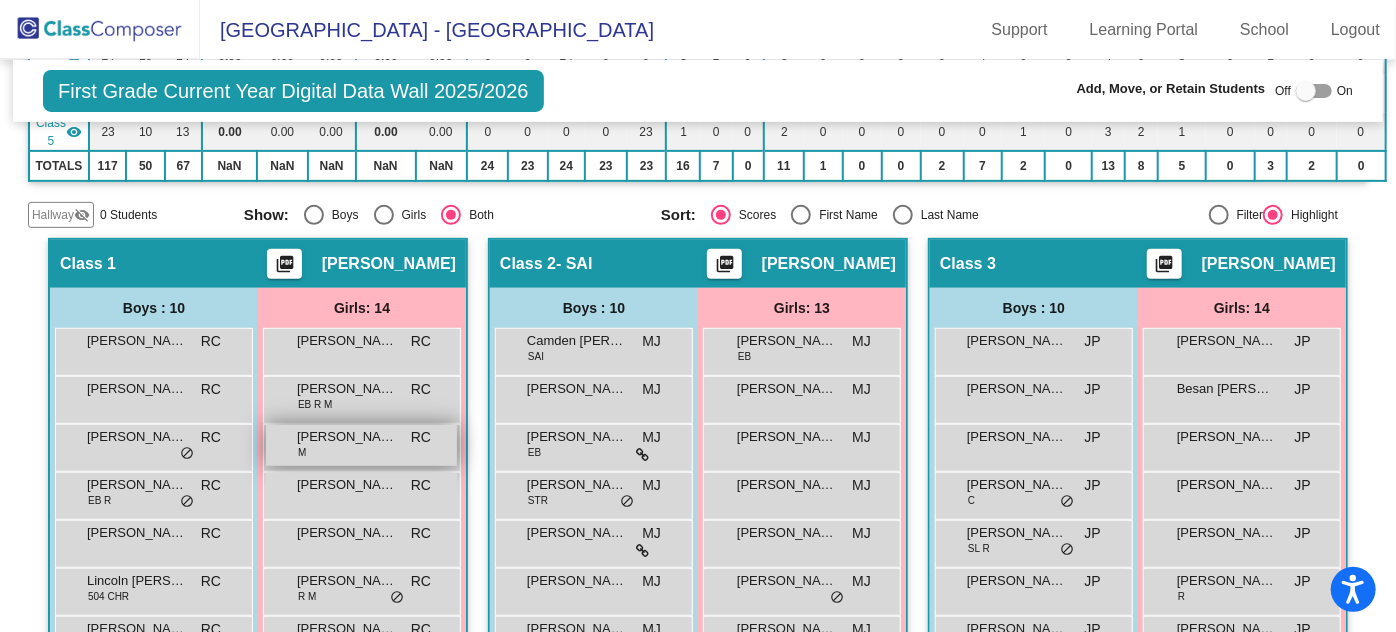 click on "[PERSON_NAME]" at bounding box center (347, 437) 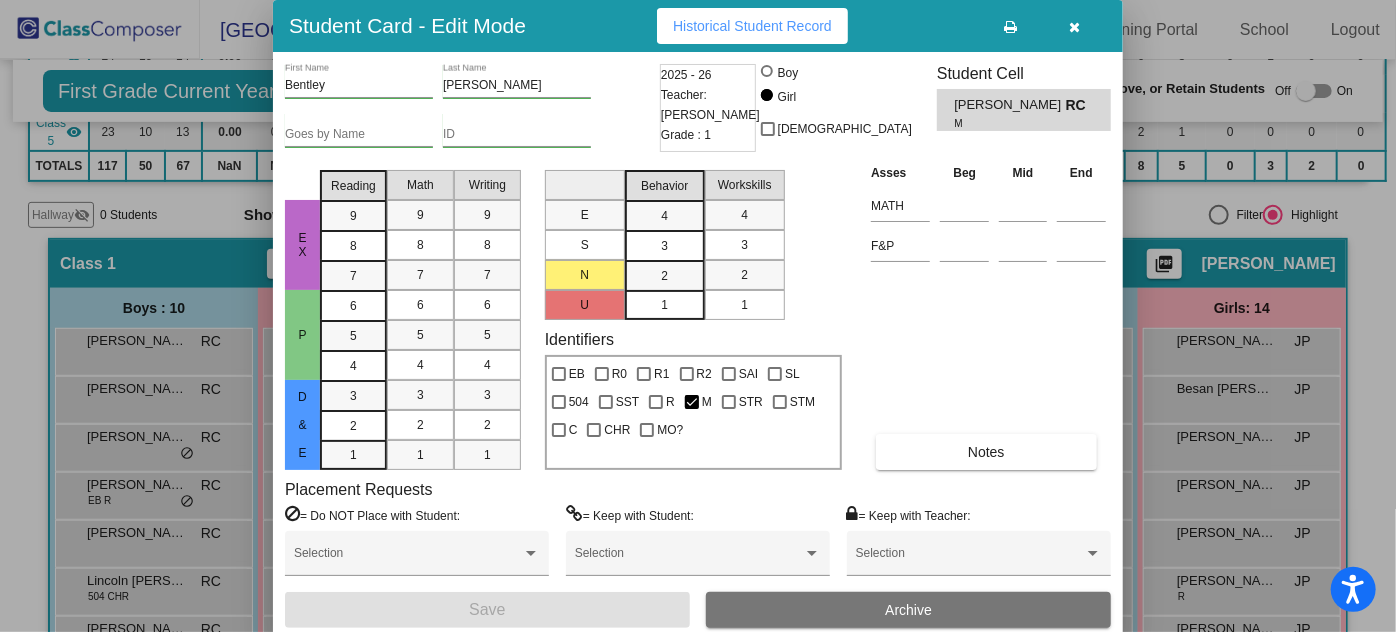 click on "ID" at bounding box center [517, 135] 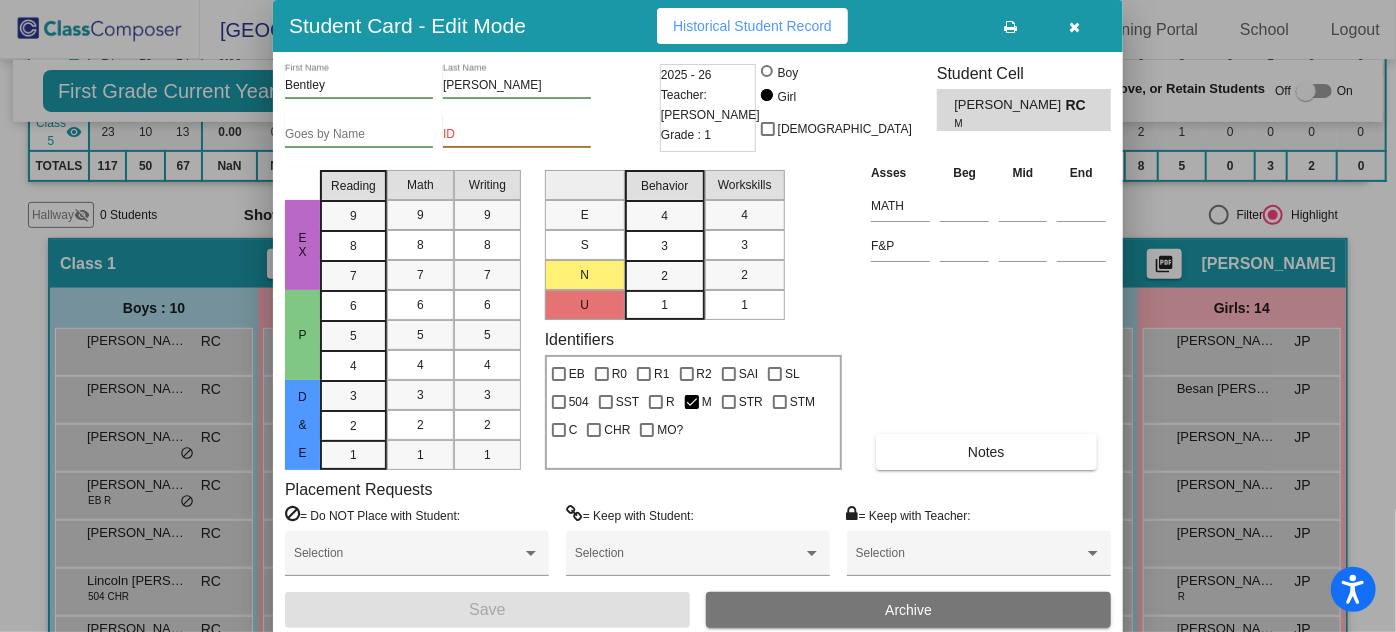 click on "ID" at bounding box center [517, 135] 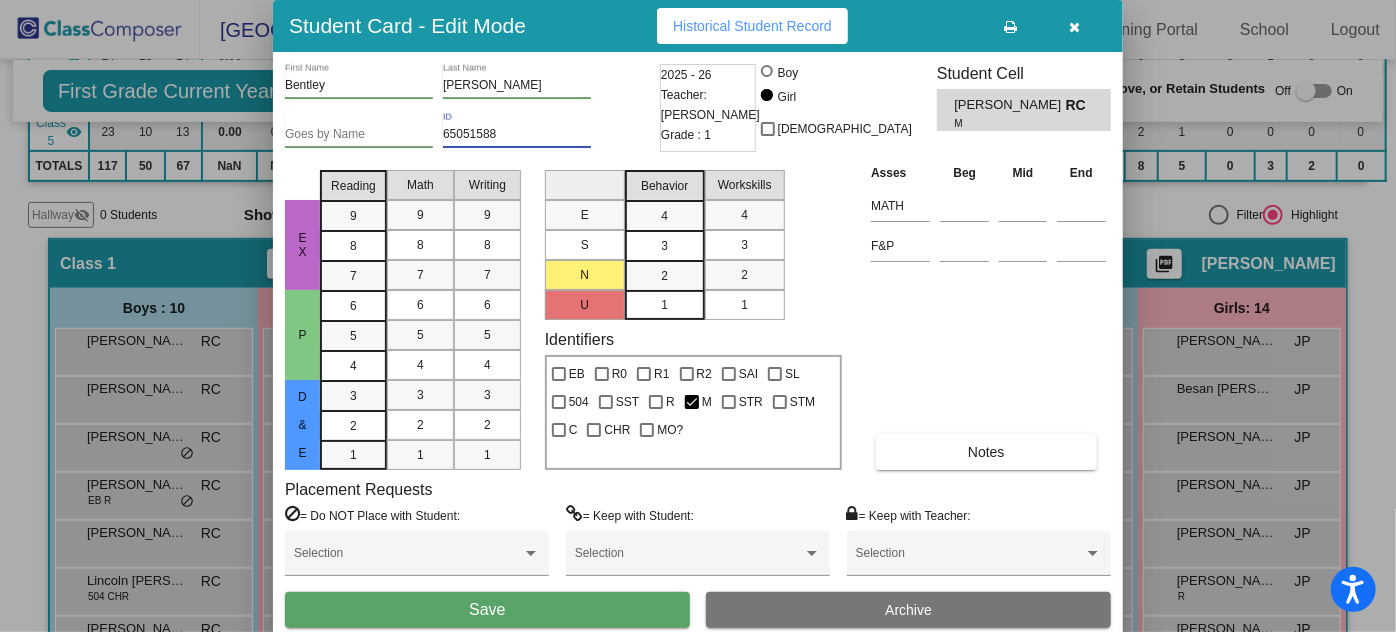 type on "65051588" 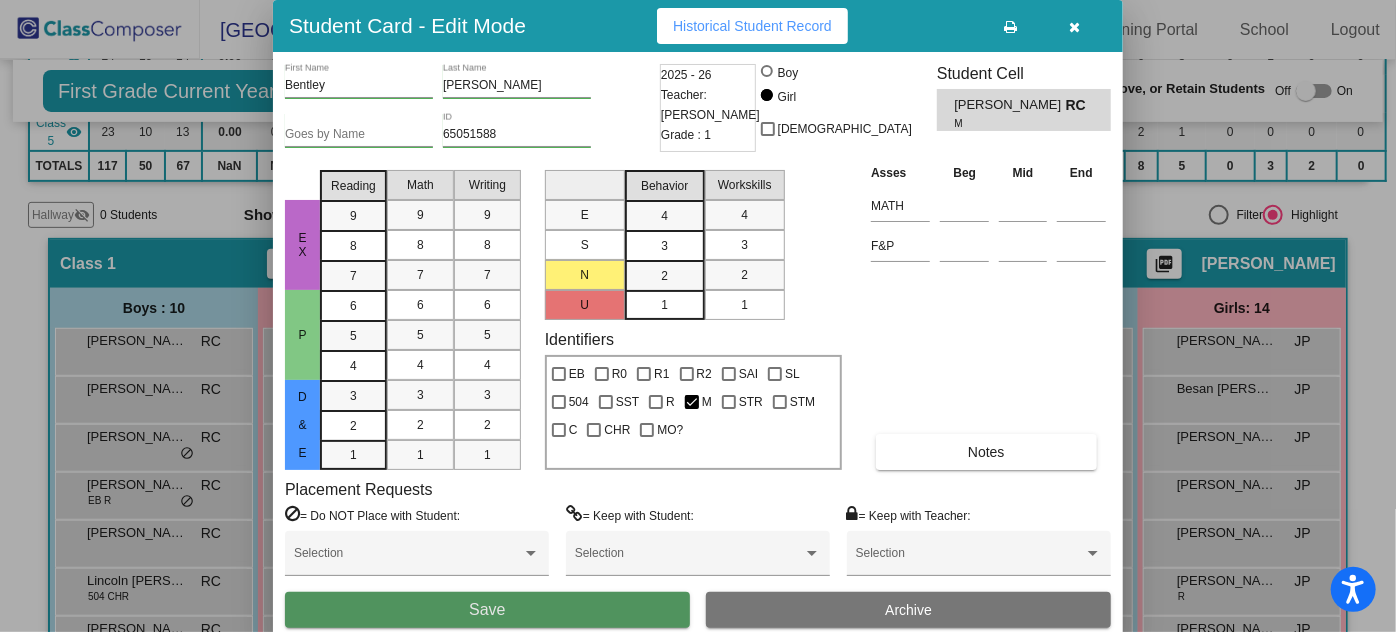 click on "Save" at bounding box center [487, 609] 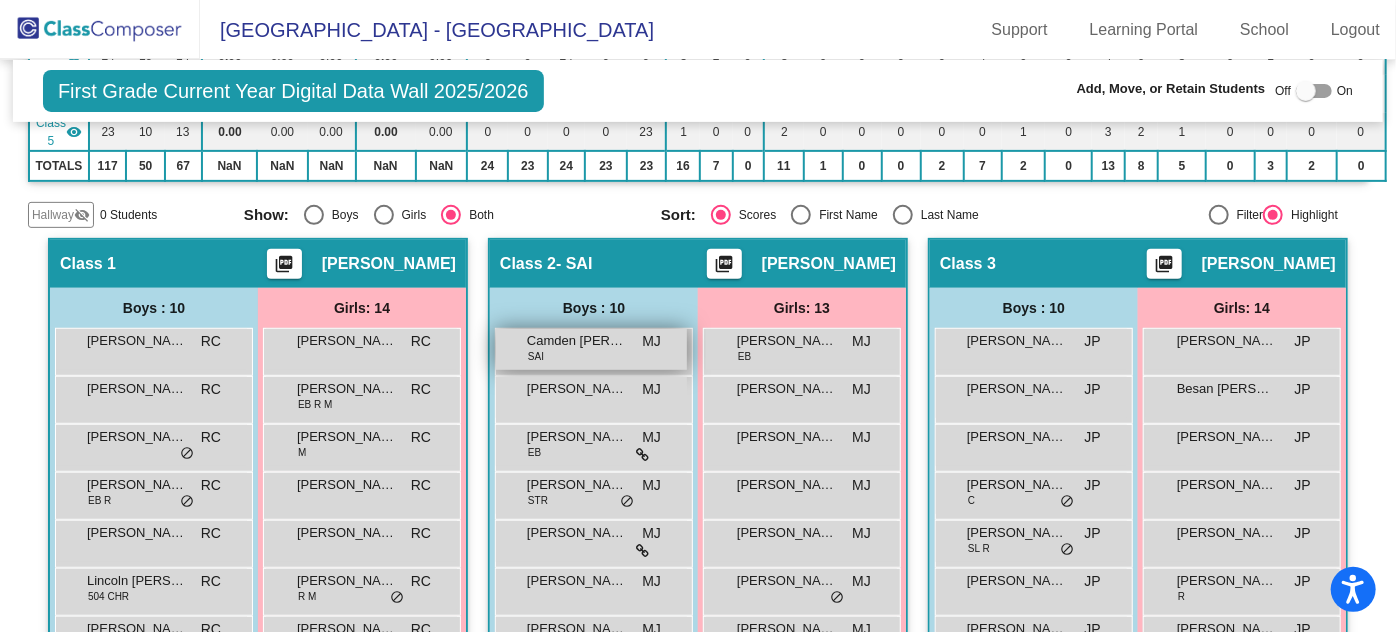 click on "Camden [PERSON_NAME] MJ lock do_not_disturb_alt" at bounding box center (591, 349) 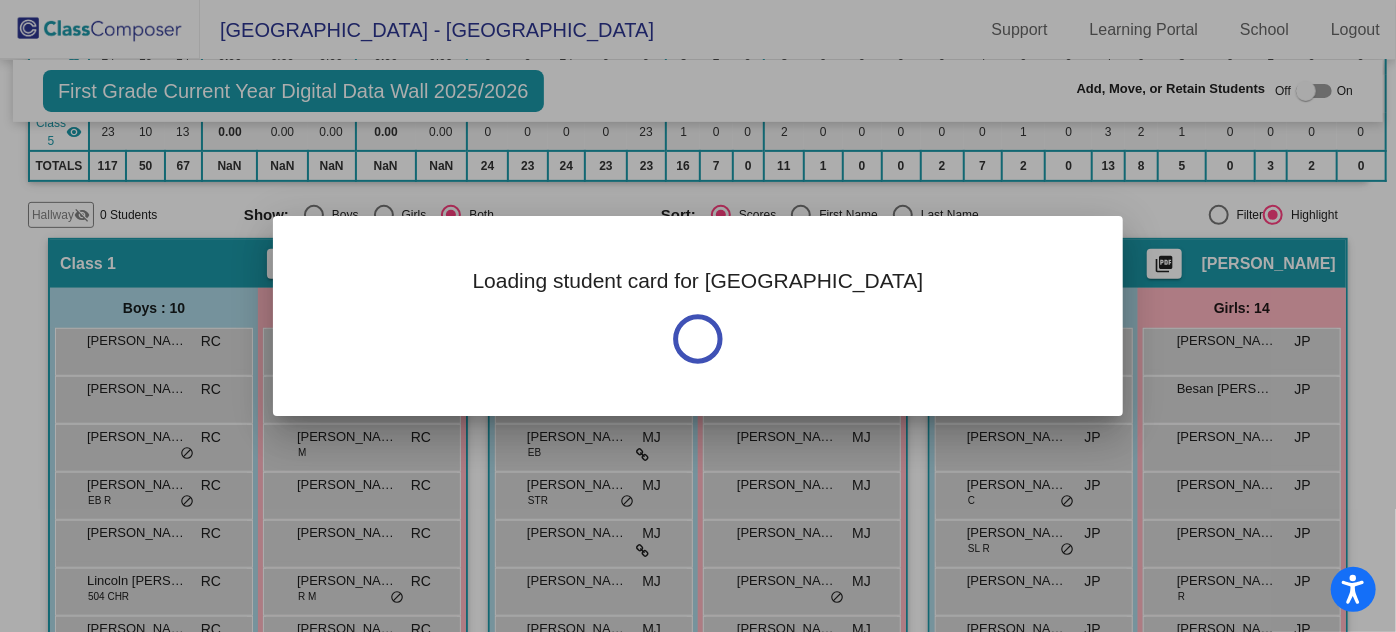 click on "Loading student card for [GEOGRAPHIC_DATA]" at bounding box center (698, 316) 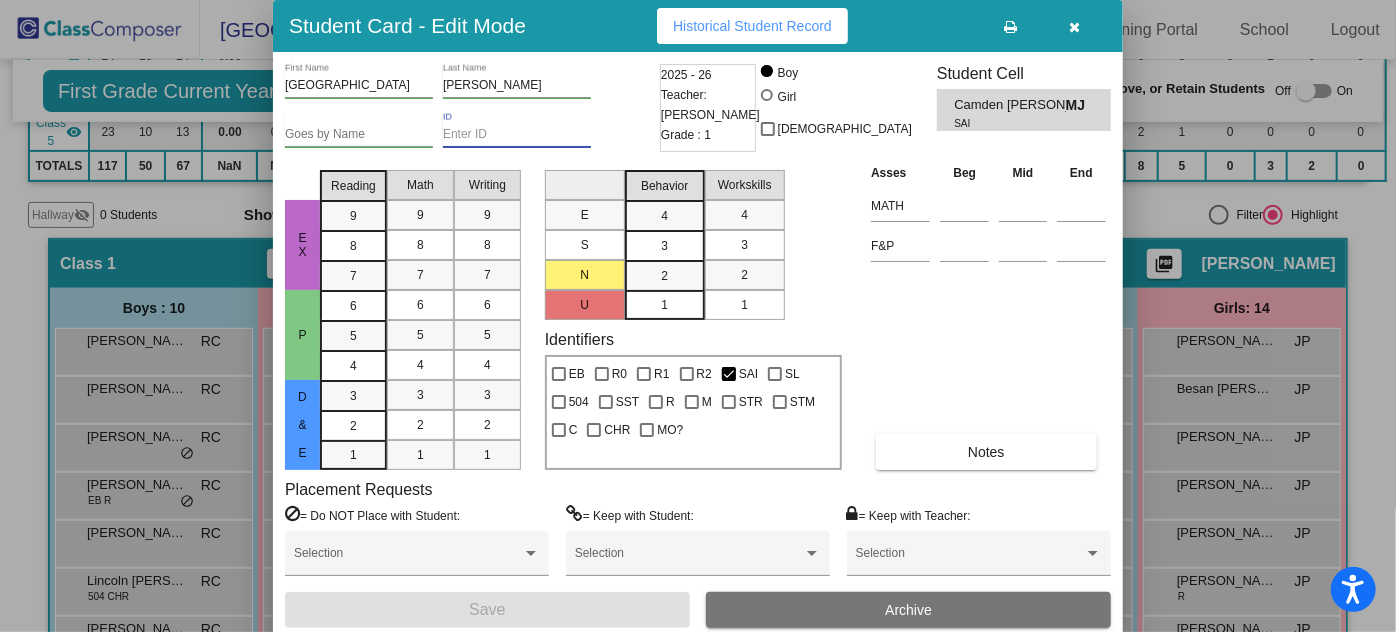click on "ID" at bounding box center (517, 135) 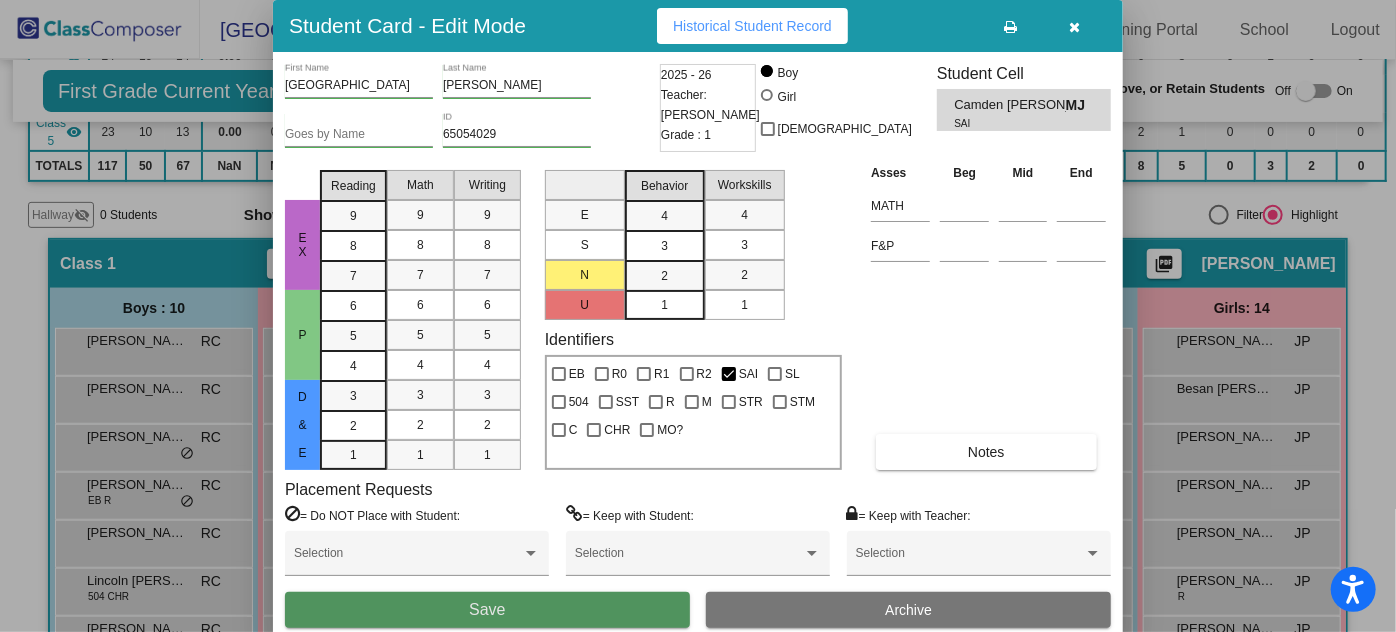 click on "Save" at bounding box center [487, 610] 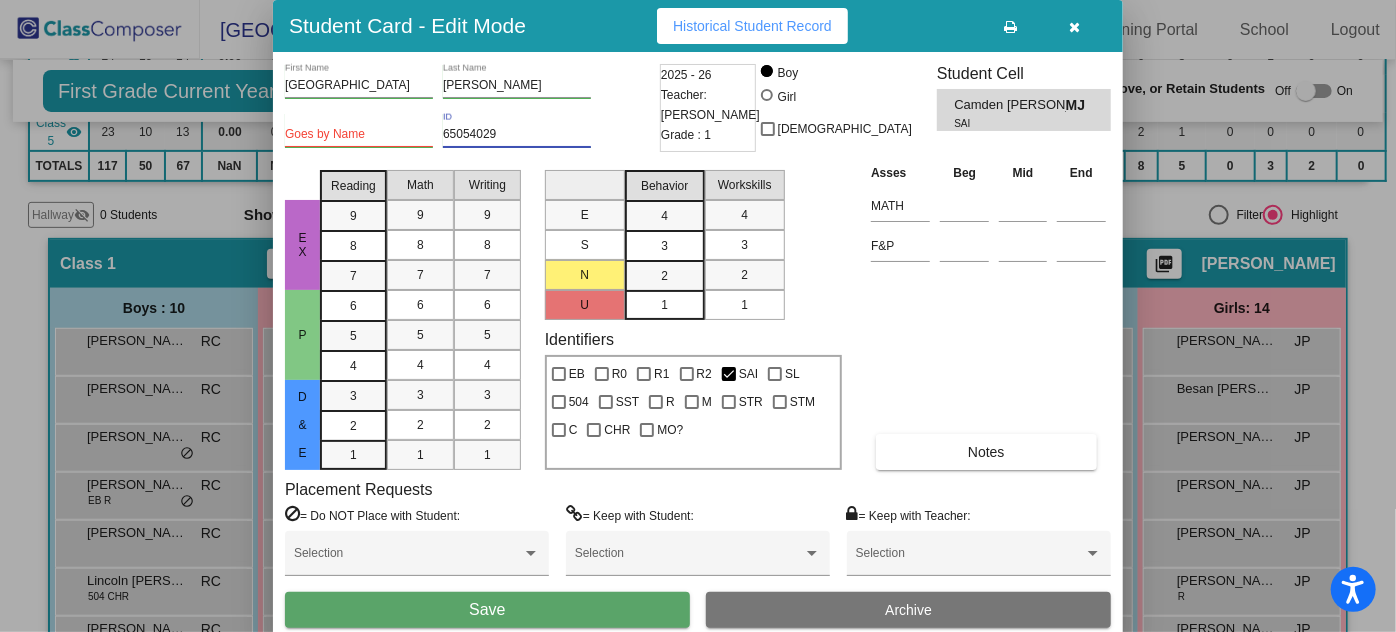 click on "65054029" at bounding box center [517, 135] 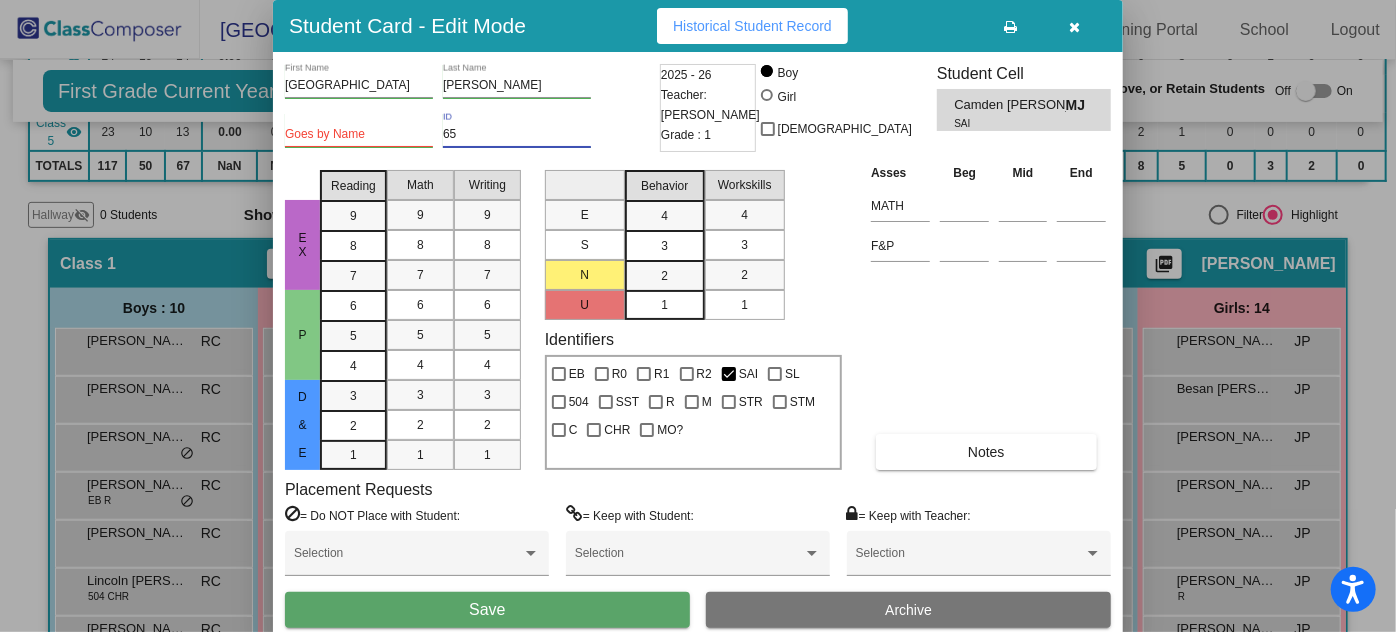 type on "6" 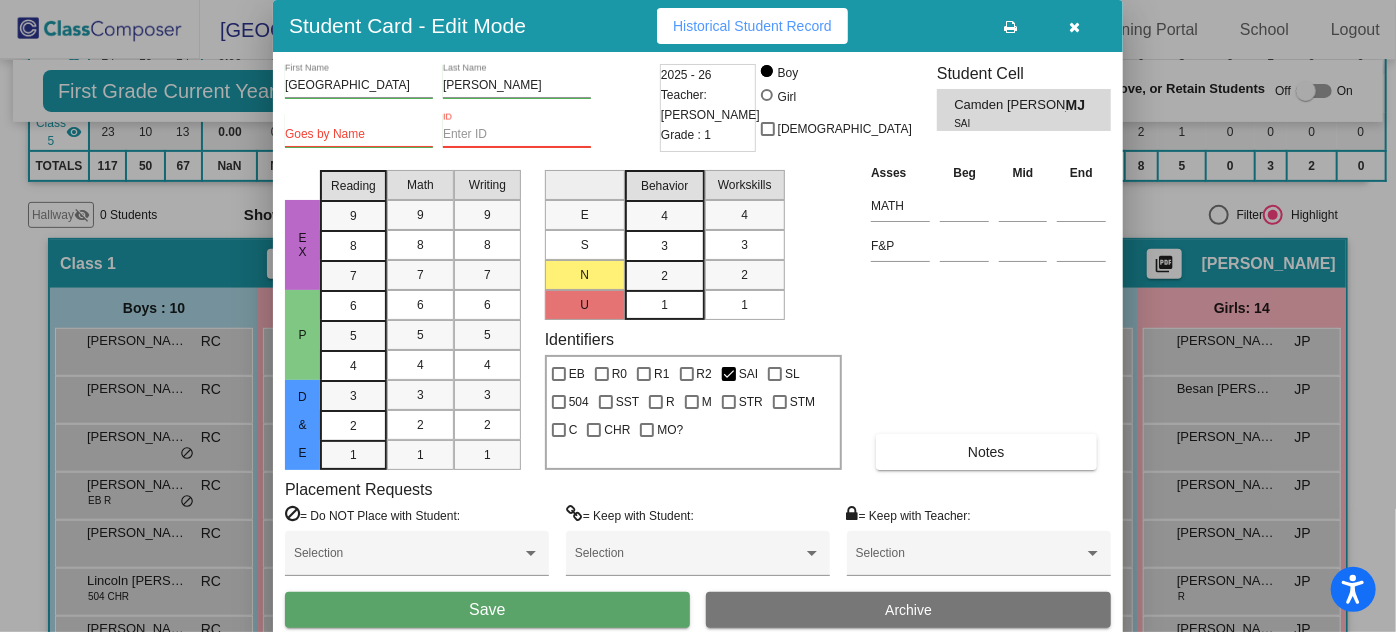 type 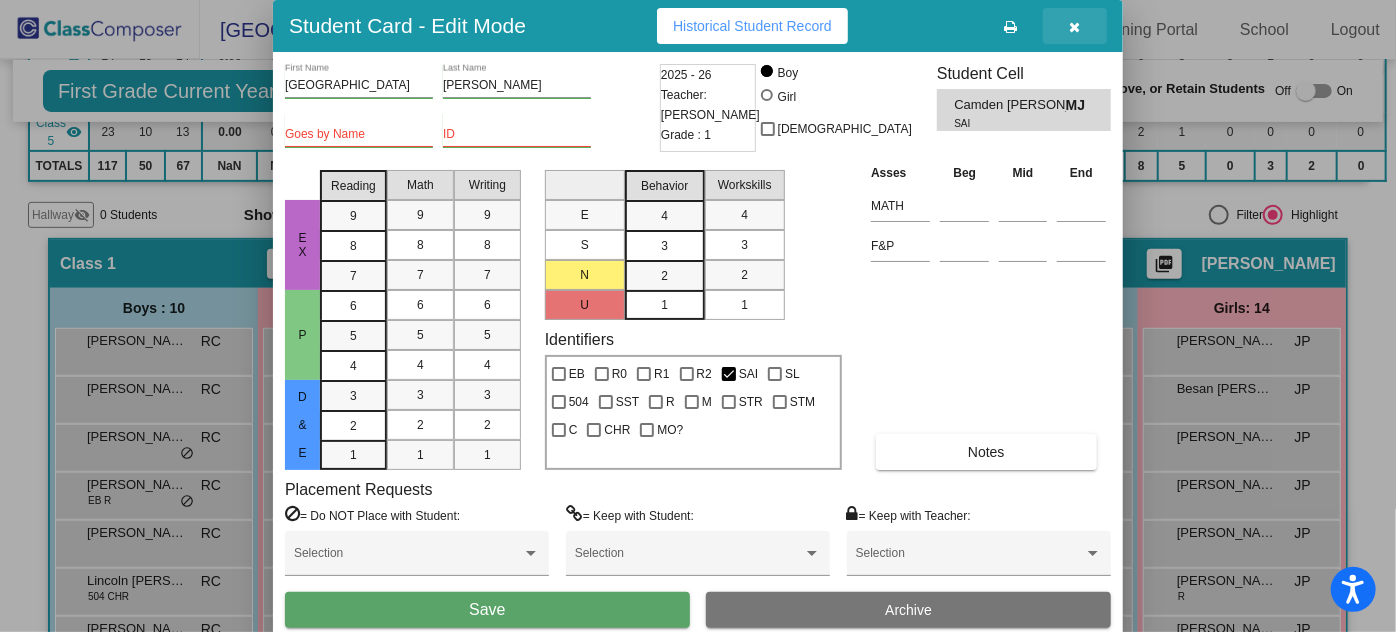 click at bounding box center [1075, 26] 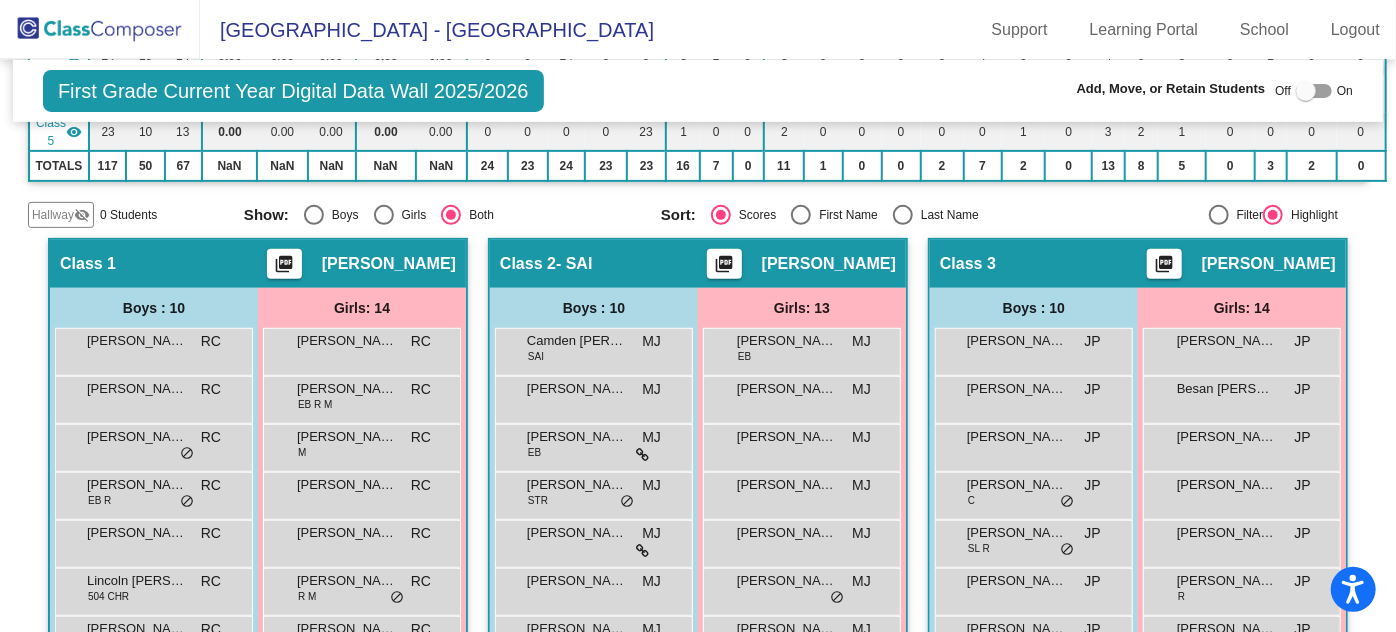click 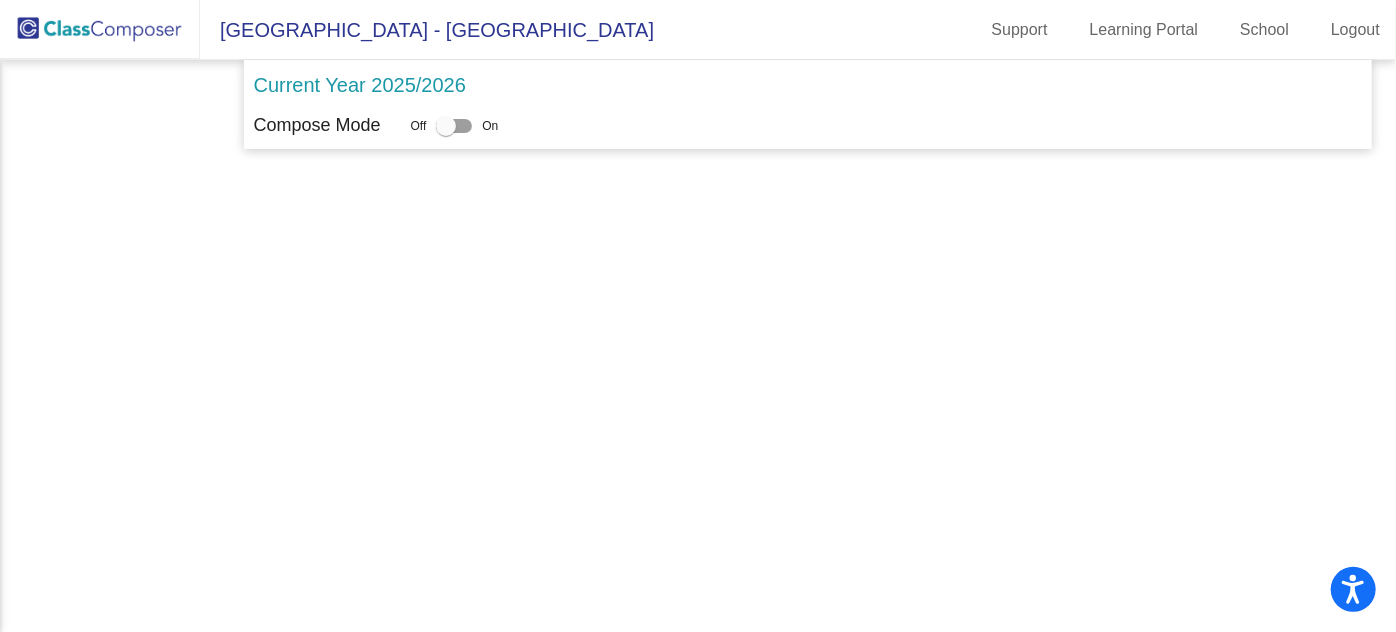 scroll, scrollTop: 0, scrollLeft: 0, axis: both 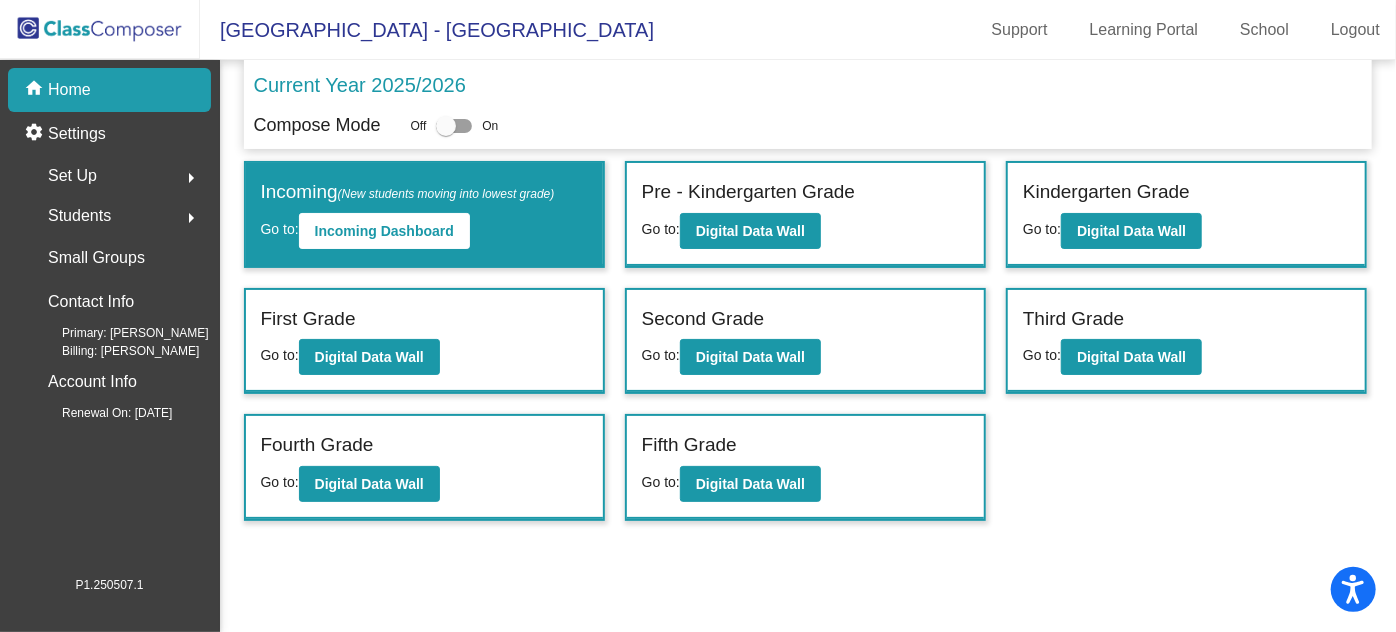 click on "Students" 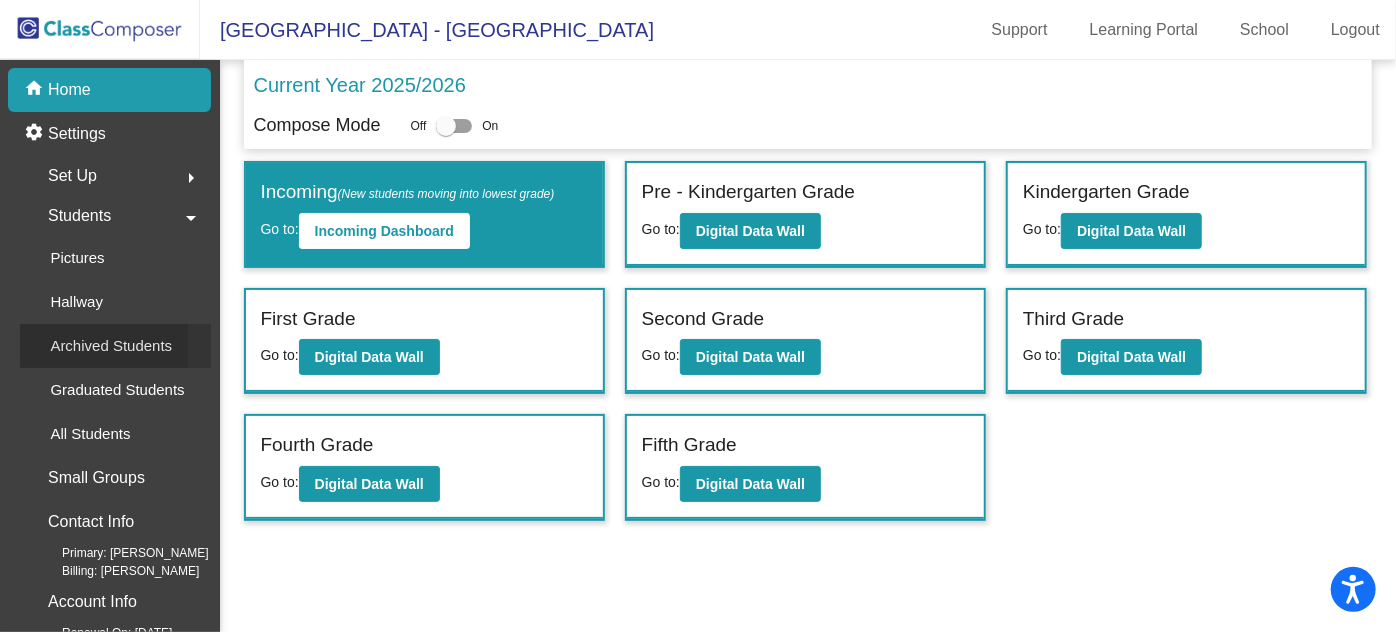 click on "Archived Students" 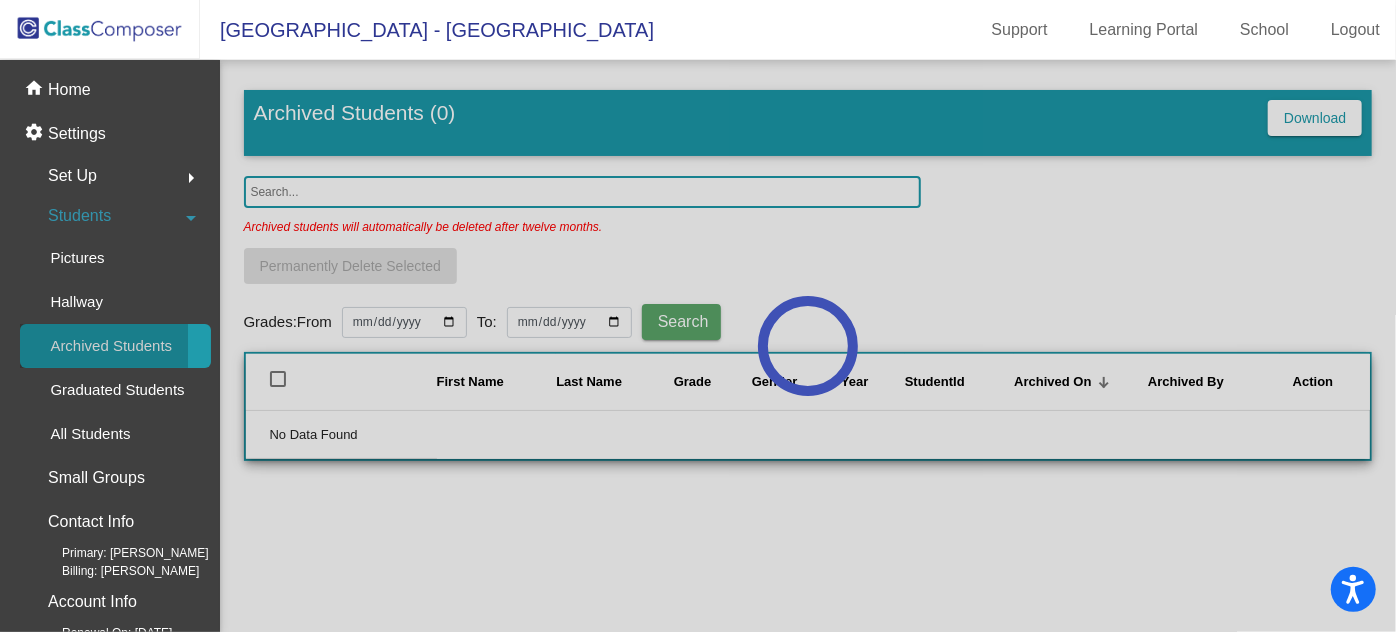 click on "Archived Students" 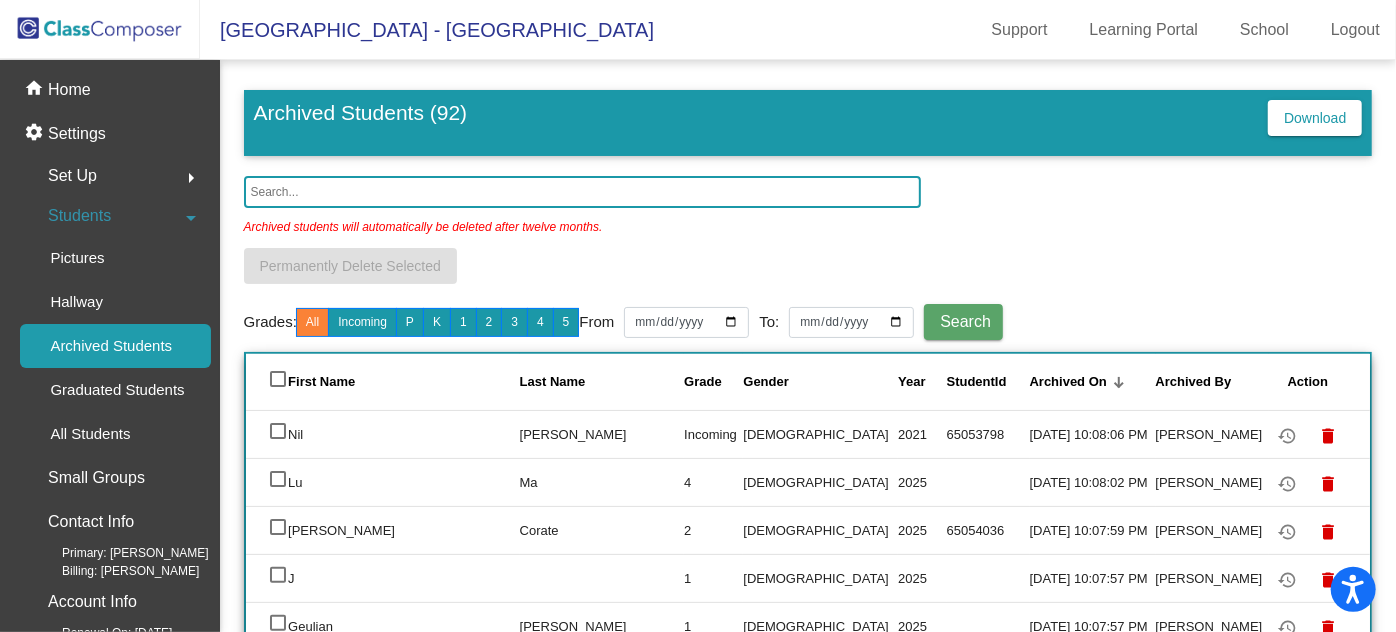 click 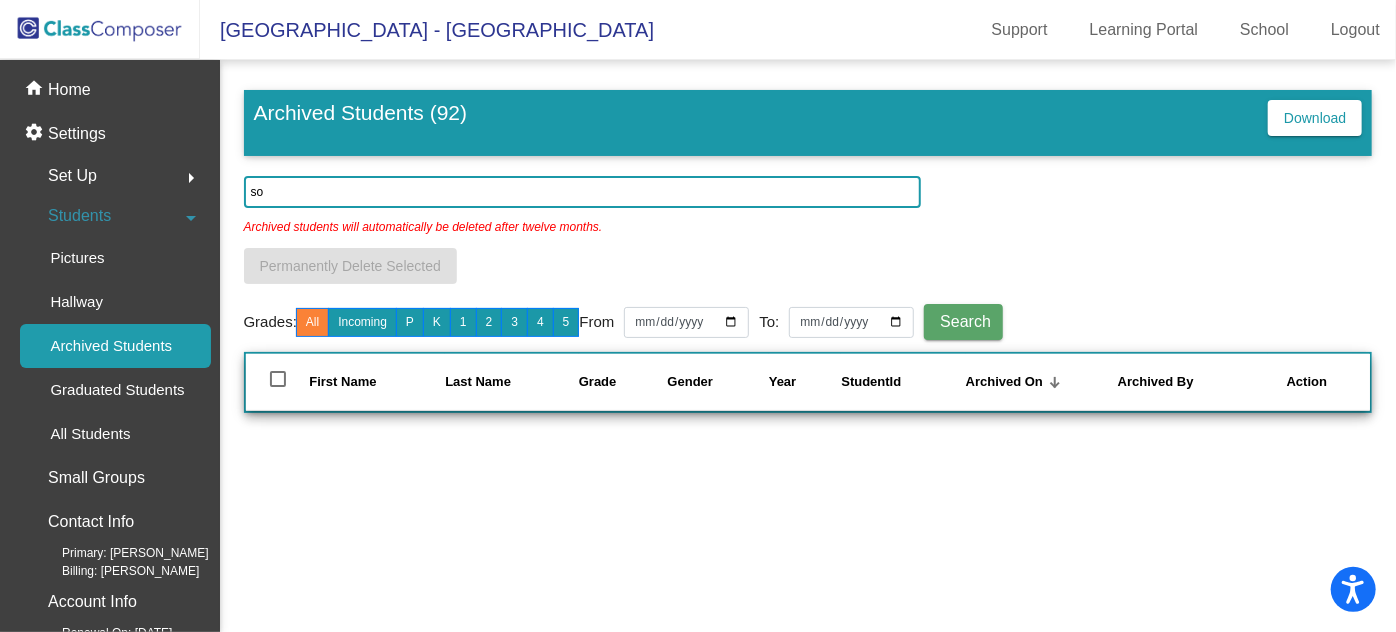 type on "s" 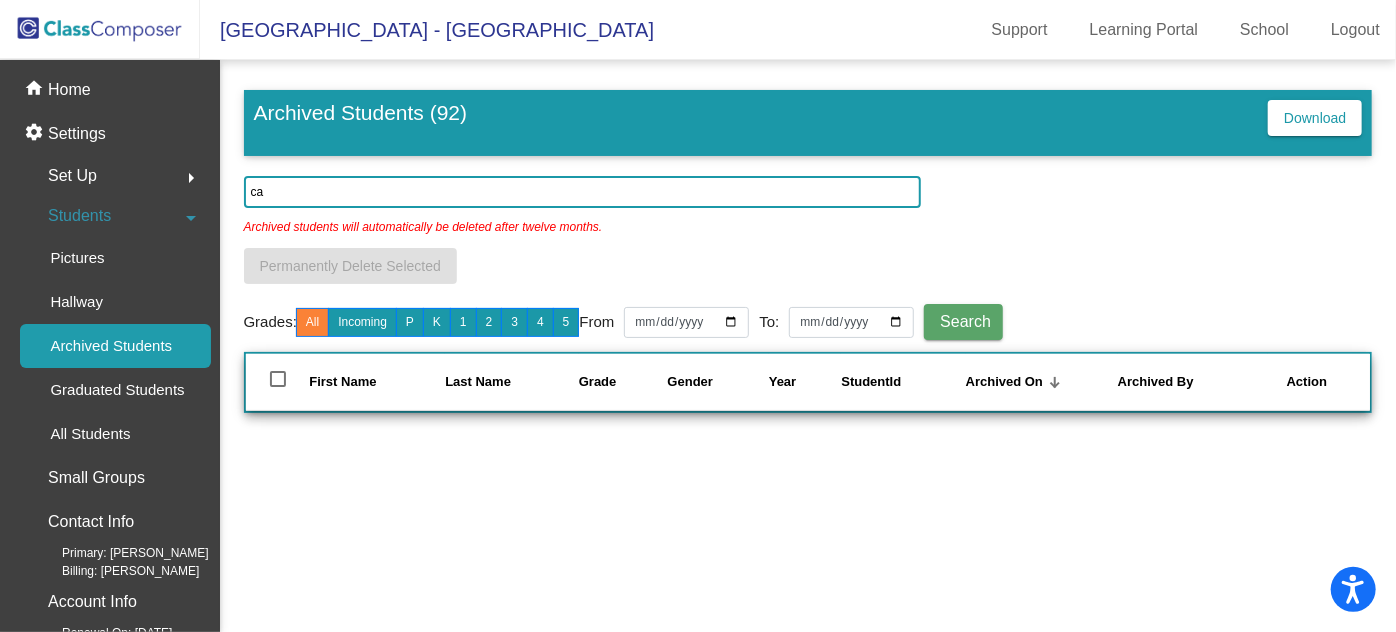 type on "c" 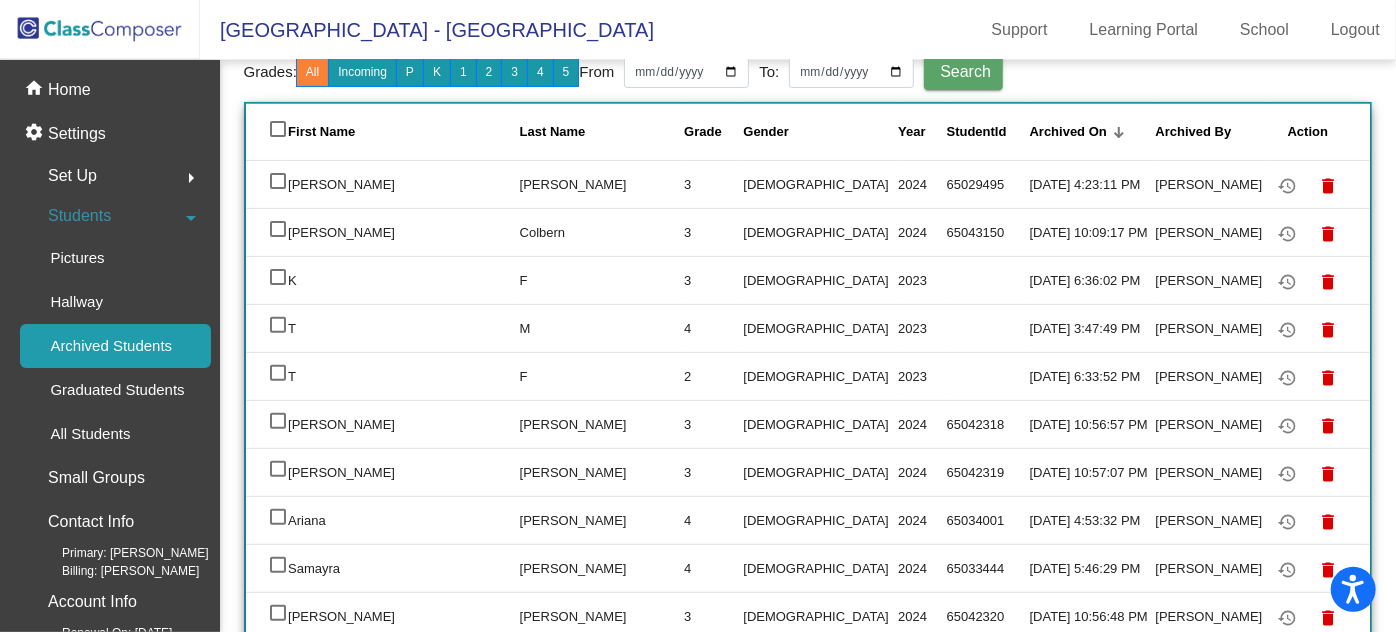 scroll, scrollTop: 363, scrollLeft: 0, axis: vertical 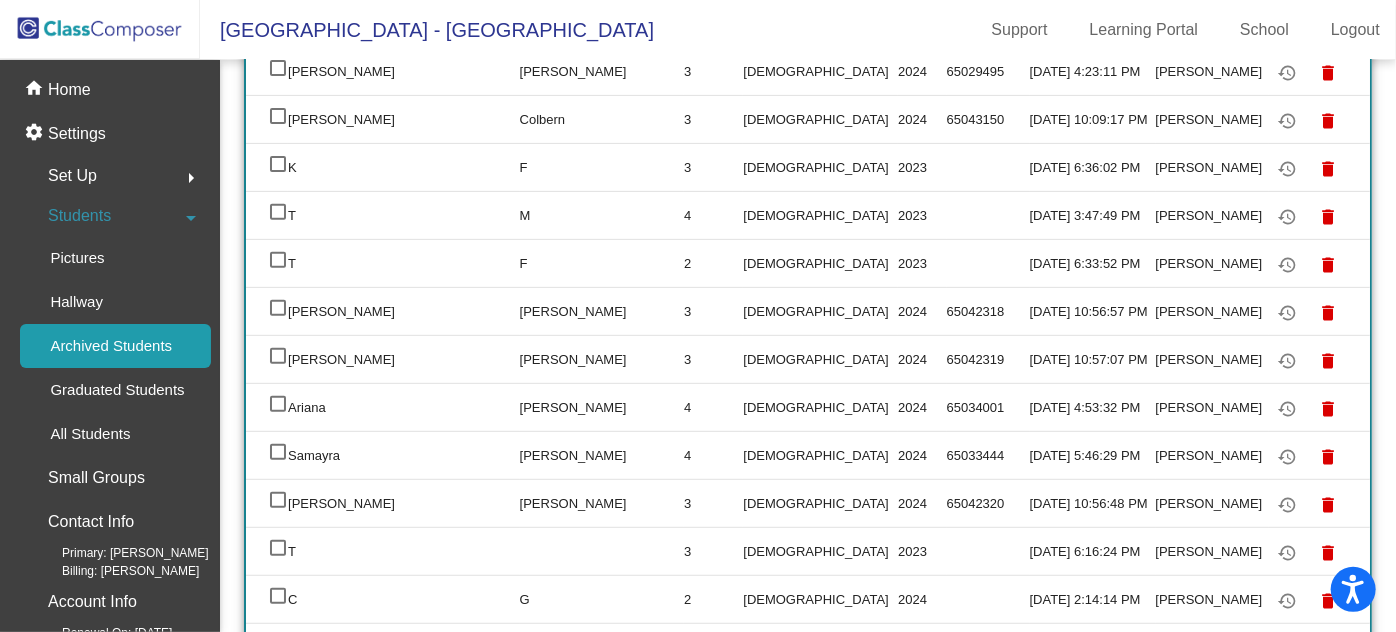 type 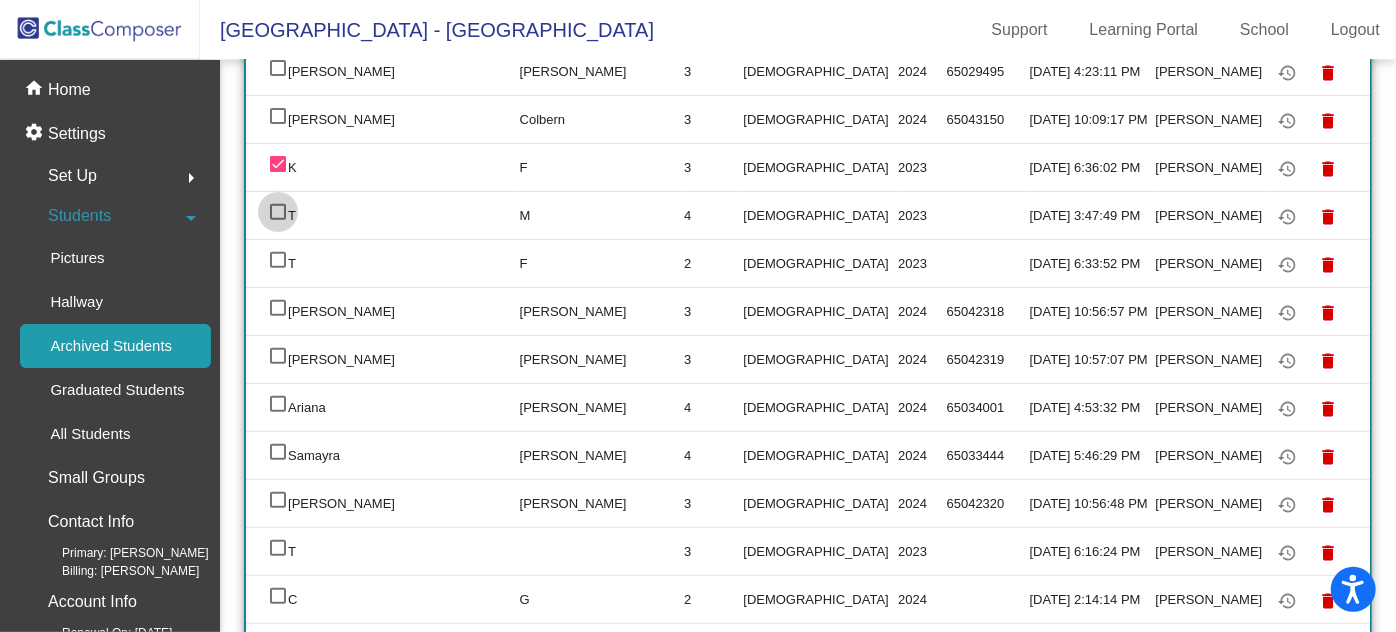 click at bounding box center (278, 212) 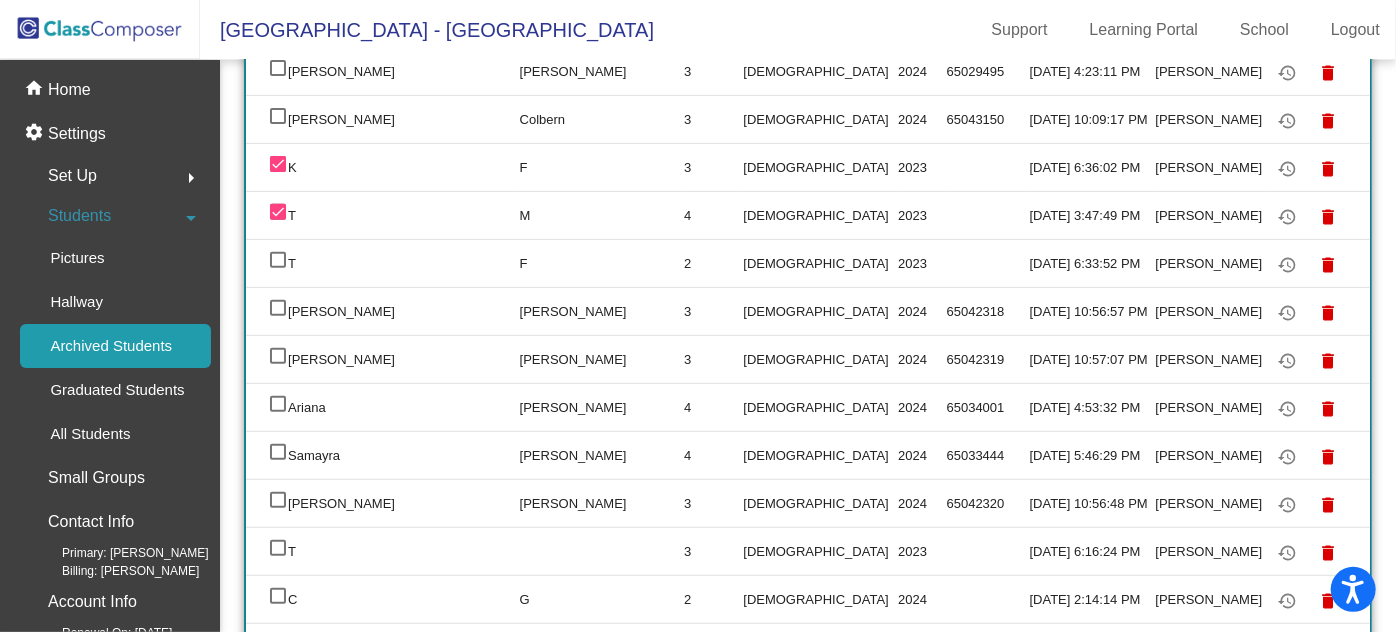 click at bounding box center (278, 260) 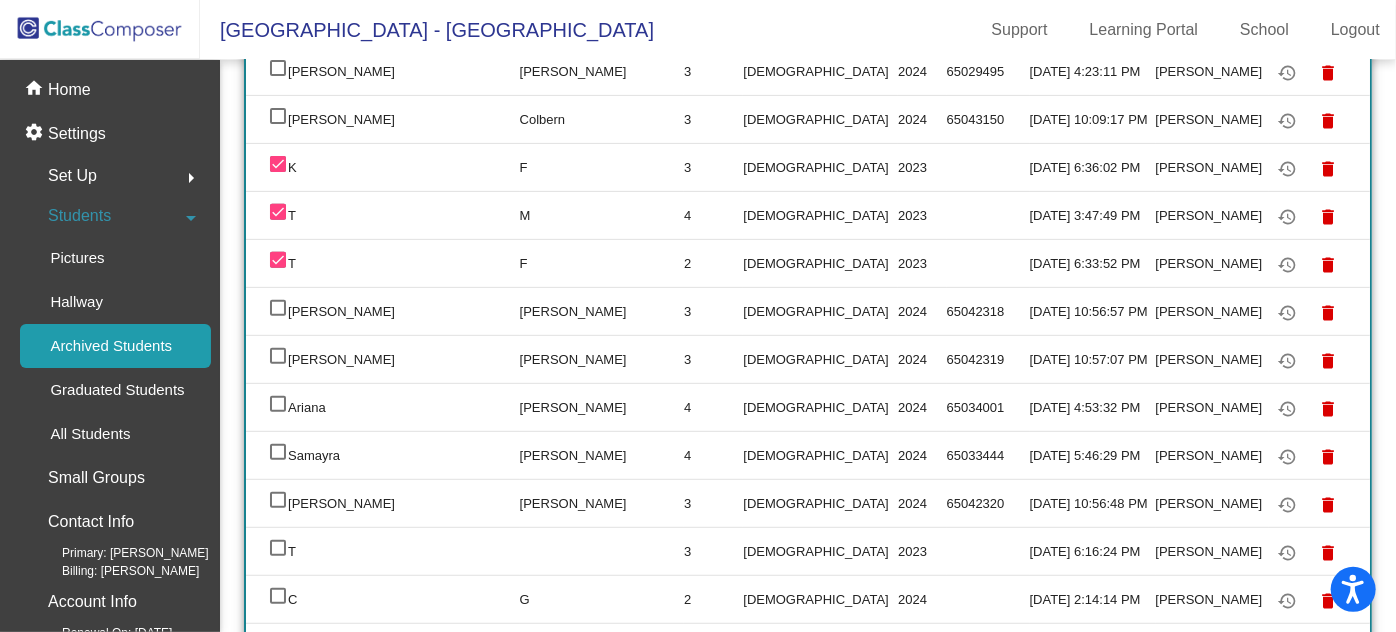 scroll, scrollTop: 545, scrollLeft: 0, axis: vertical 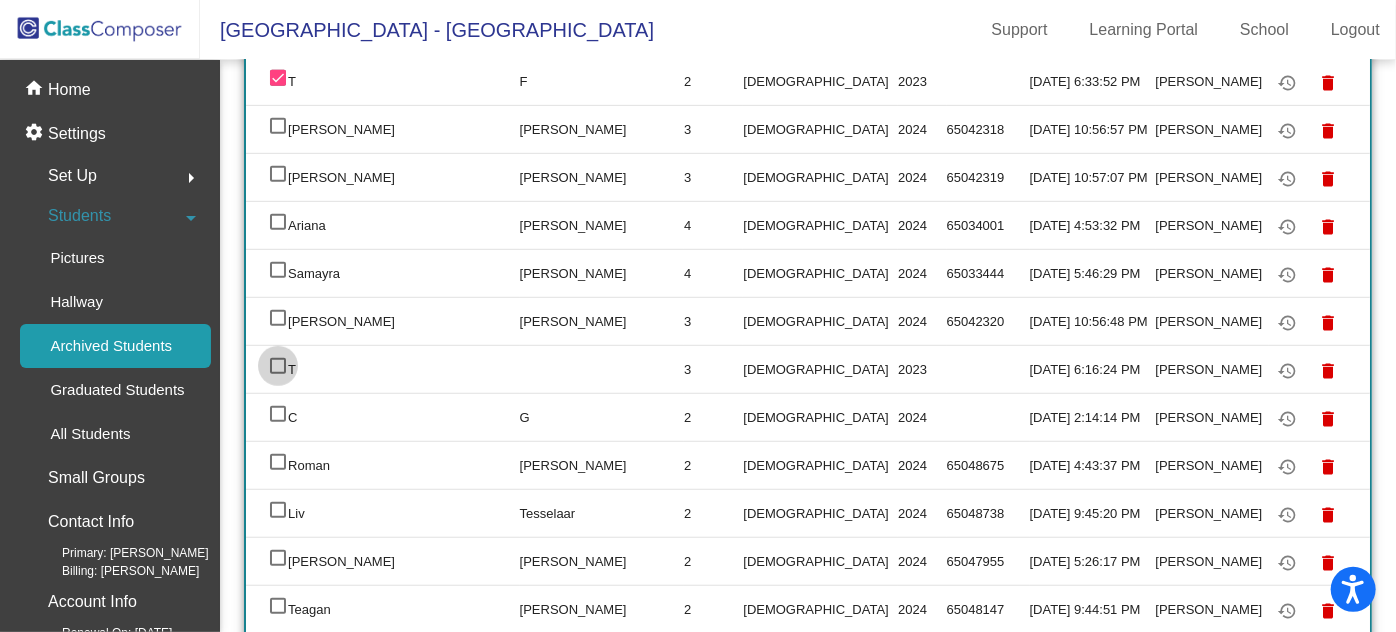 click at bounding box center [278, 366] 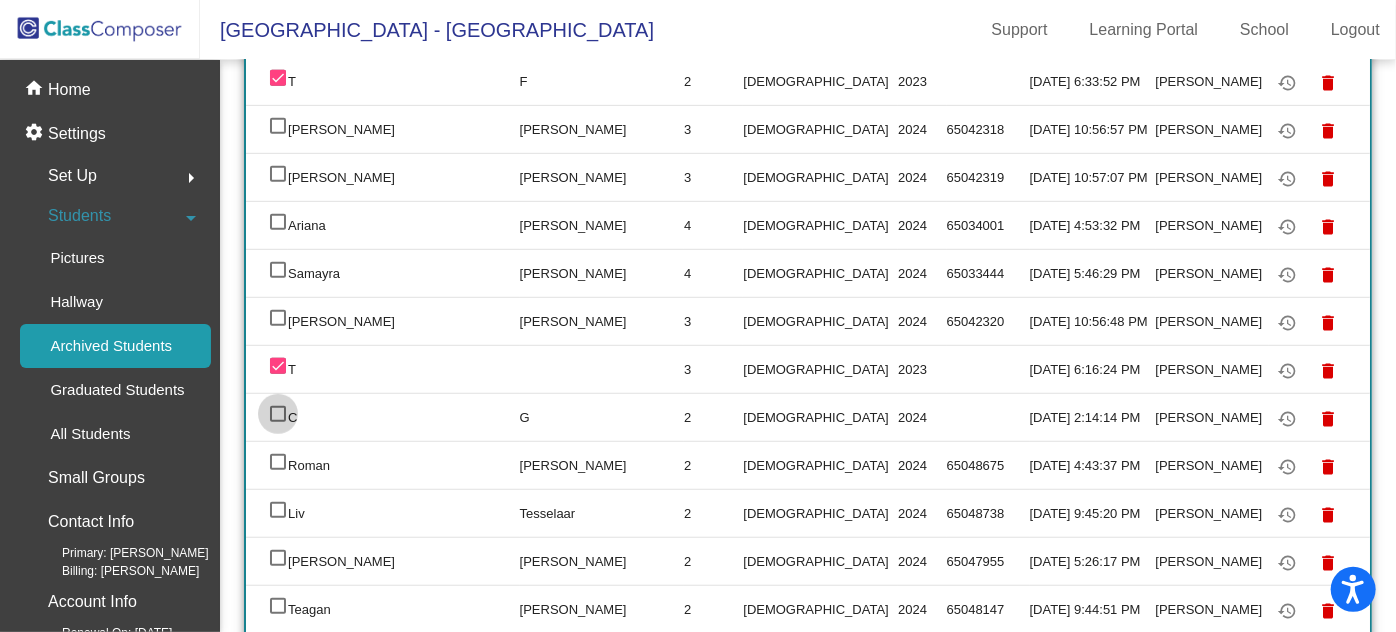 click at bounding box center (278, 414) 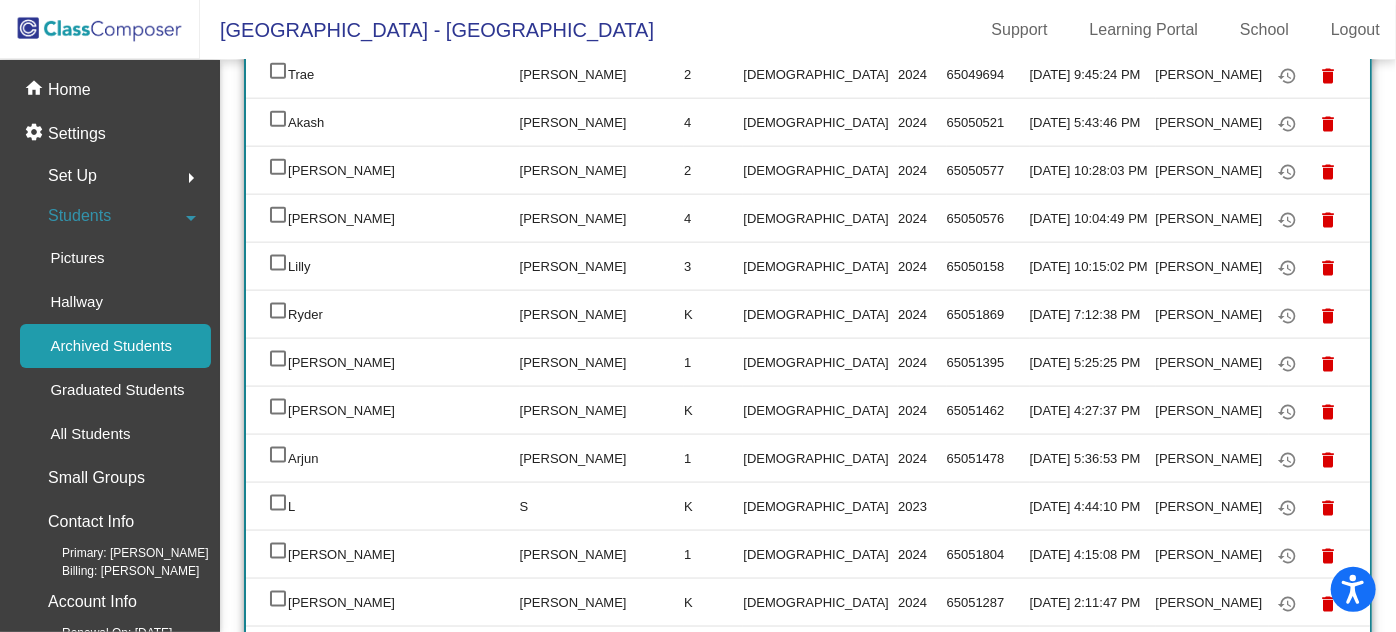 scroll, scrollTop: 1363, scrollLeft: 0, axis: vertical 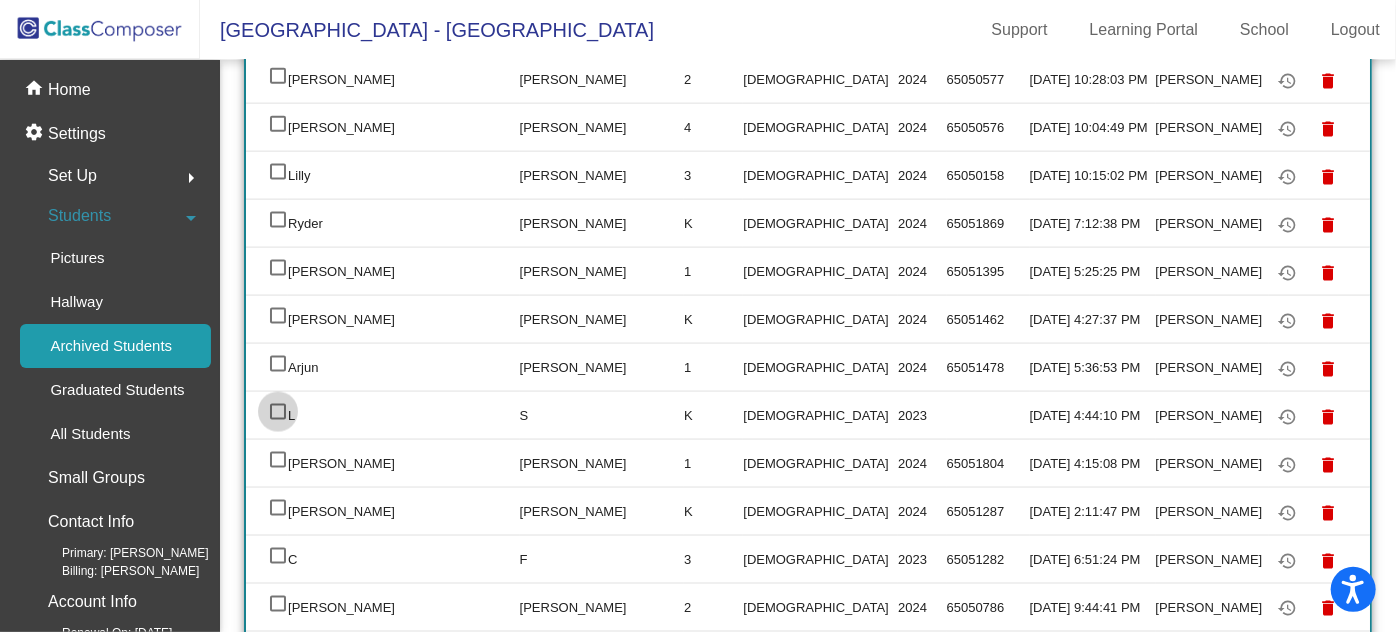click at bounding box center (278, 412) 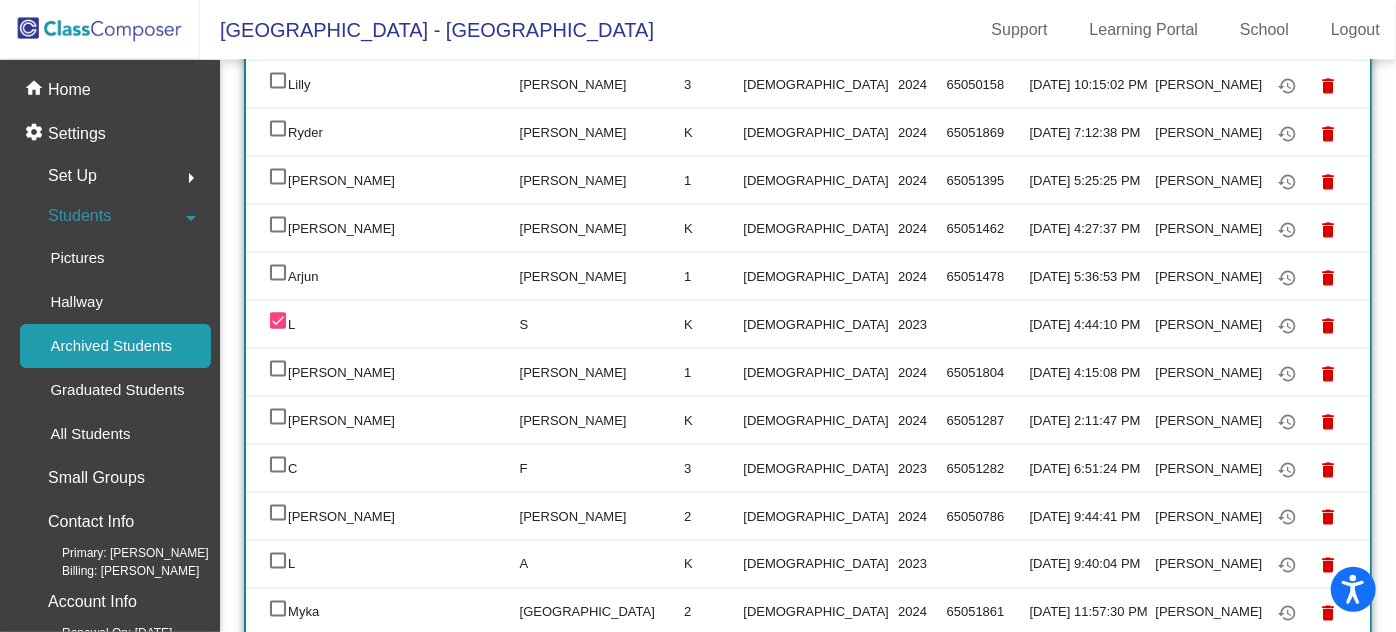 scroll, scrollTop: 1545, scrollLeft: 0, axis: vertical 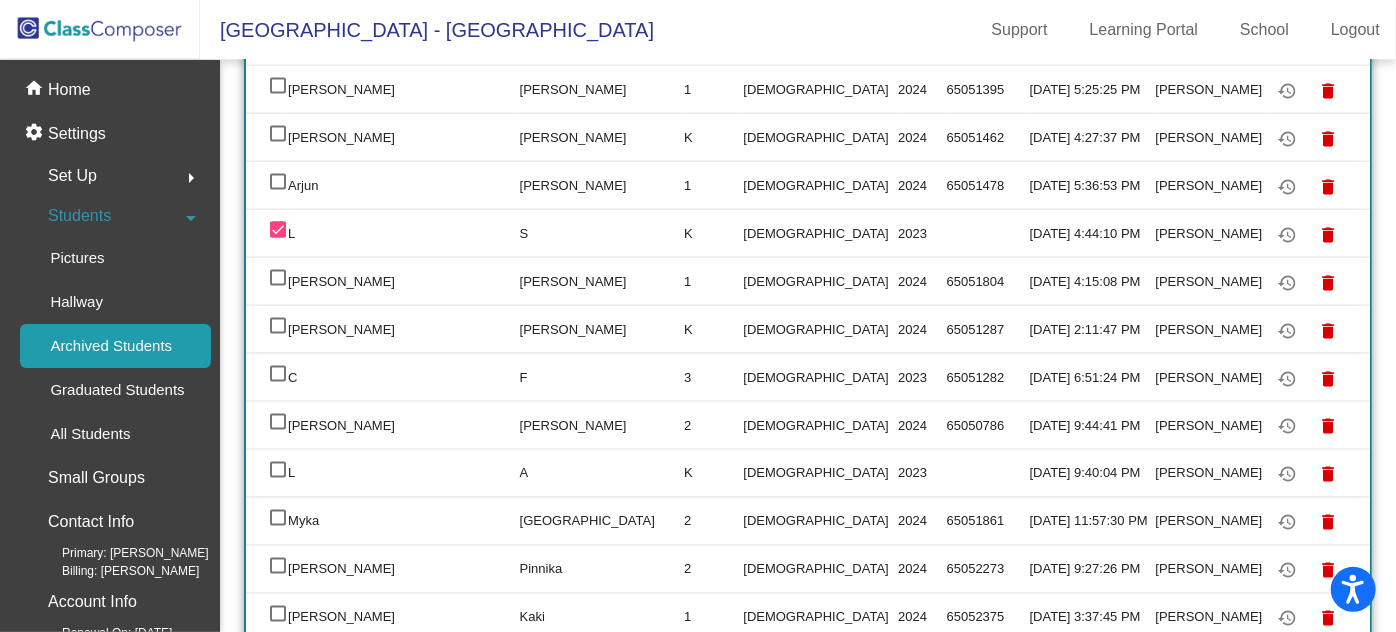 click at bounding box center (278, 374) 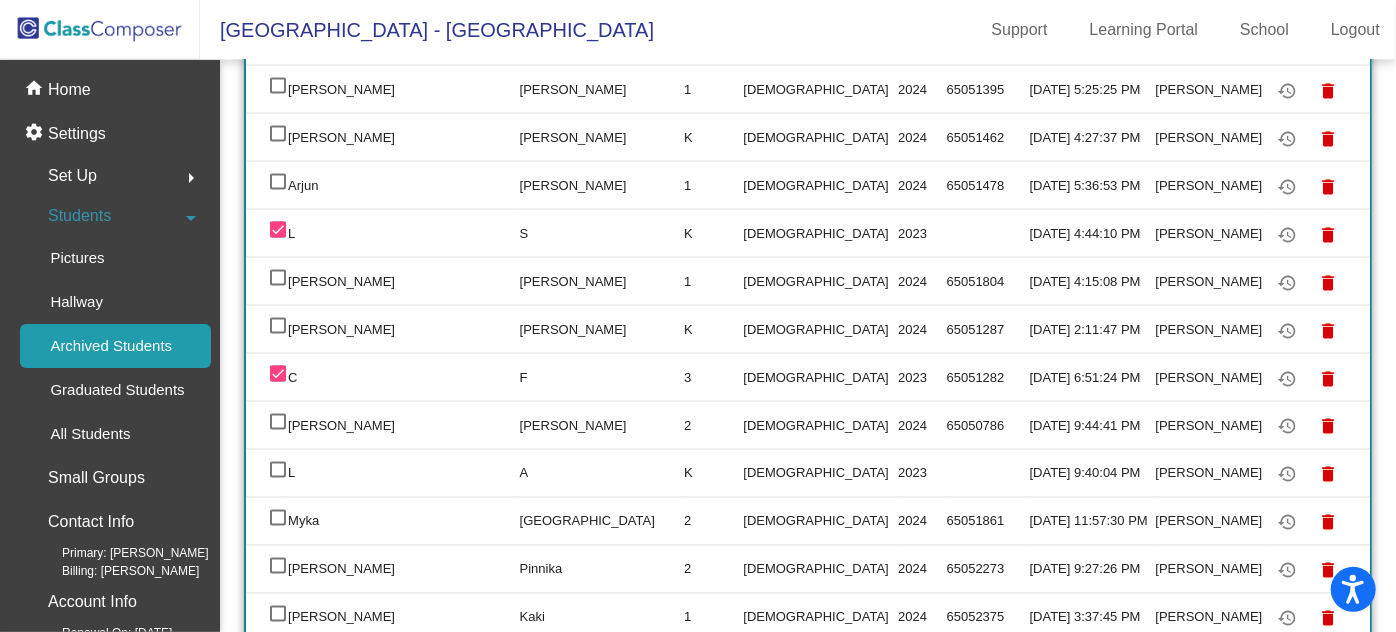 scroll, scrollTop: 1636, scrollLeft: 0, axis: vertical 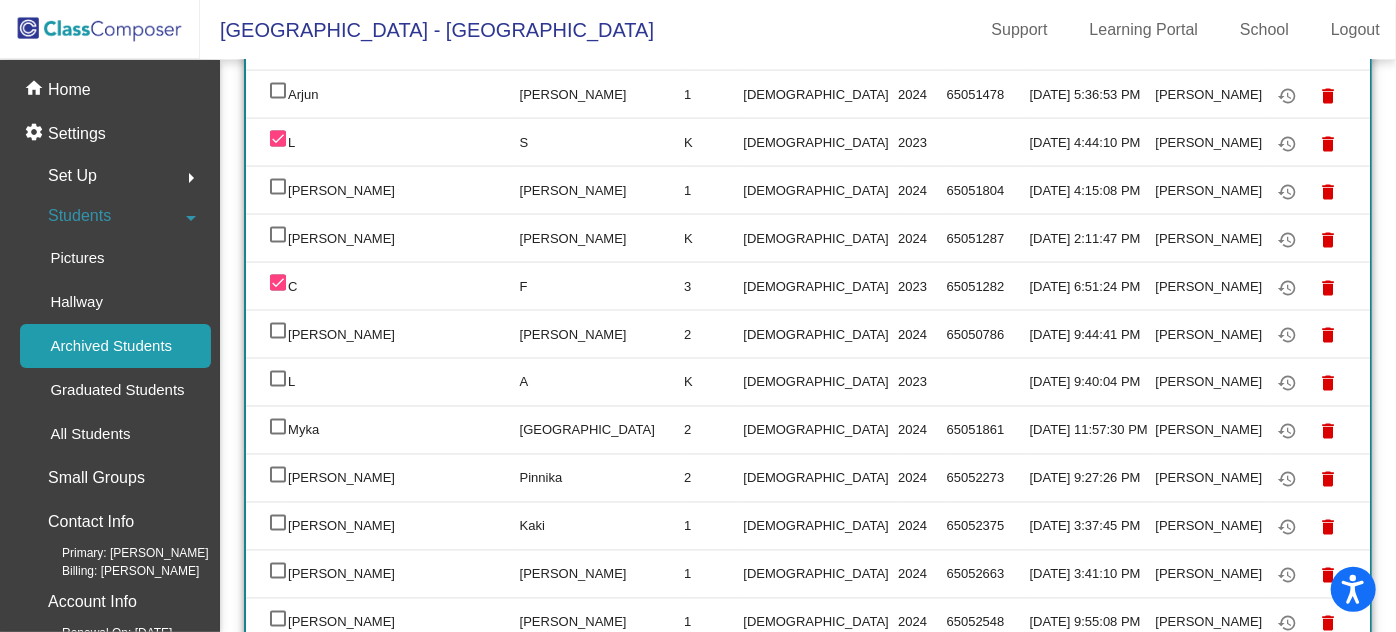 click at bounding box center [278, 381] 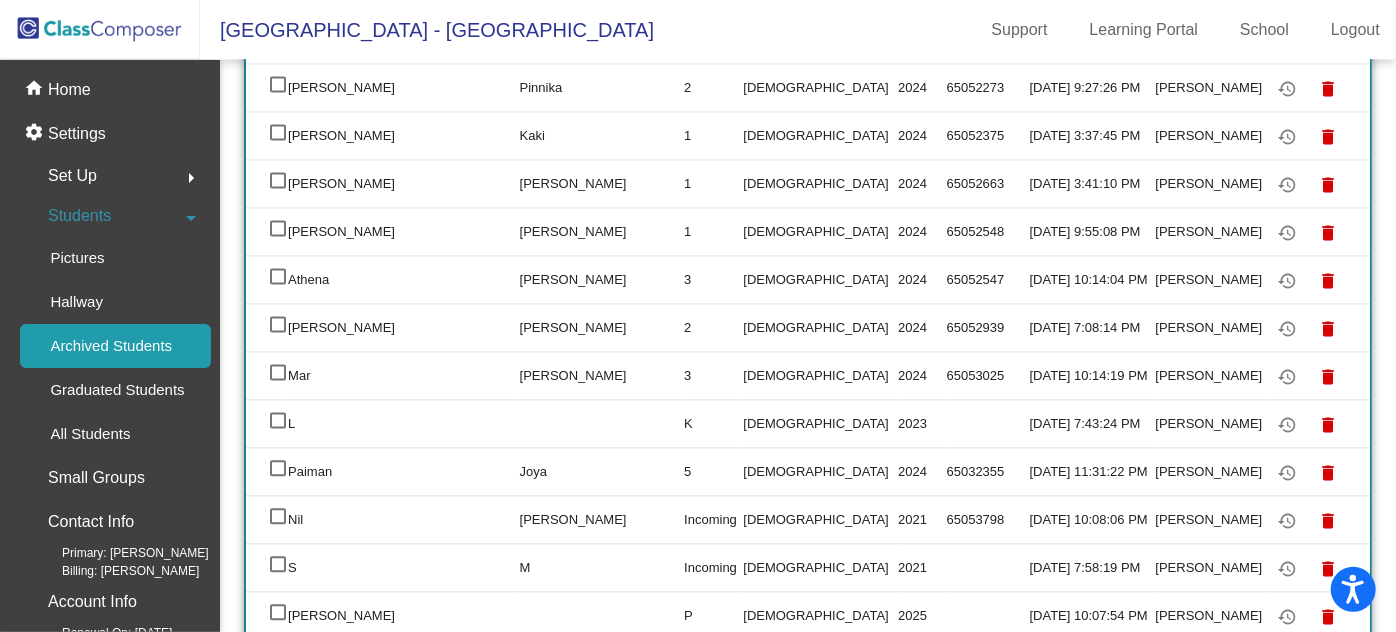 scroll, scrollTop: 2090, scrollLeft: 0, axis: vertical 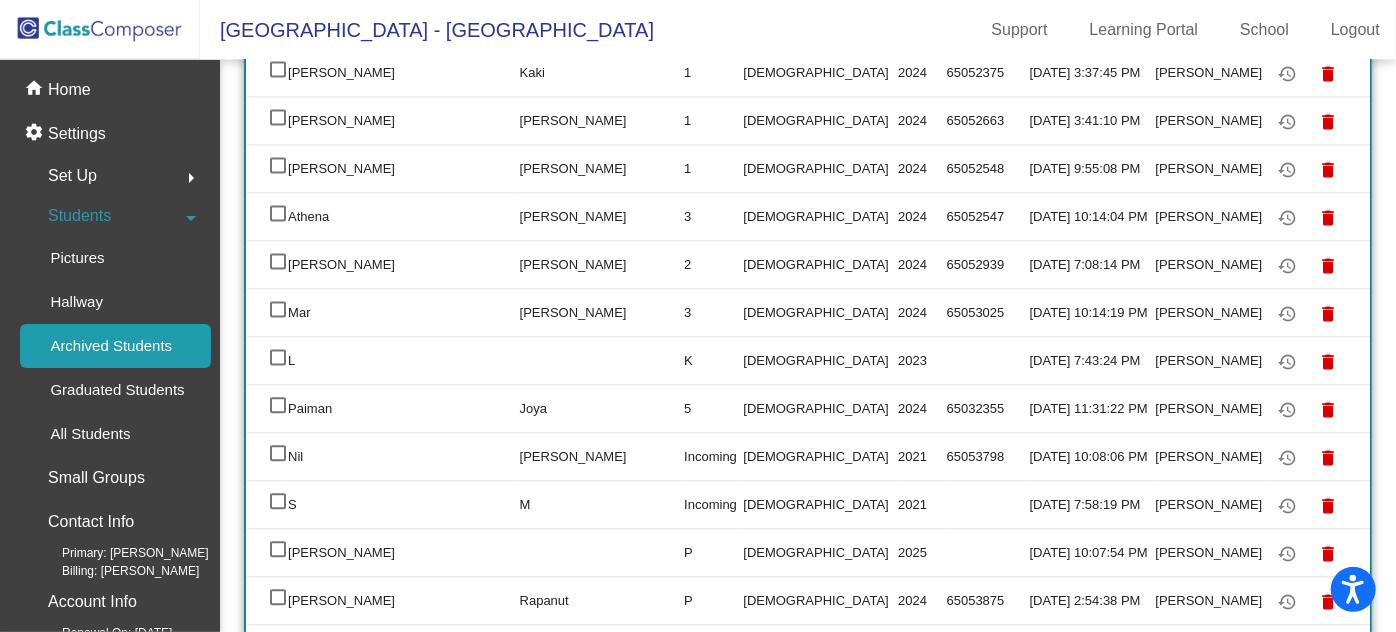 click at bounding box center (278, 357) 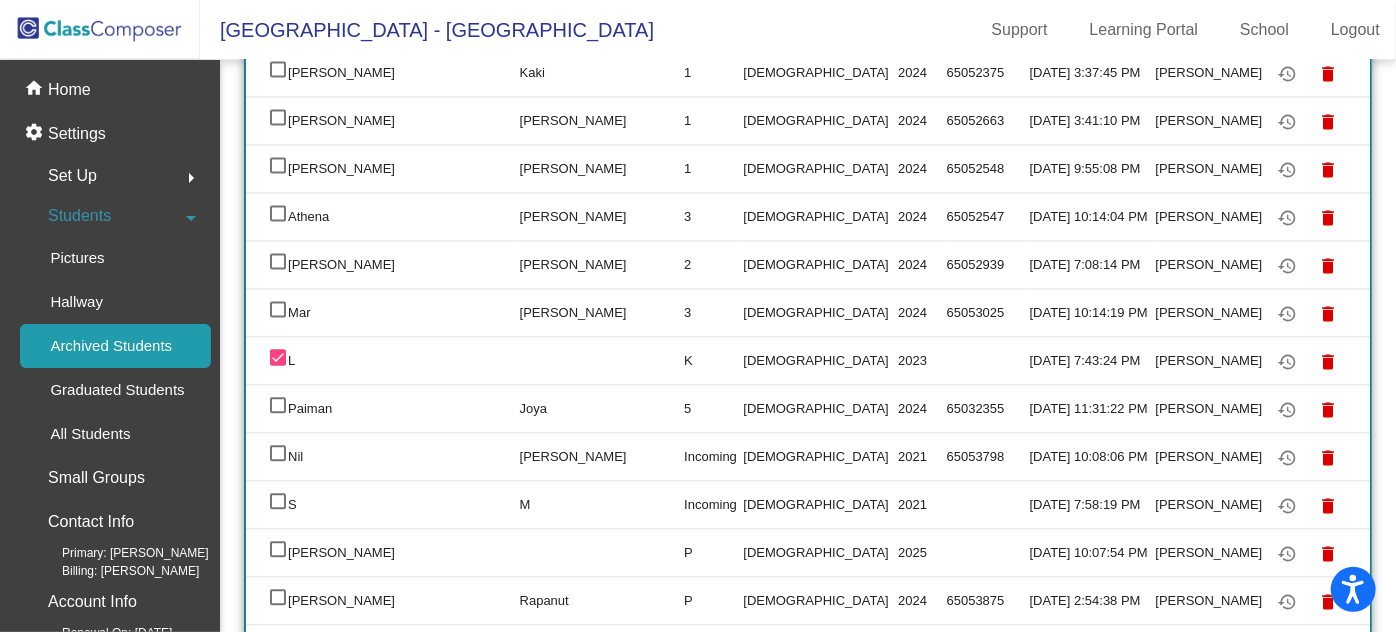scroll, scrollTop: 2181, scrollLeft: 0, axis: vertical 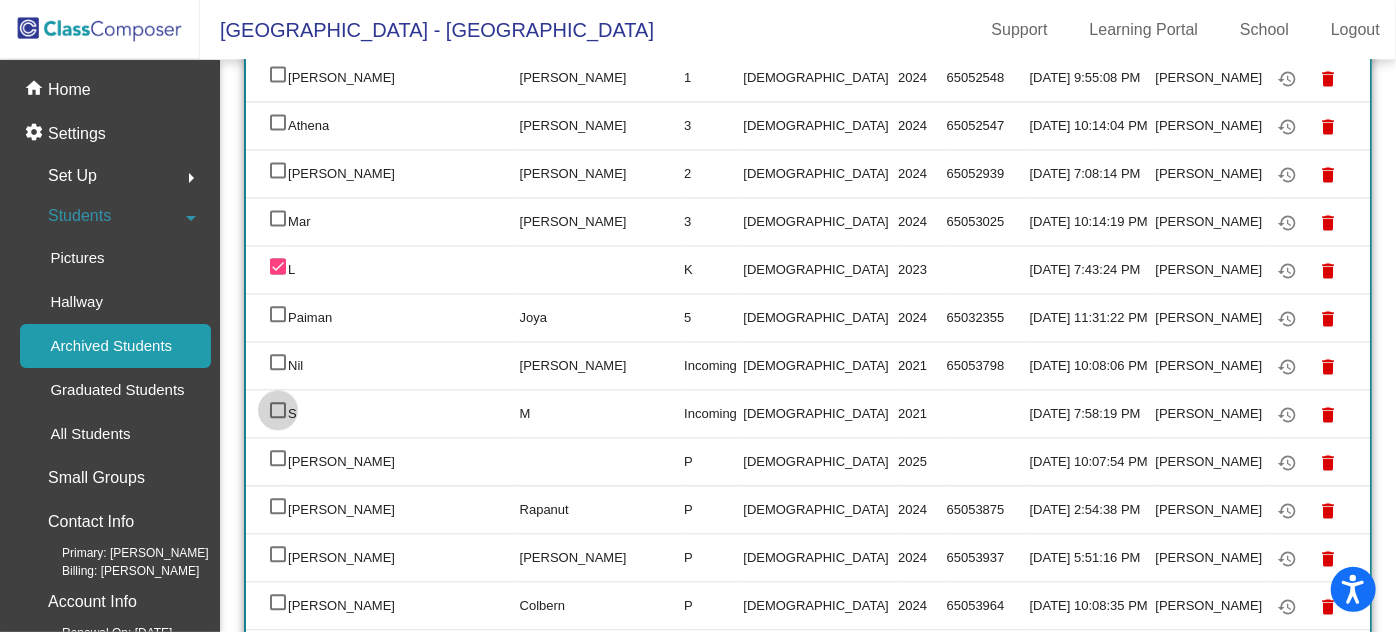 click at bounding box center (278, 410) 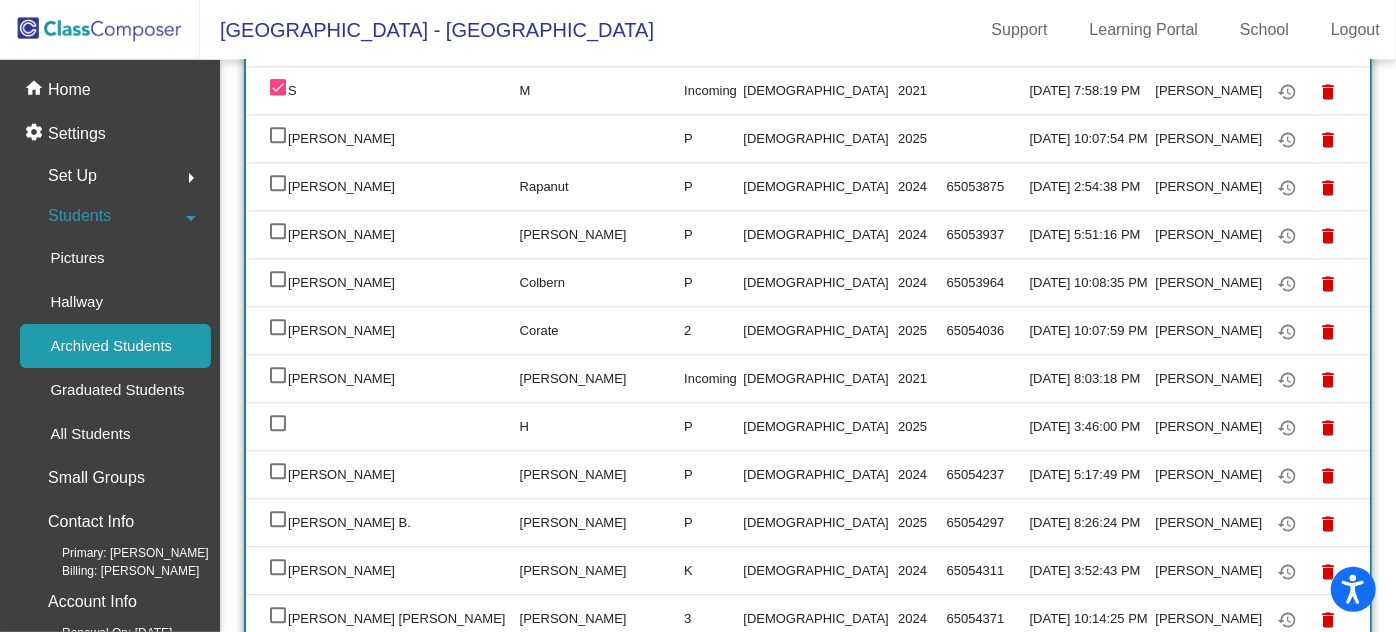 scroll, scrollTop: 2545, scrollLeft: 0, axis: vertical 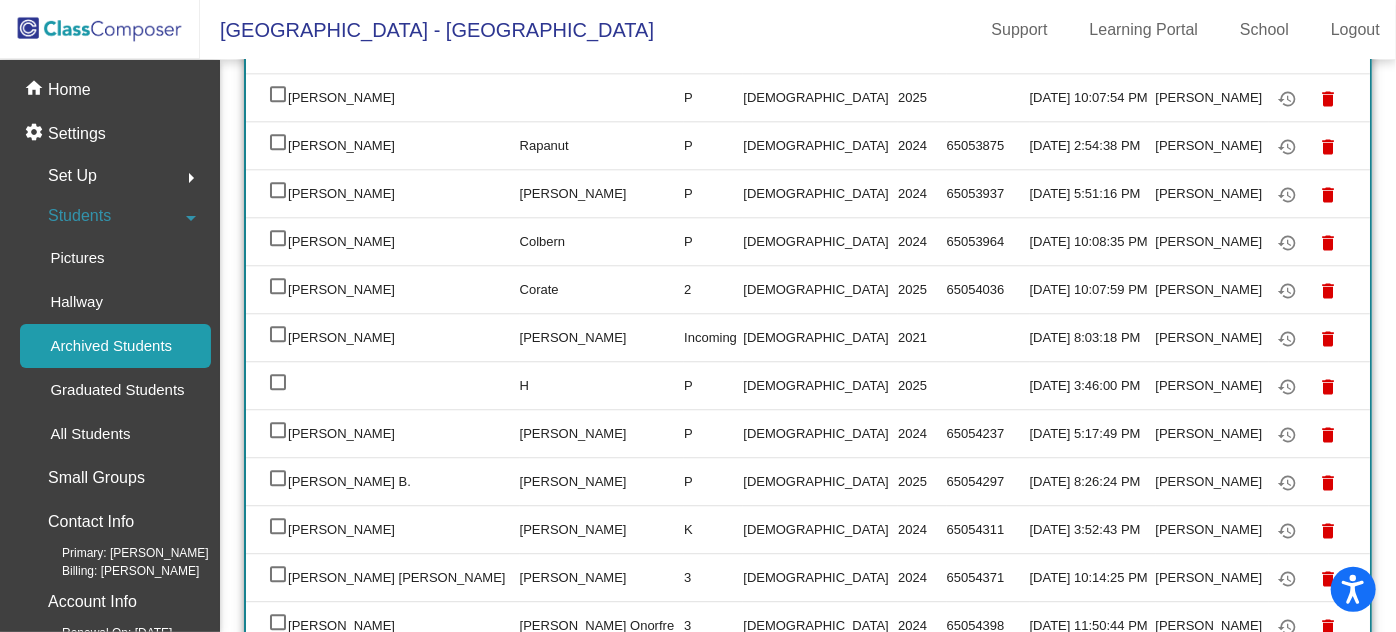 click at bounding box center (278, 382) 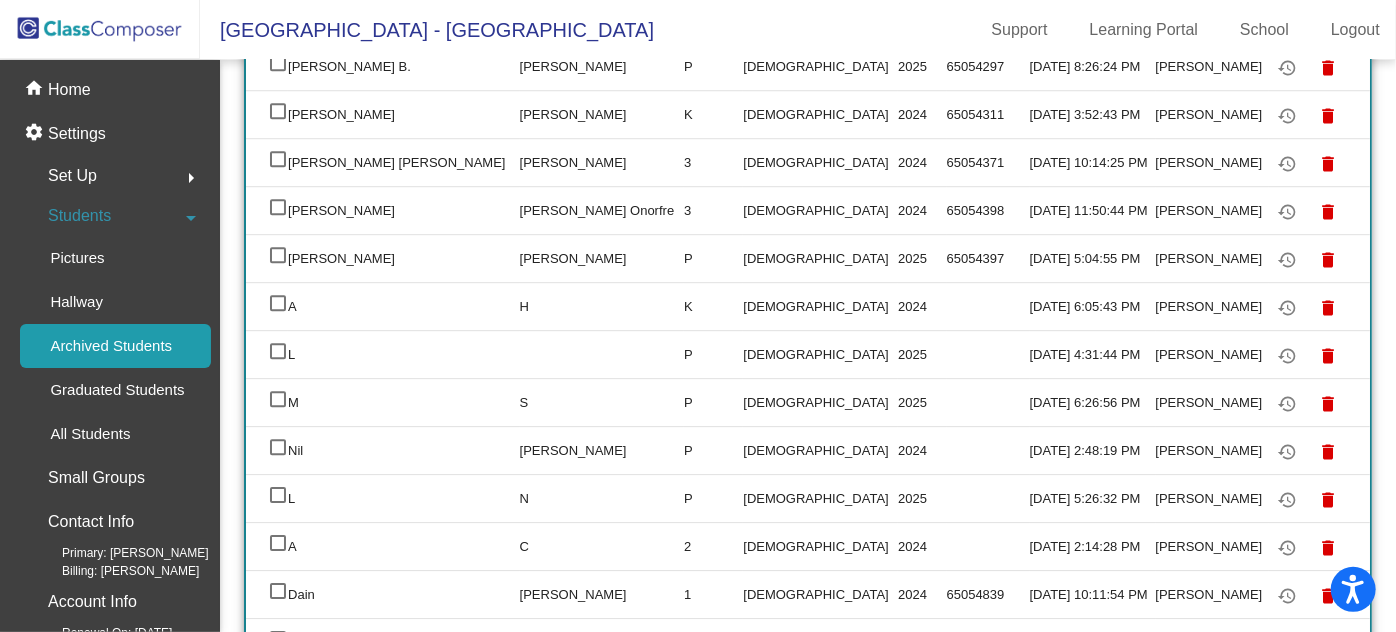 scroll, scrollTop: 3000, scrollLeft: 0, axis: vertical 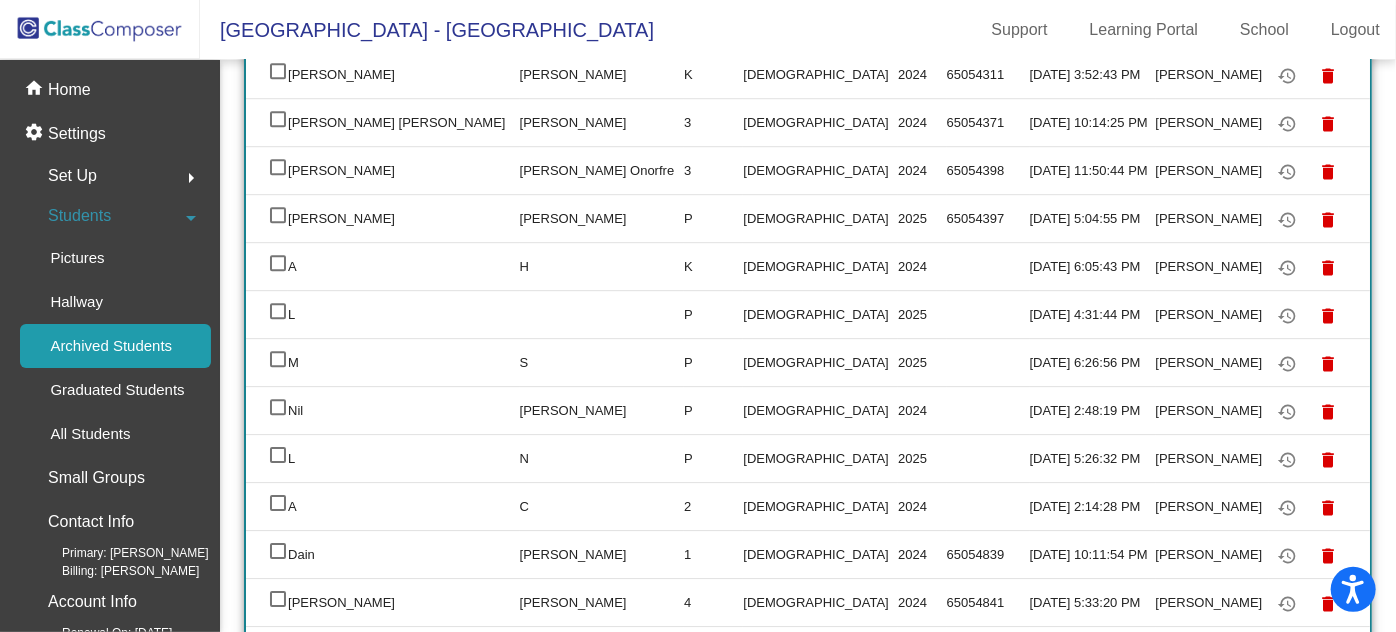 click at bounding box center (278, 263) 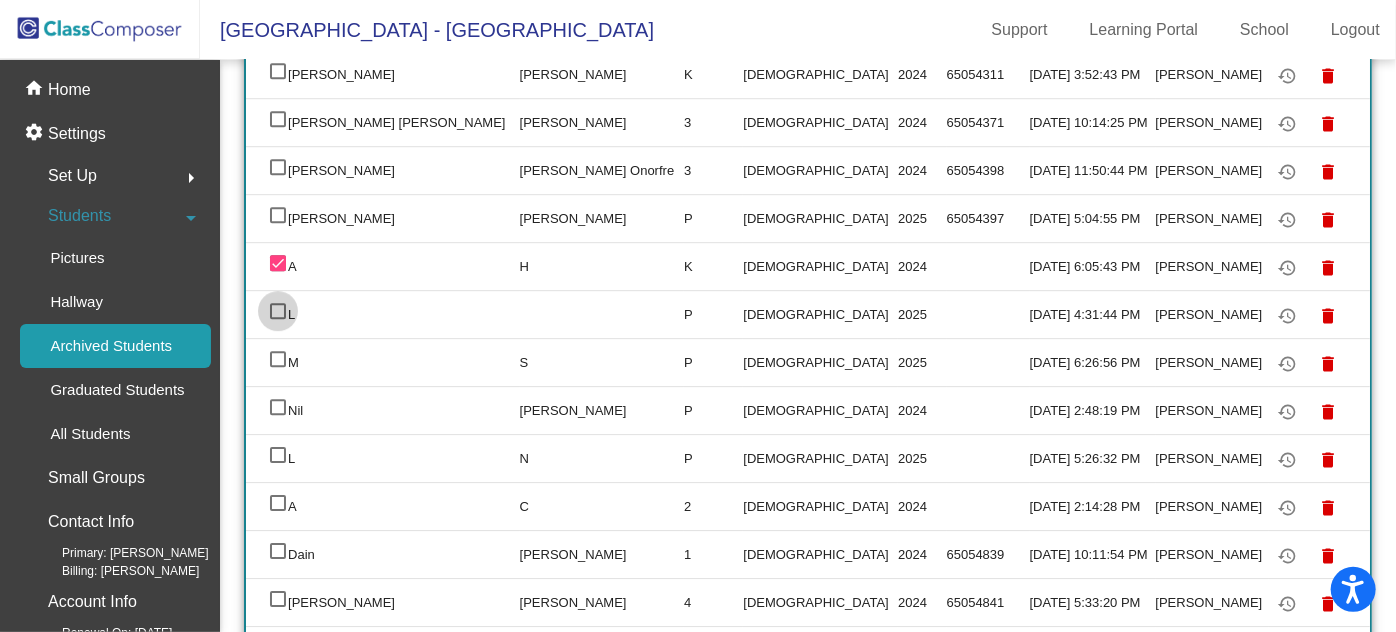 click at bounding box center [278, 311] 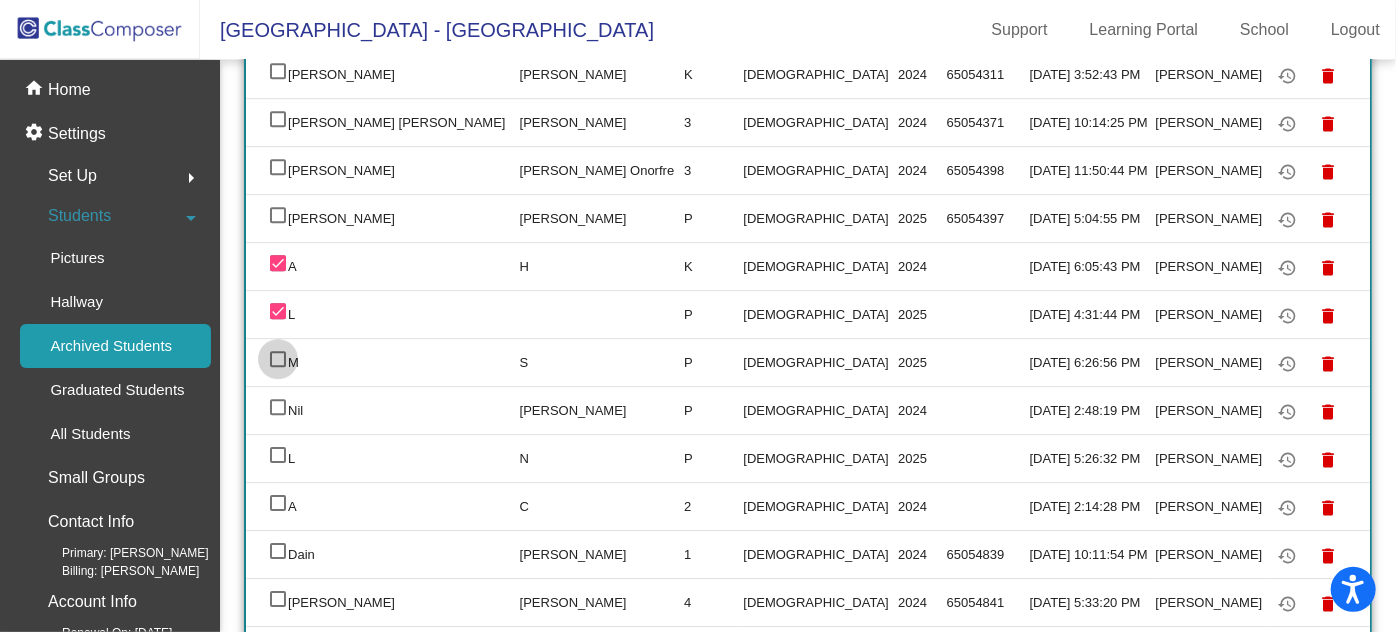 click at bounding box center [278, 359] 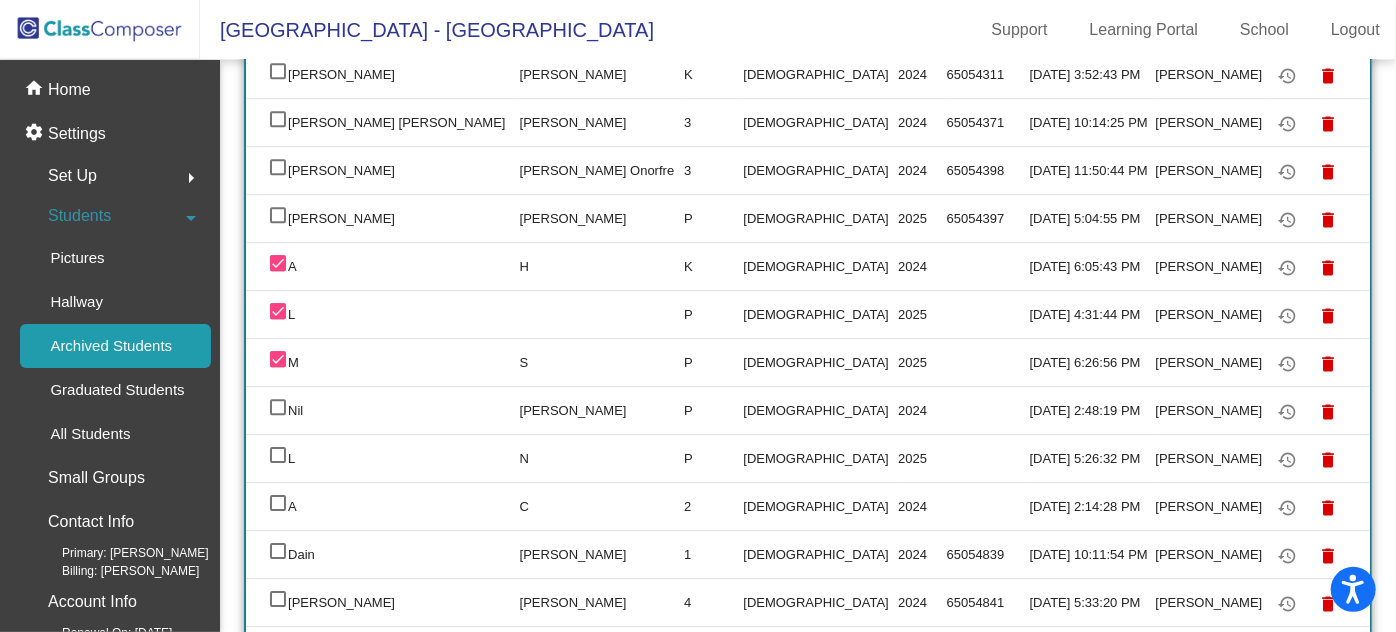 scroll, scrollTop: 3090, scrollLeft: 0, axis: vertical 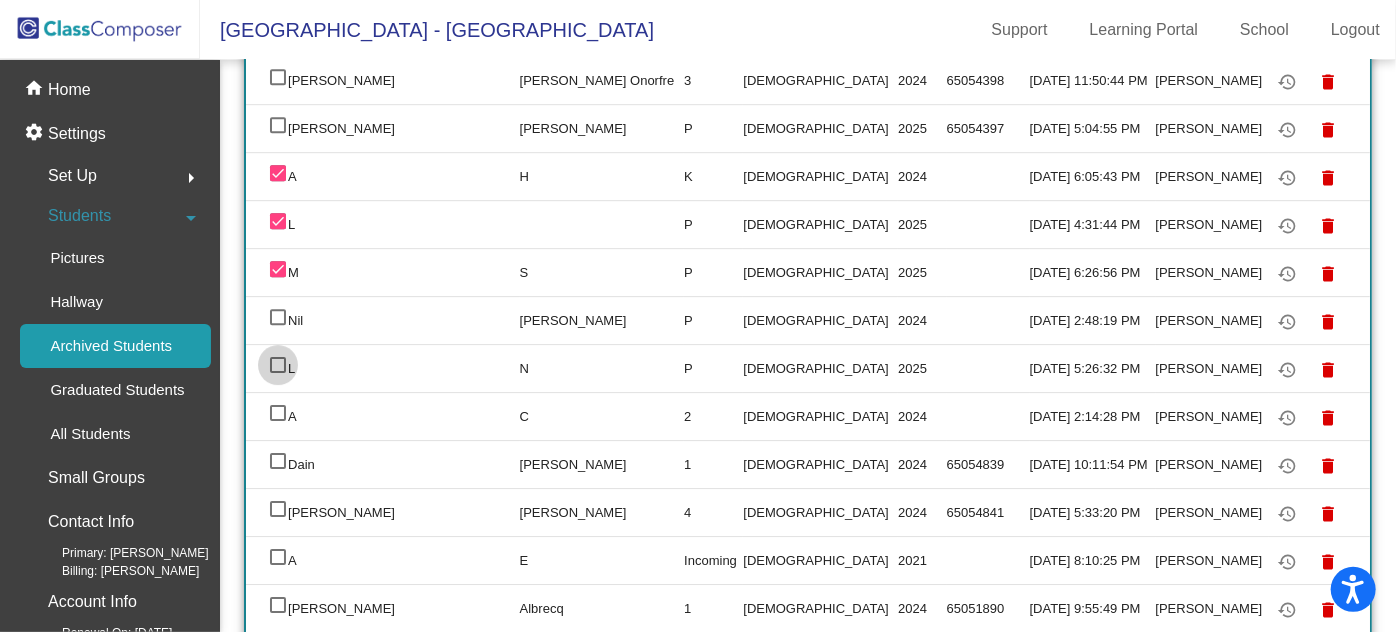 click at bounding box center [278, 365] 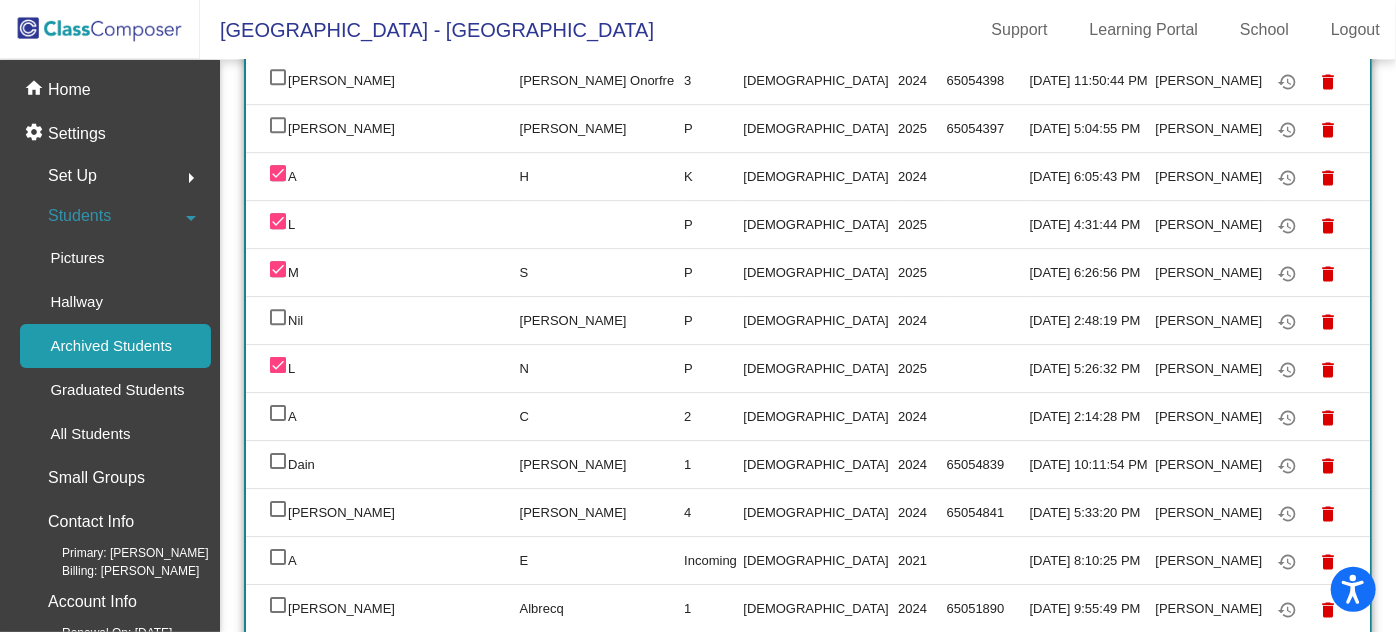 click at bounding box center [278, 413] 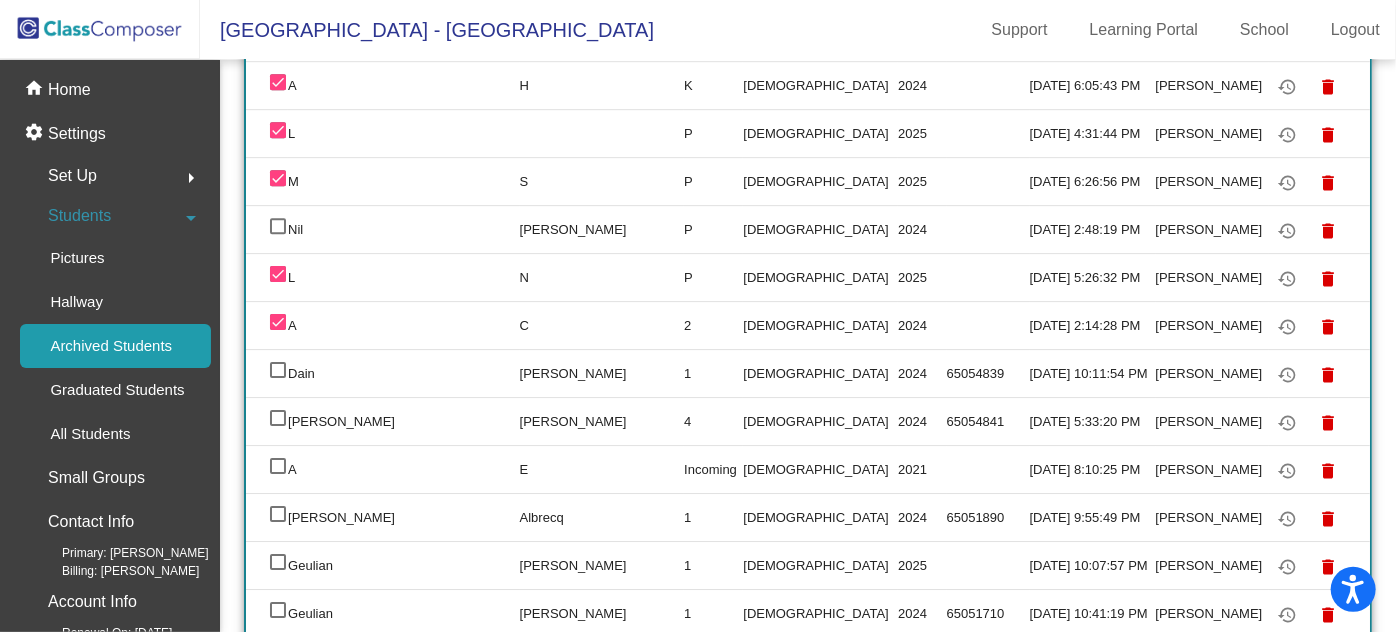 scroll, scrollTop: 3272, scrollLeft: 0, axis: vertical 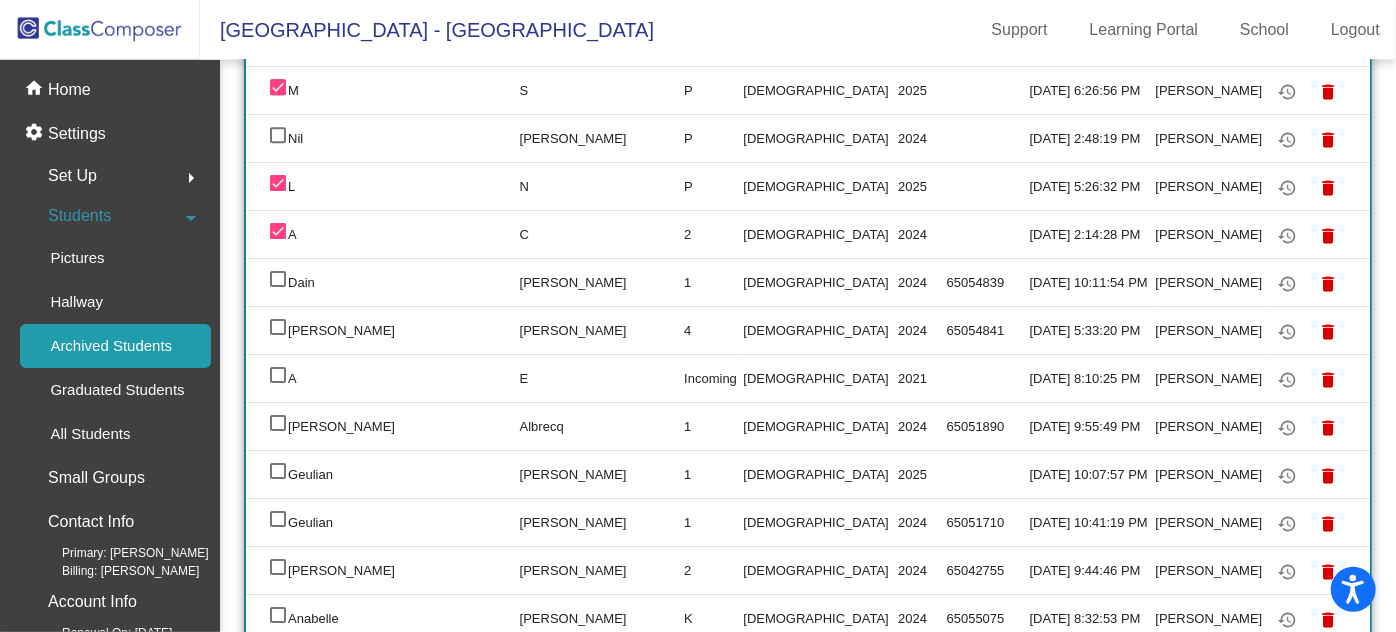 click at bounding box center (278, 375) 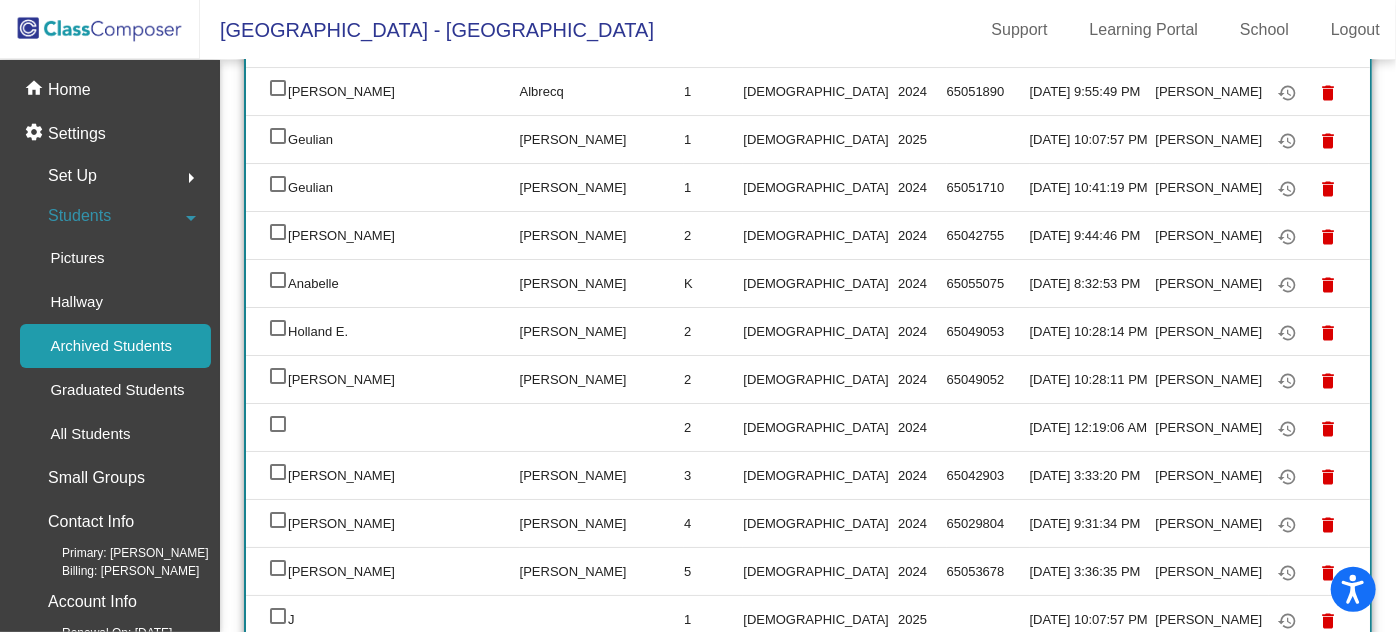 scroll, scrollTop: 3636, scrollLeft: 0, axis: vertical 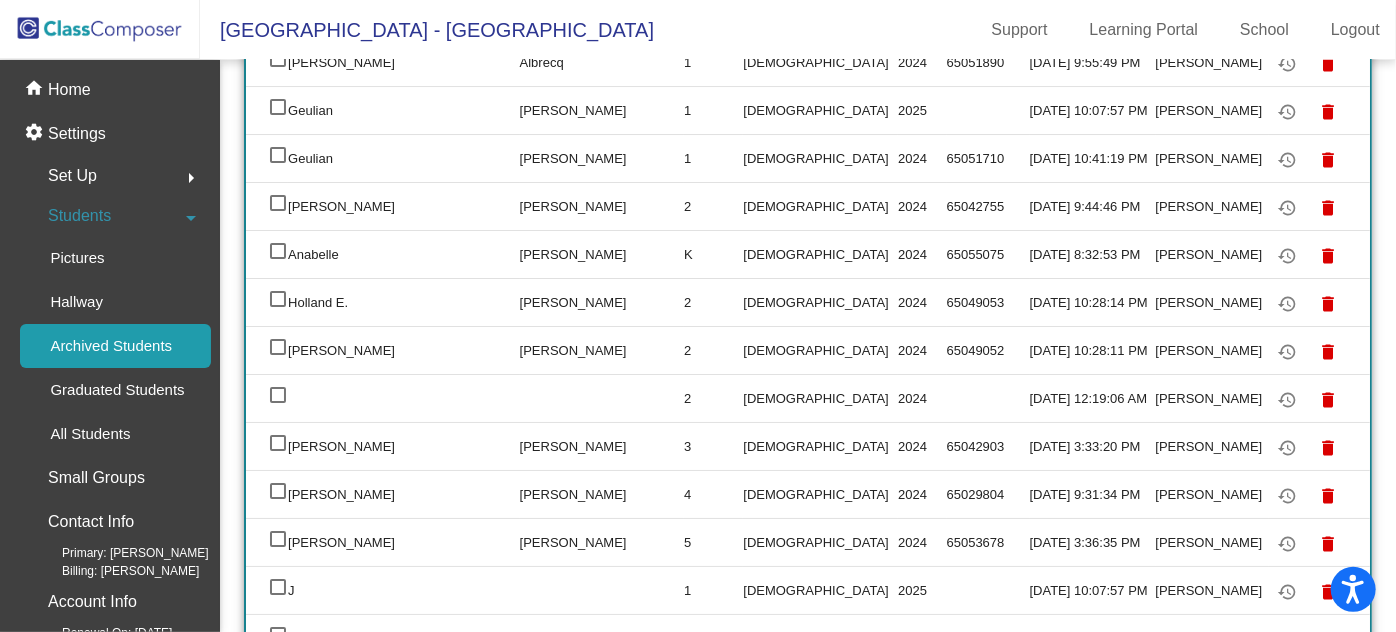 click at bounding box center [278, 395] 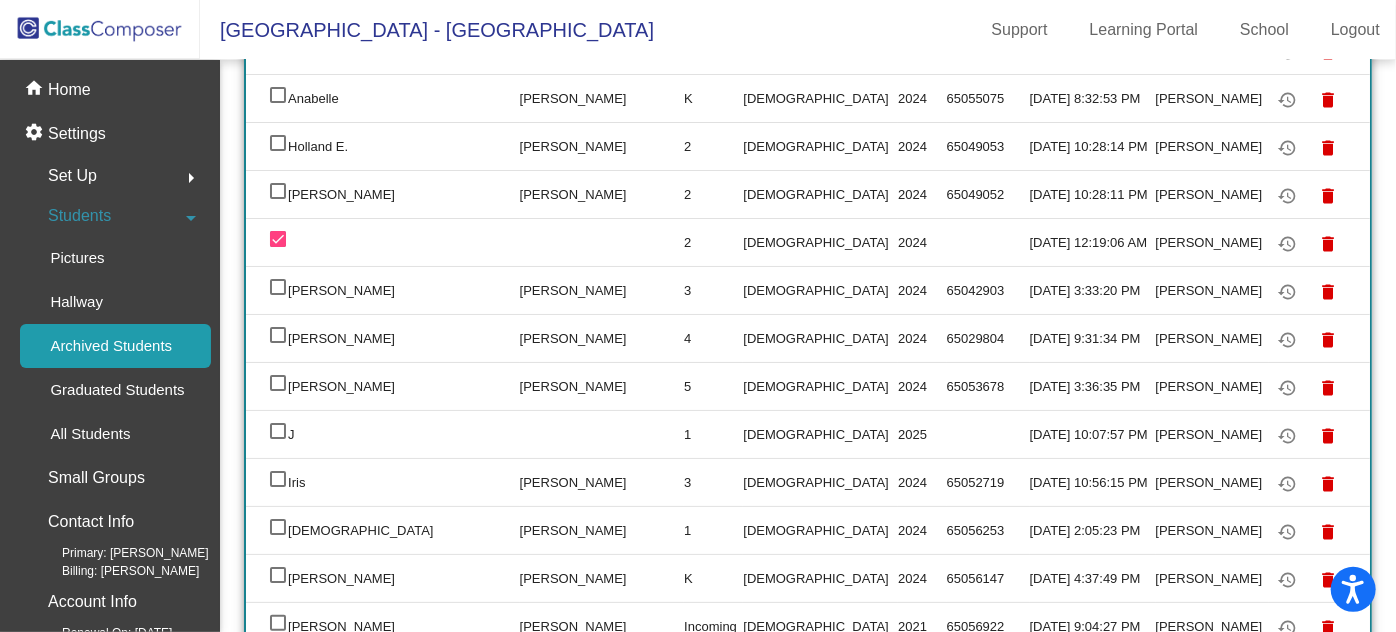 scroll, scrollTop: 3818, scrollLeft: 0, axis: vertical 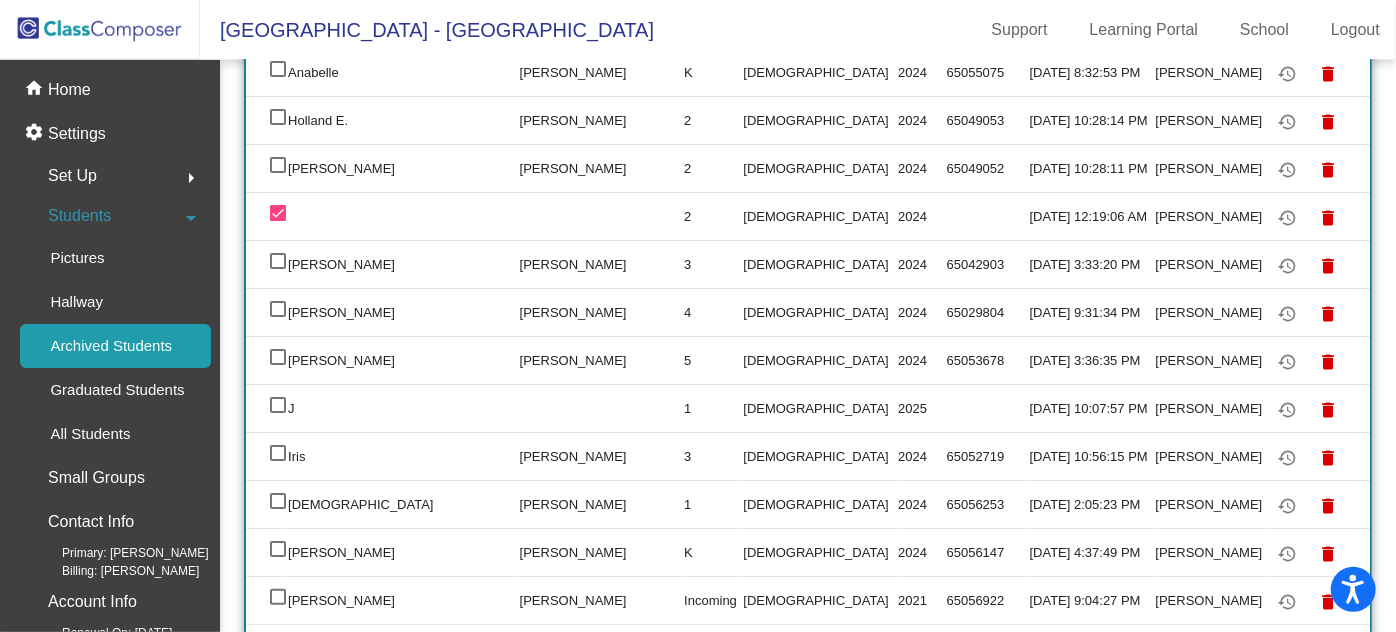 click at bounding box center [278, 405] 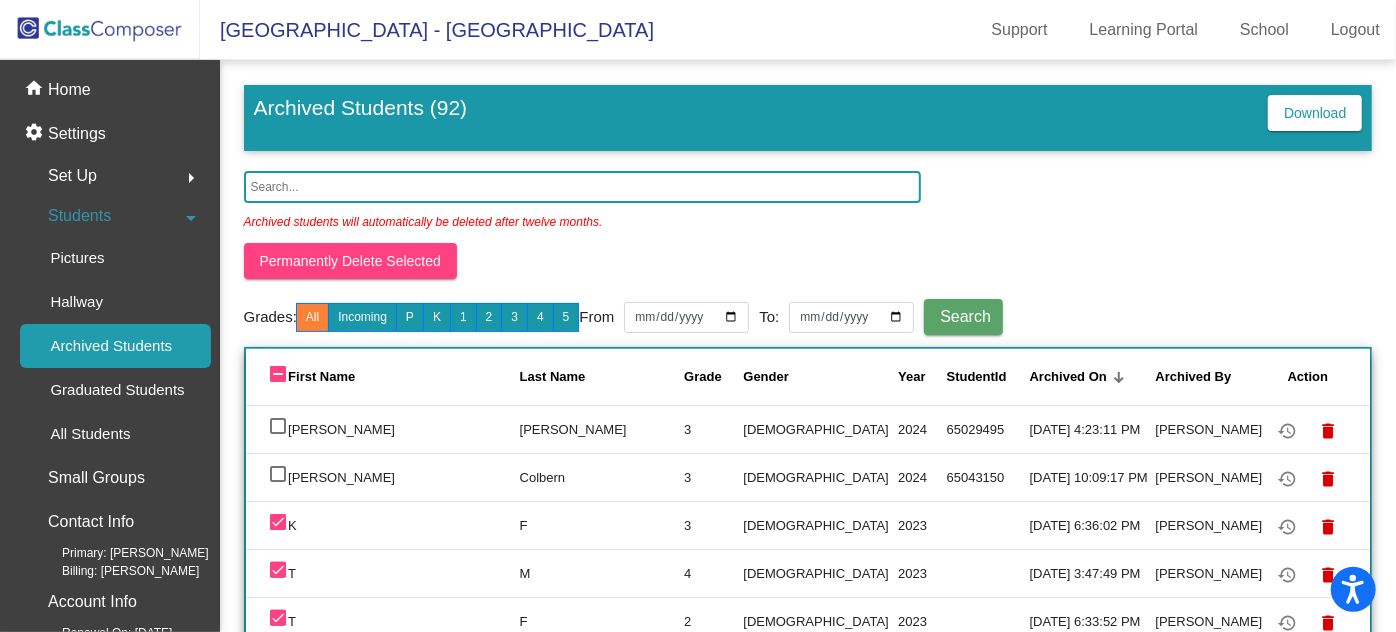 scroll, scrollTop: 0, scrollLeft: 0, axis: both 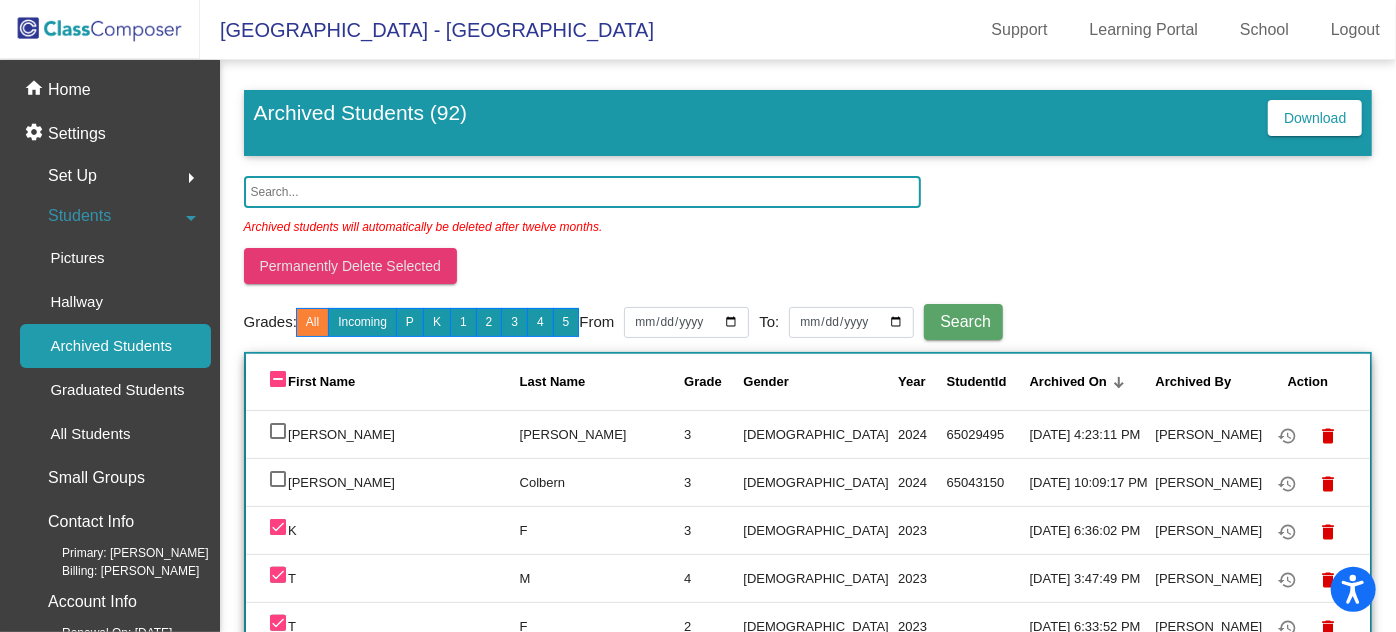 click on "Permanently Delete Selected" 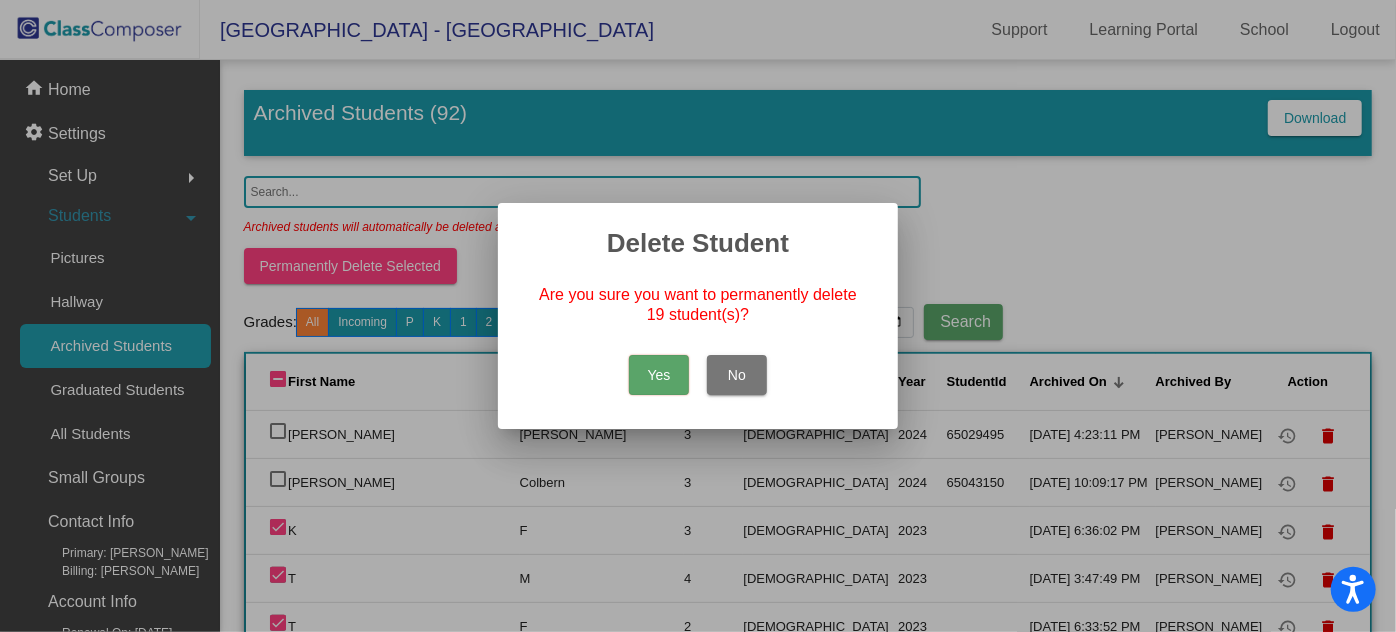click on "Yes" at bounding box center (659, 375) 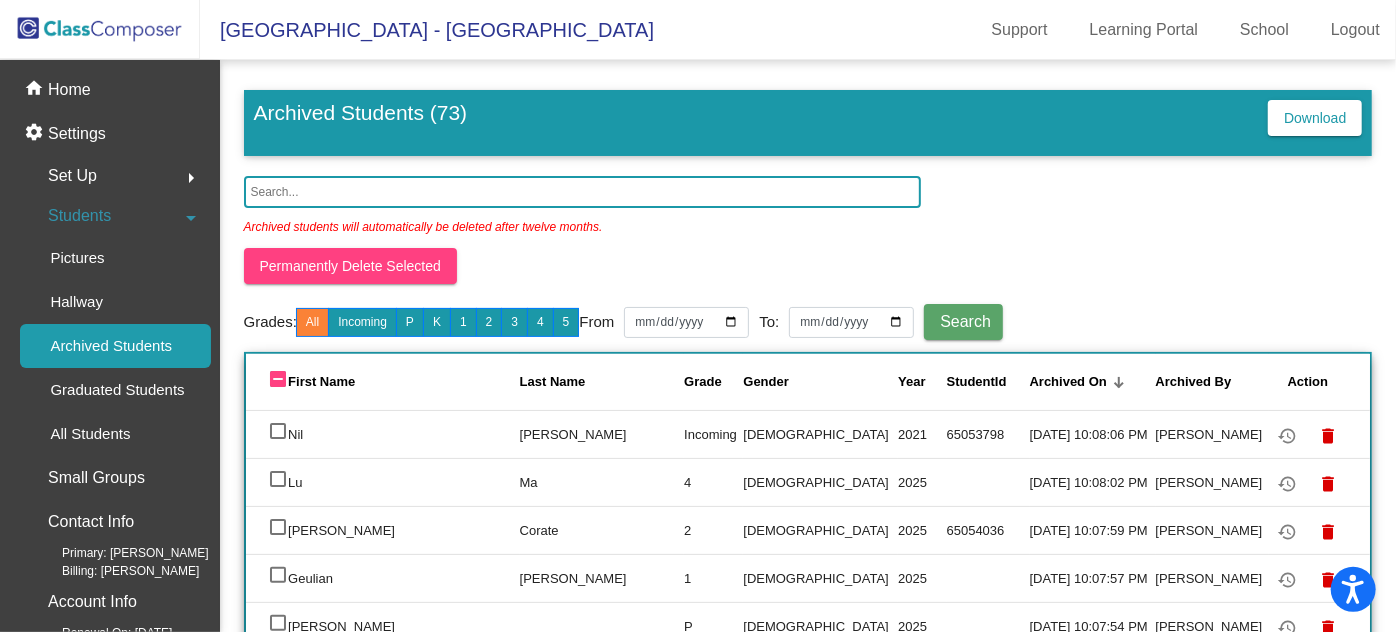 click 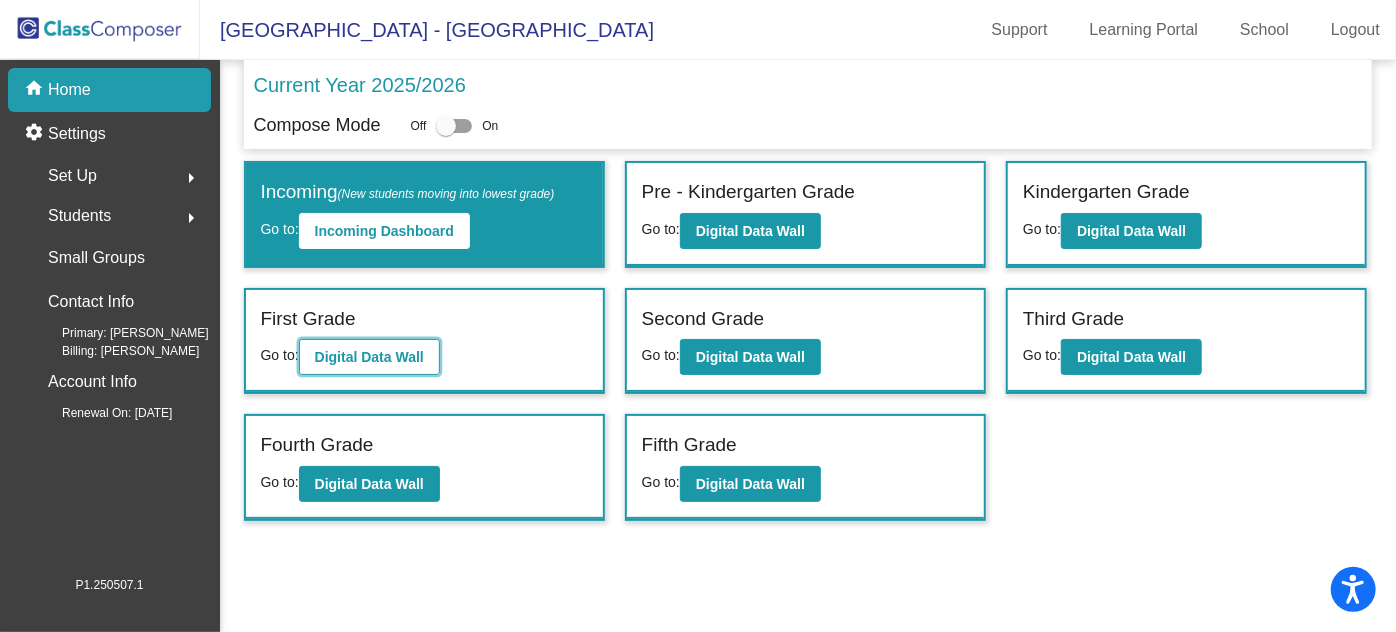 click on "Digital Data Wall" 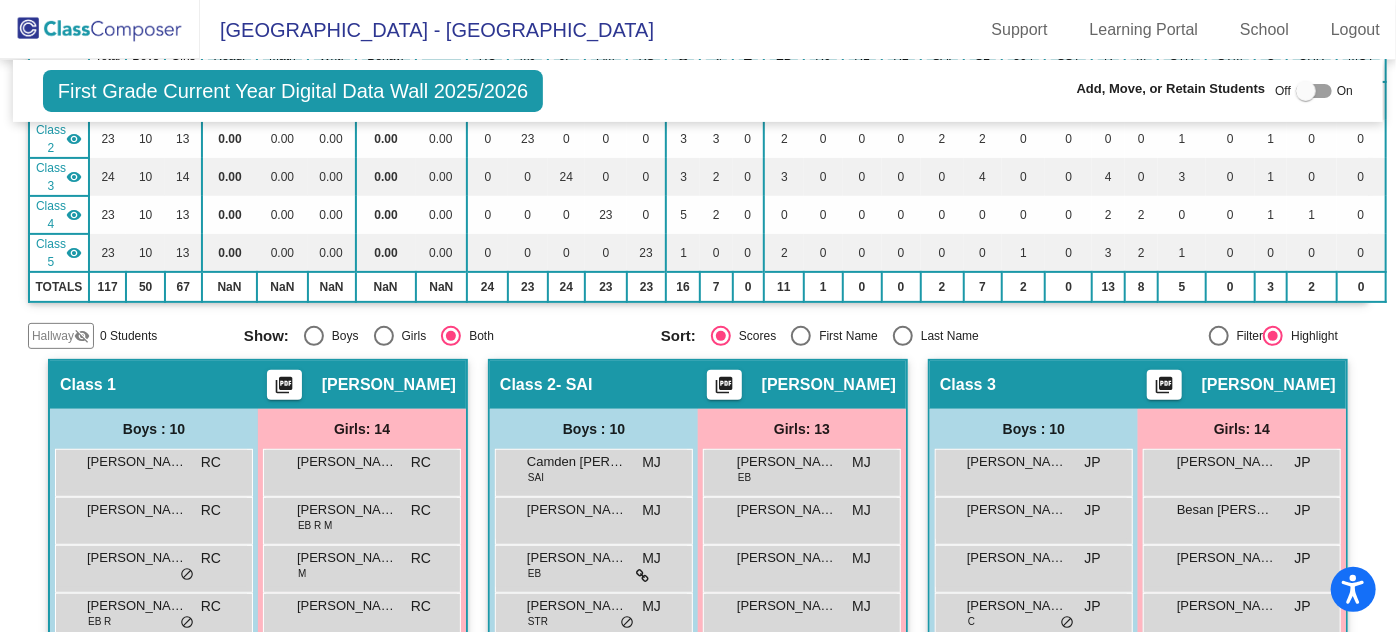 scroll, scrollTop: 272, scrollLeft: 0, axis: vertical 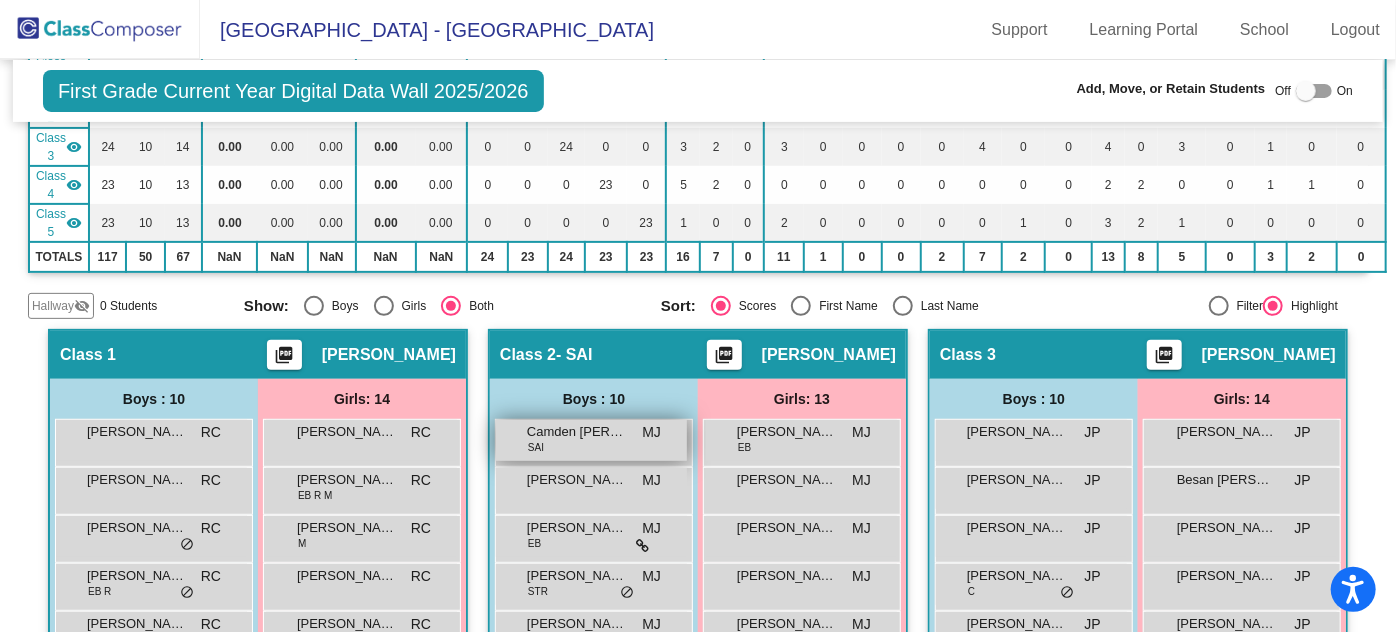 click on "Camden [PERSON_NAME] MJ lock do_not_disturb_alt" at bounding box center (591, 440) 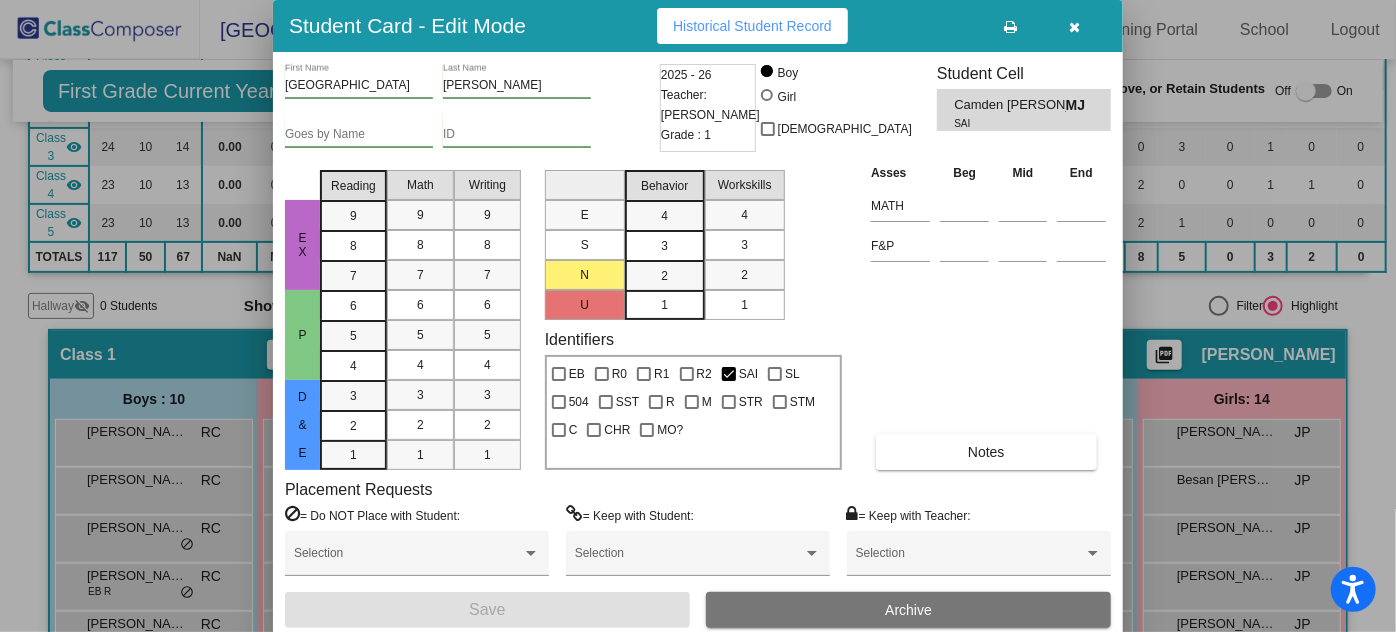 click on "ID" at bounding box center [517, 137] 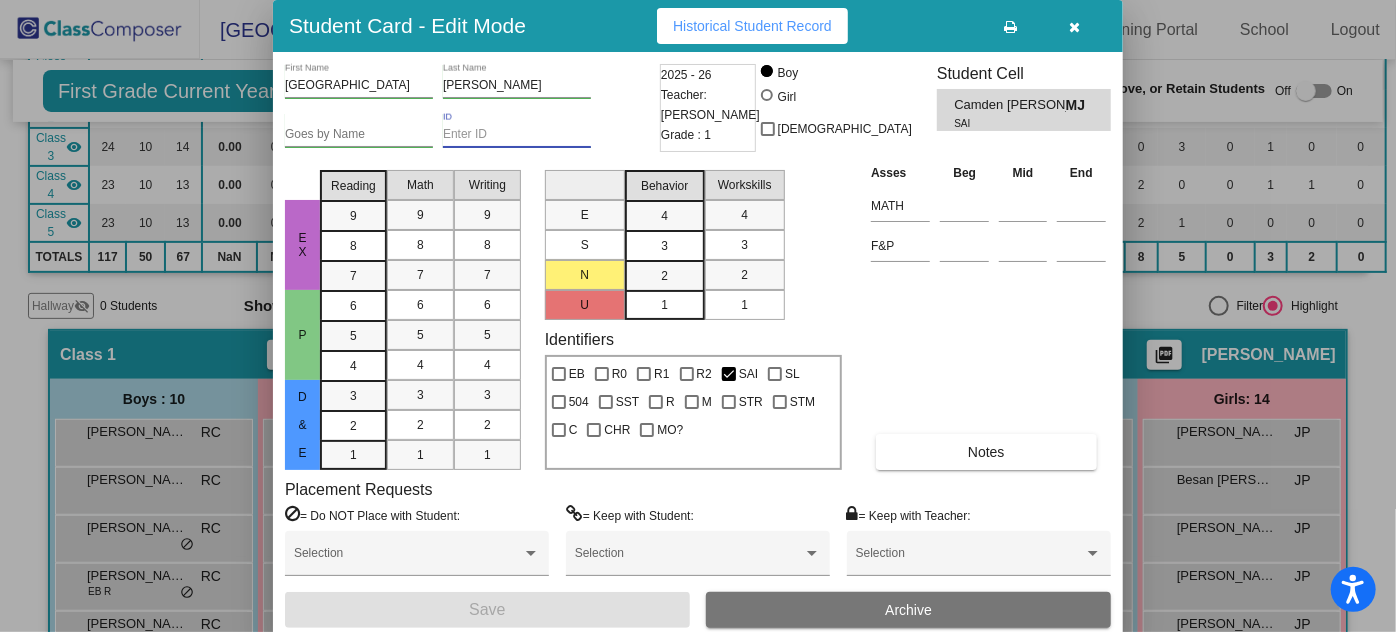 click on "ID" at bounding box center (517, 135) 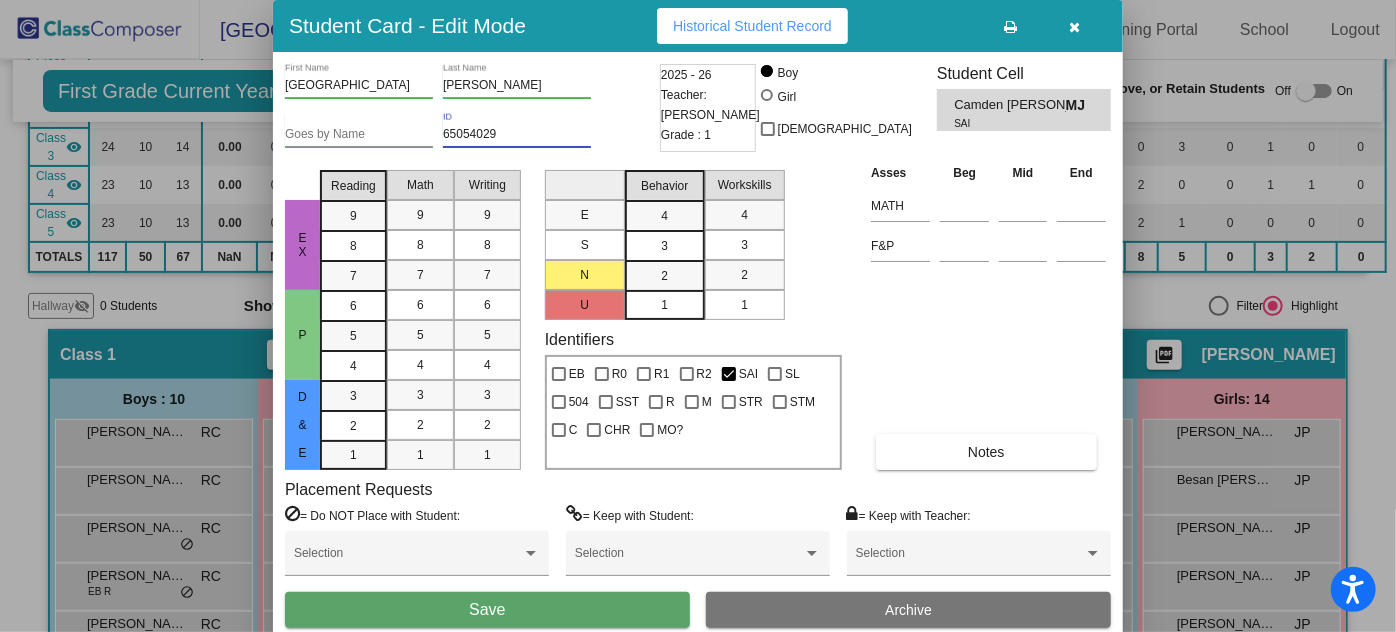 type on "65054029" 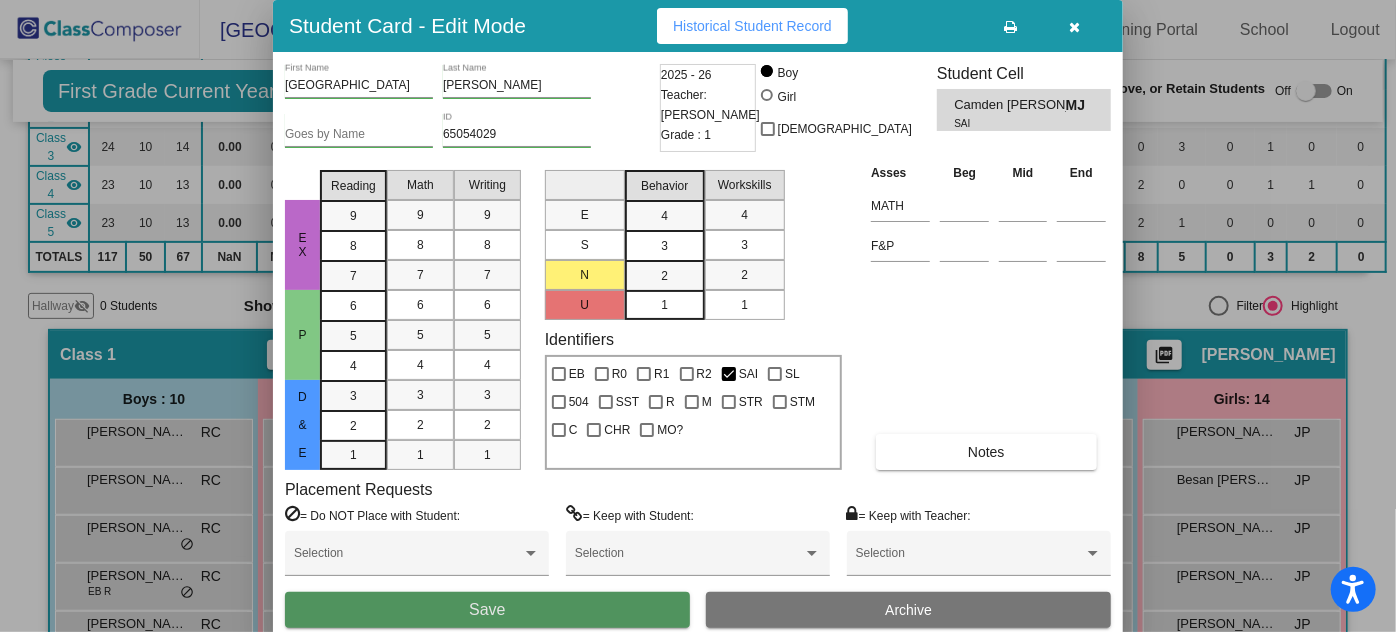 click on "Save" at bounding box center [487, 610] 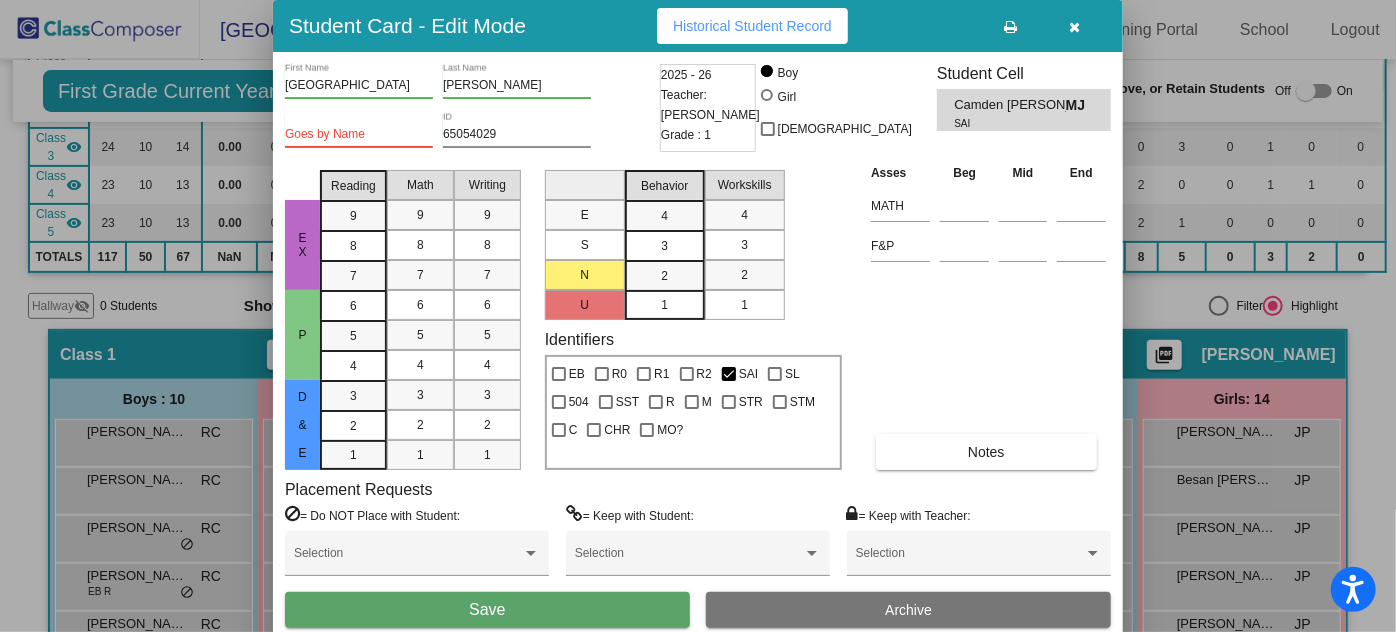 click on "[GEOGRAPHIC_DATA]" at bounding box center [359, 86] 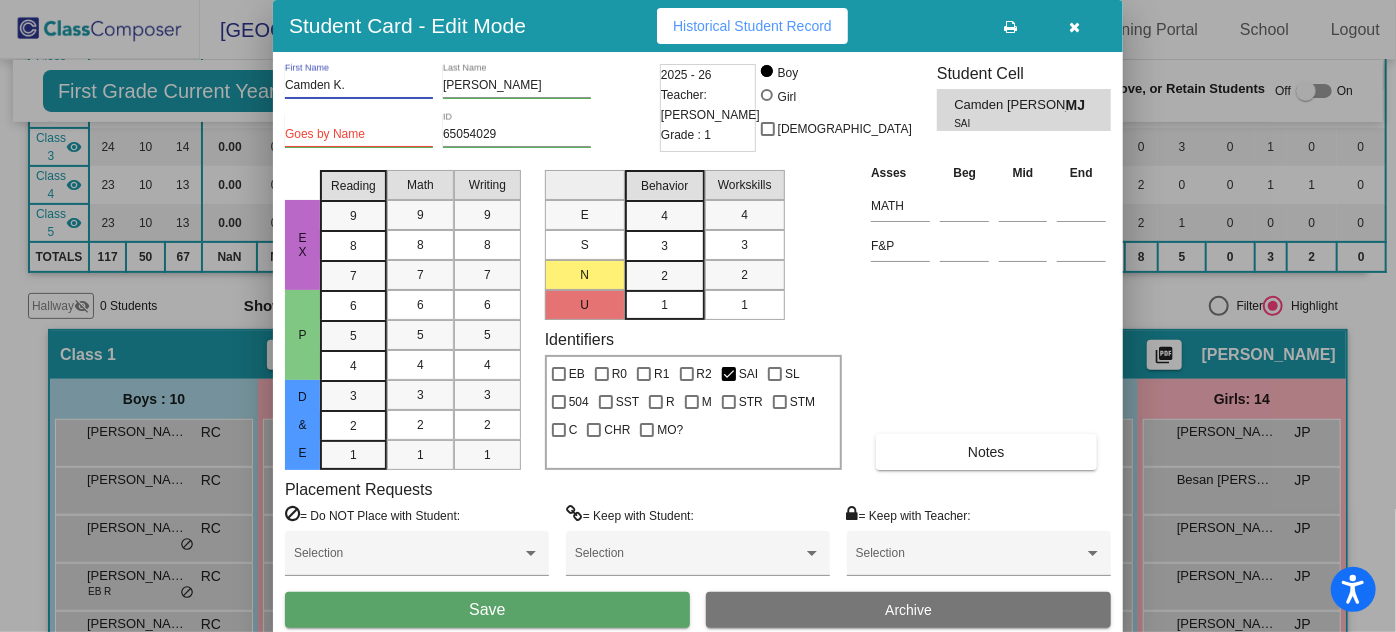 type on "Camden K." 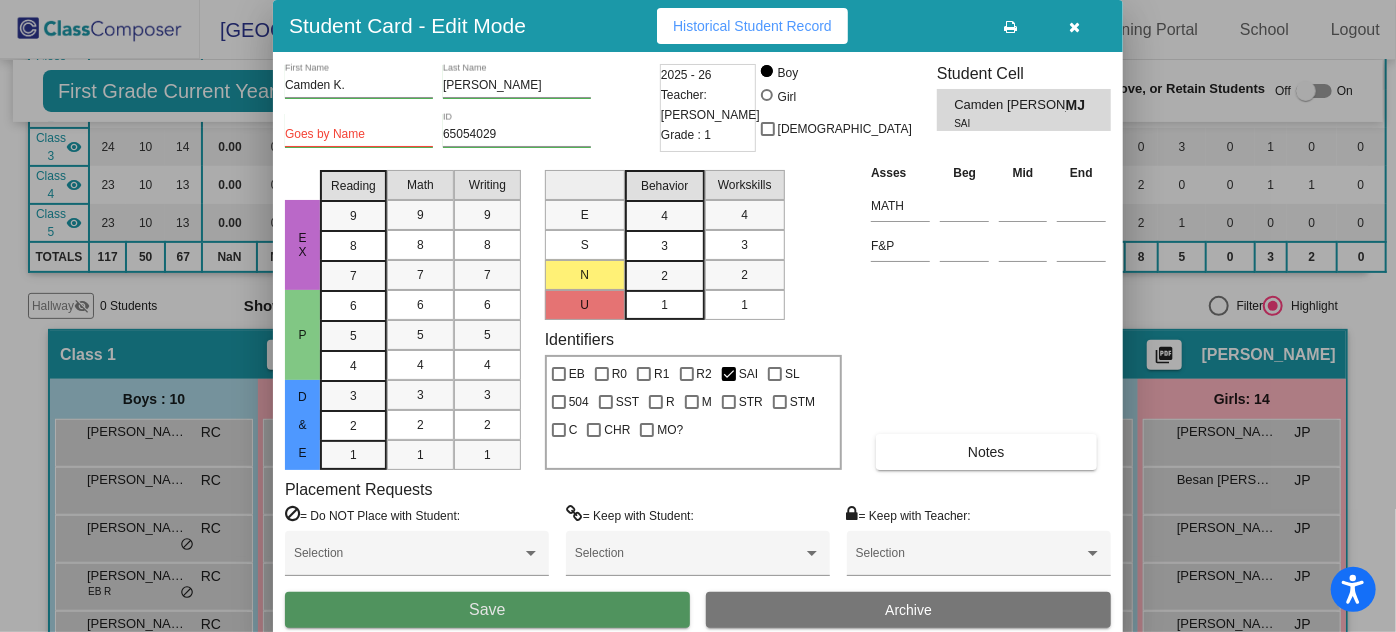 click on "Save" at bounding box center (487, 610) 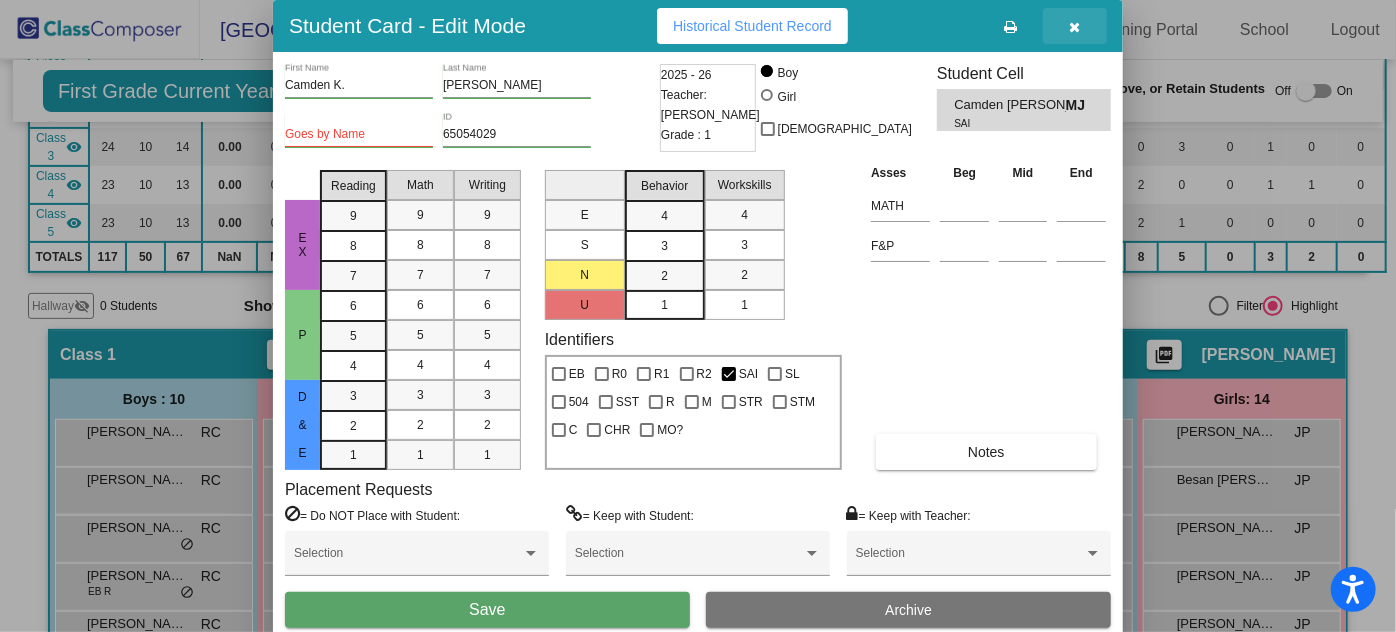 click at bounding box center [1075, 27] 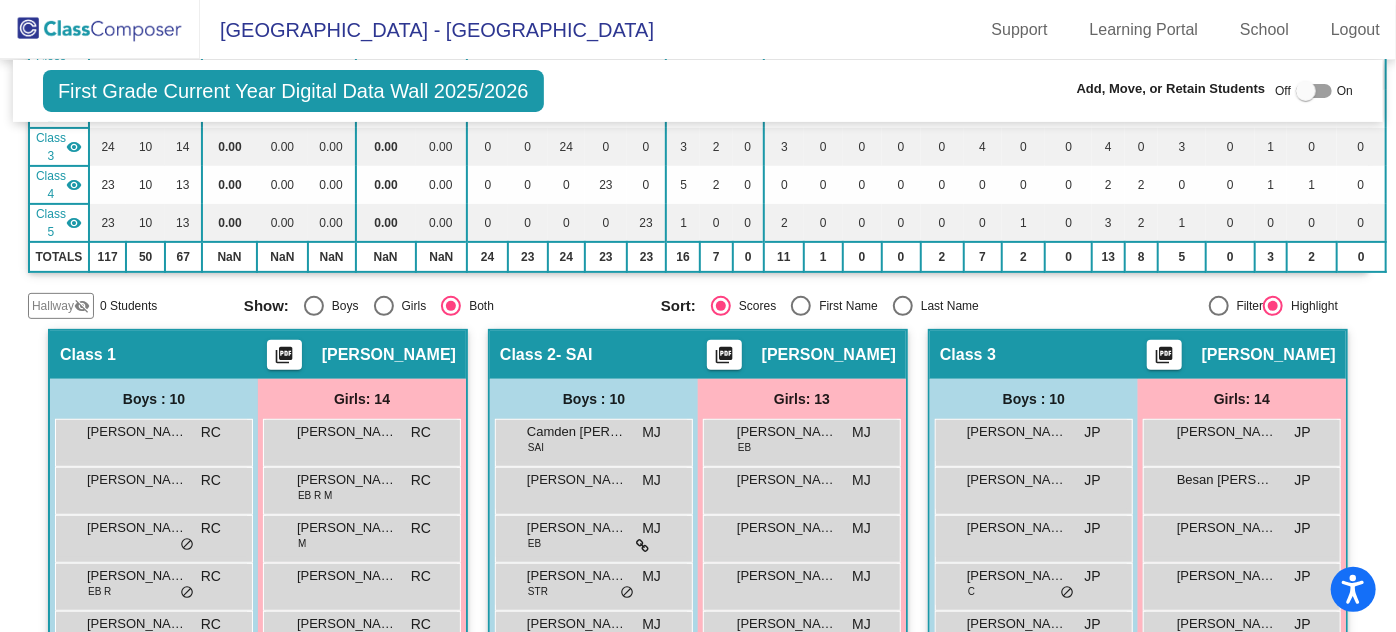 click 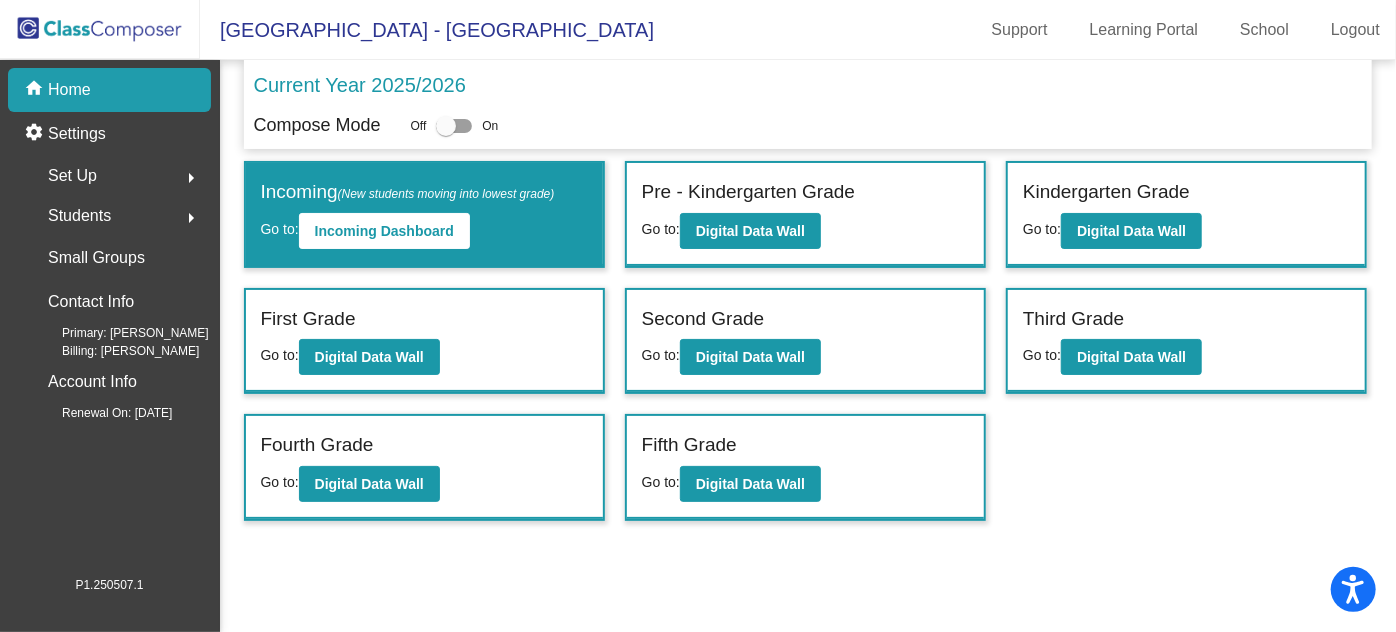 click on "Students" 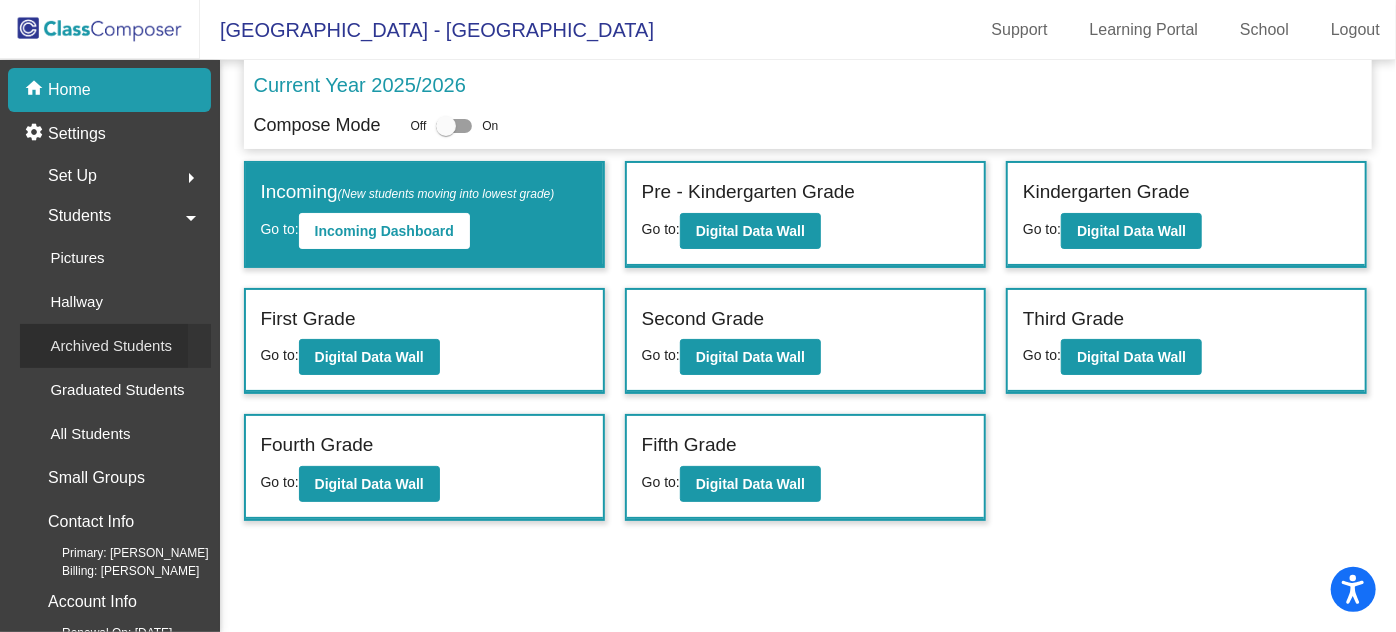 click on "Archived Students" 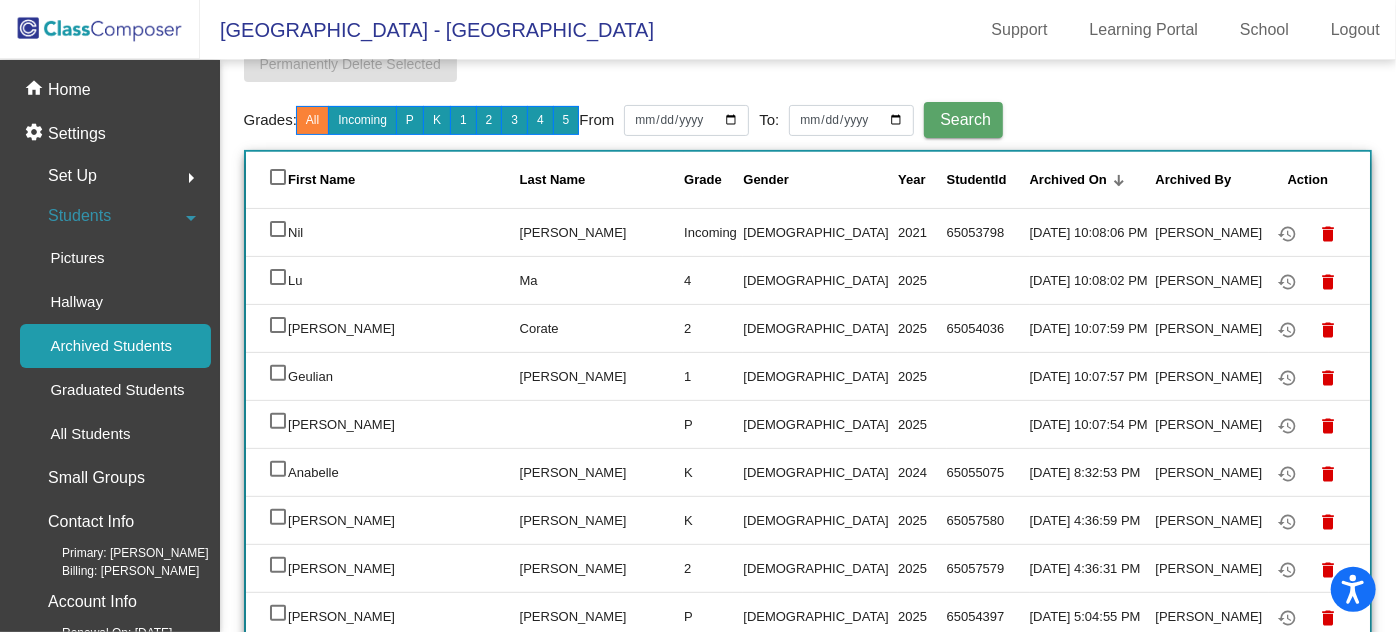 scroll, scrollTop: 0, scrollLeft: 0, axis: both 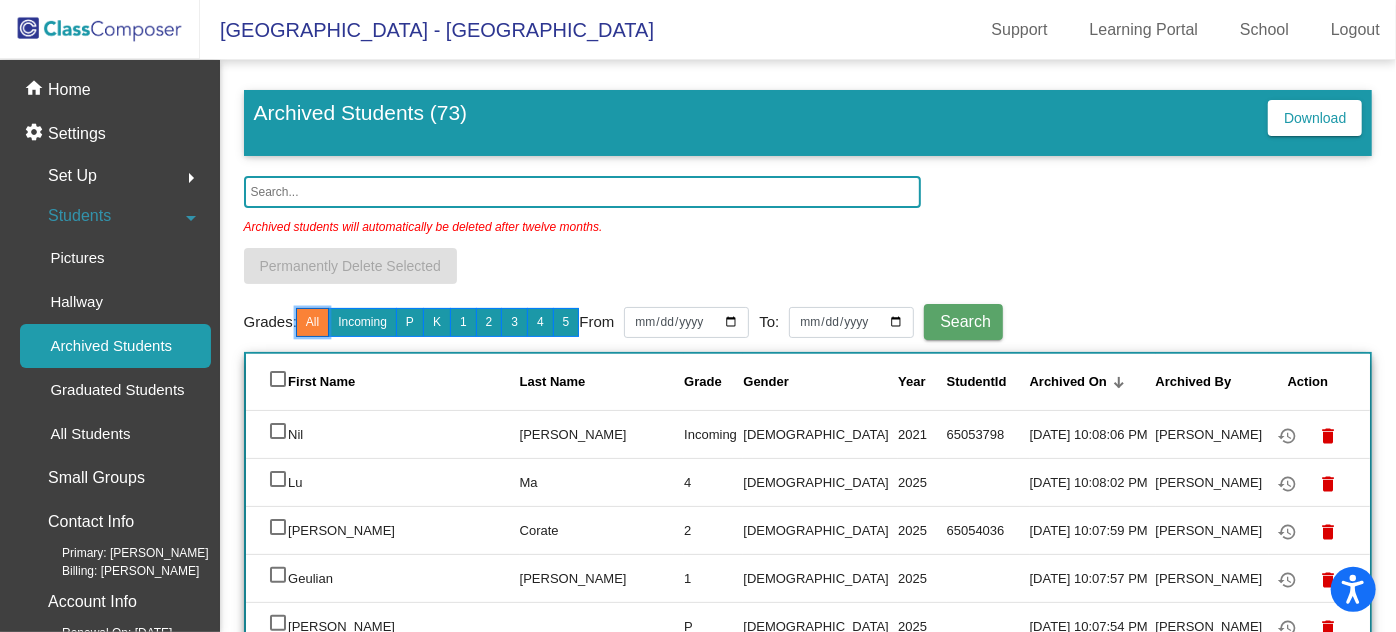 click on "All" at bounding box center [312, 322] 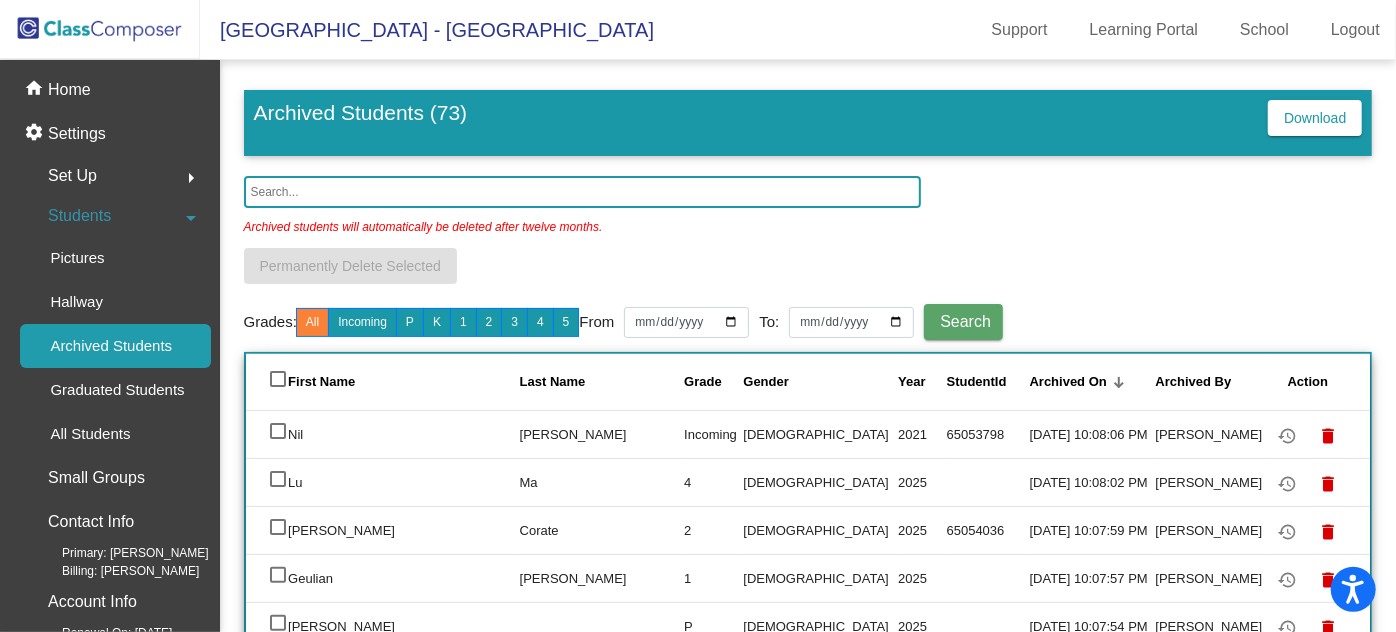 click 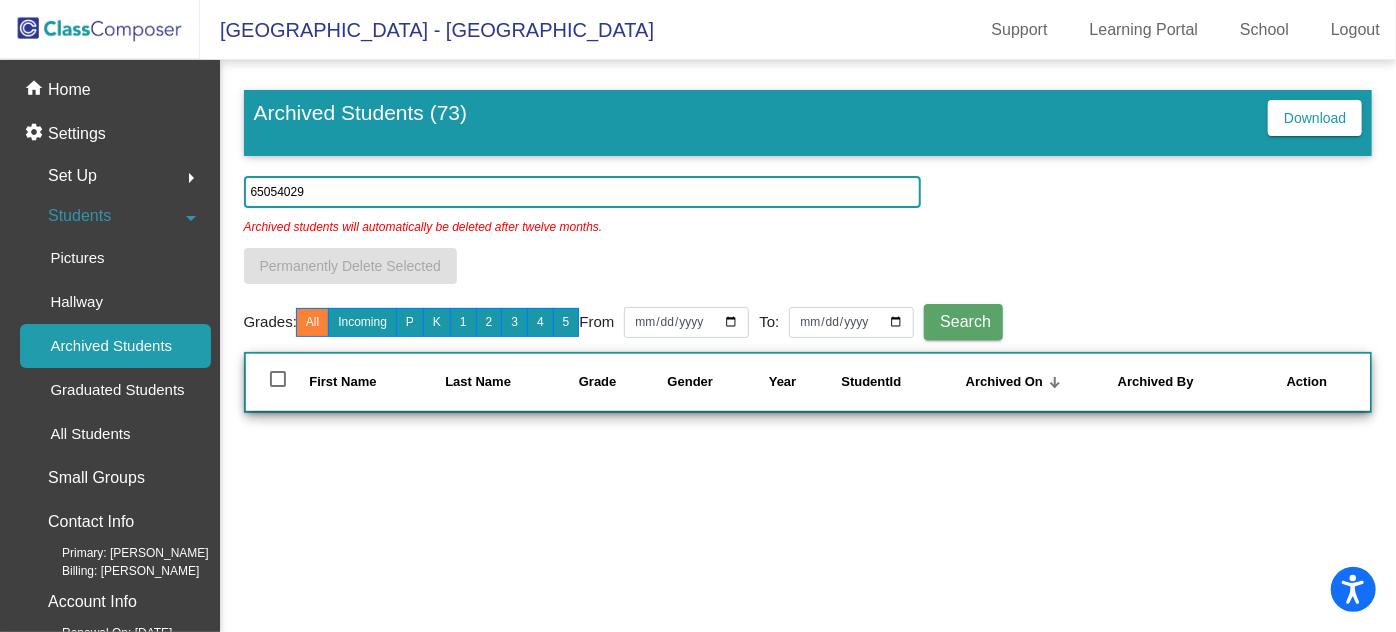 type on "65054029" 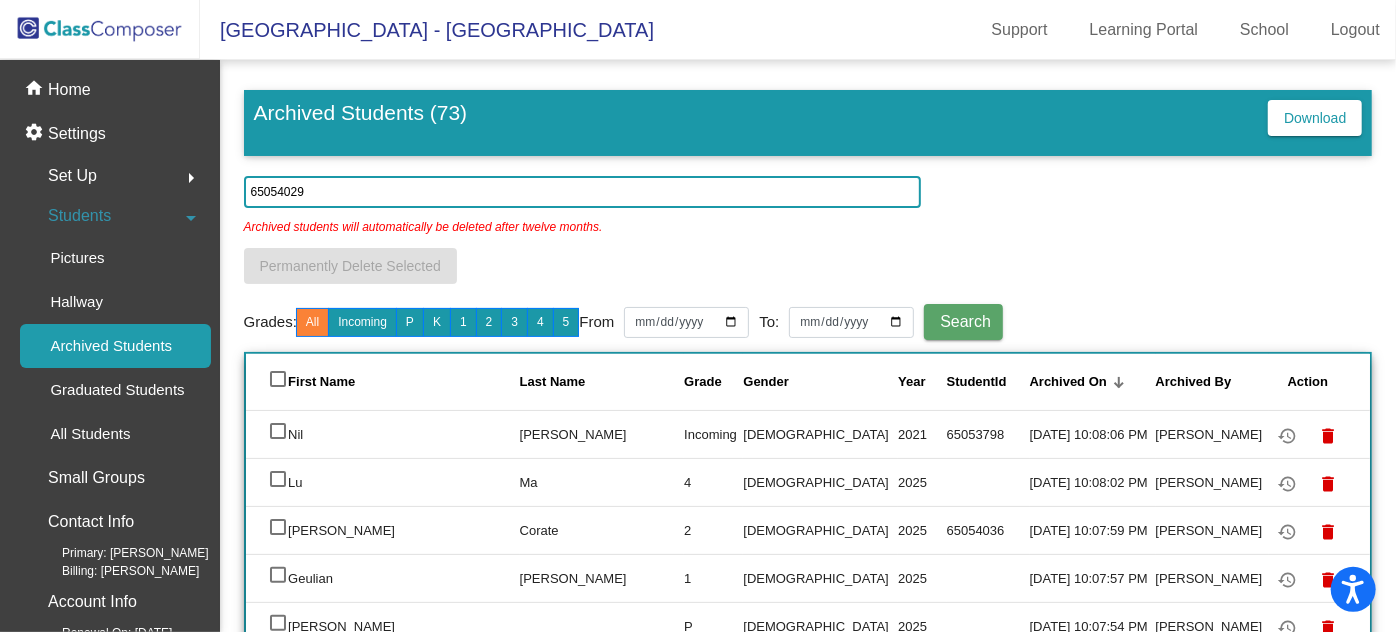 scroll, scrollTop: 0, scrollLeft: 0, axis: both 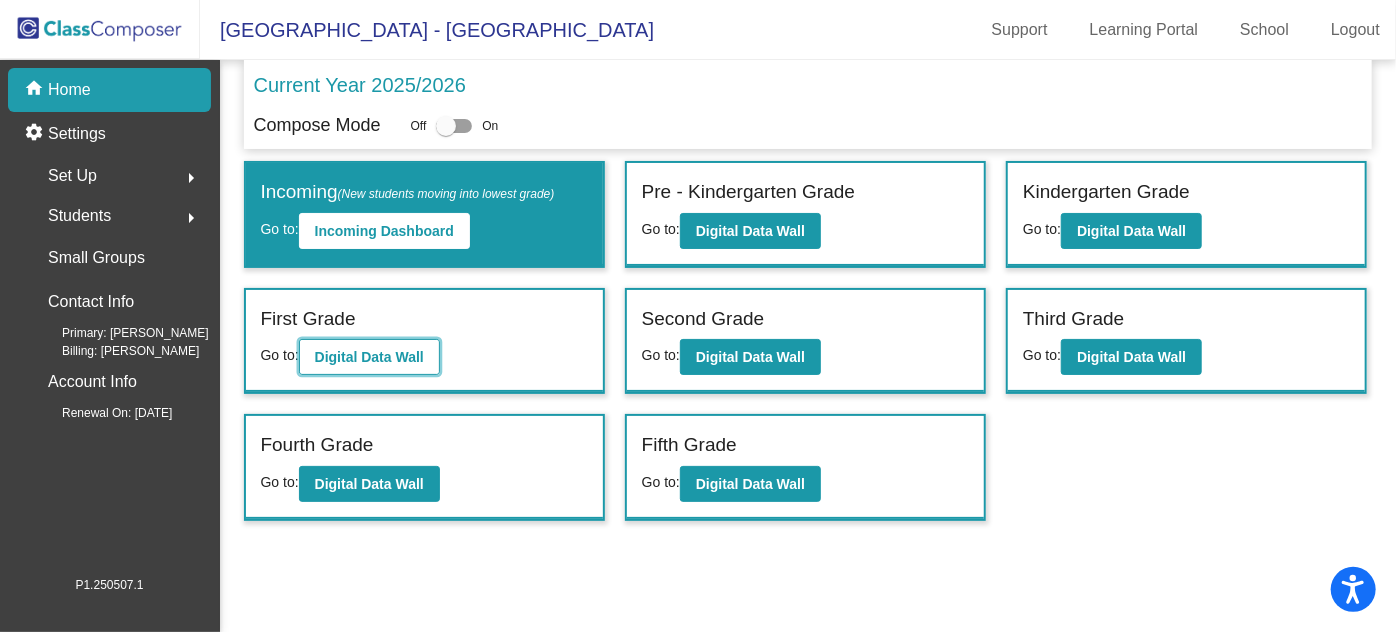 click on "Digital Data Wall" 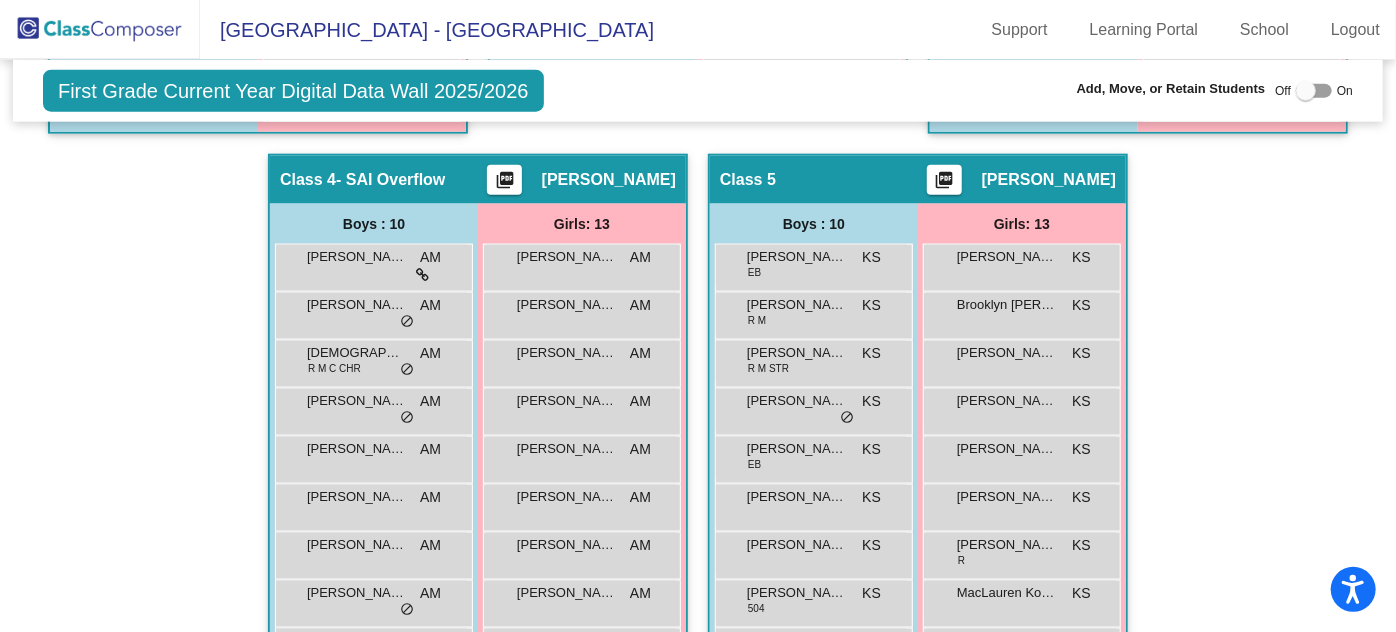 scroll, scrollTop: 1272, scrollLeft: 0, axis: vertical 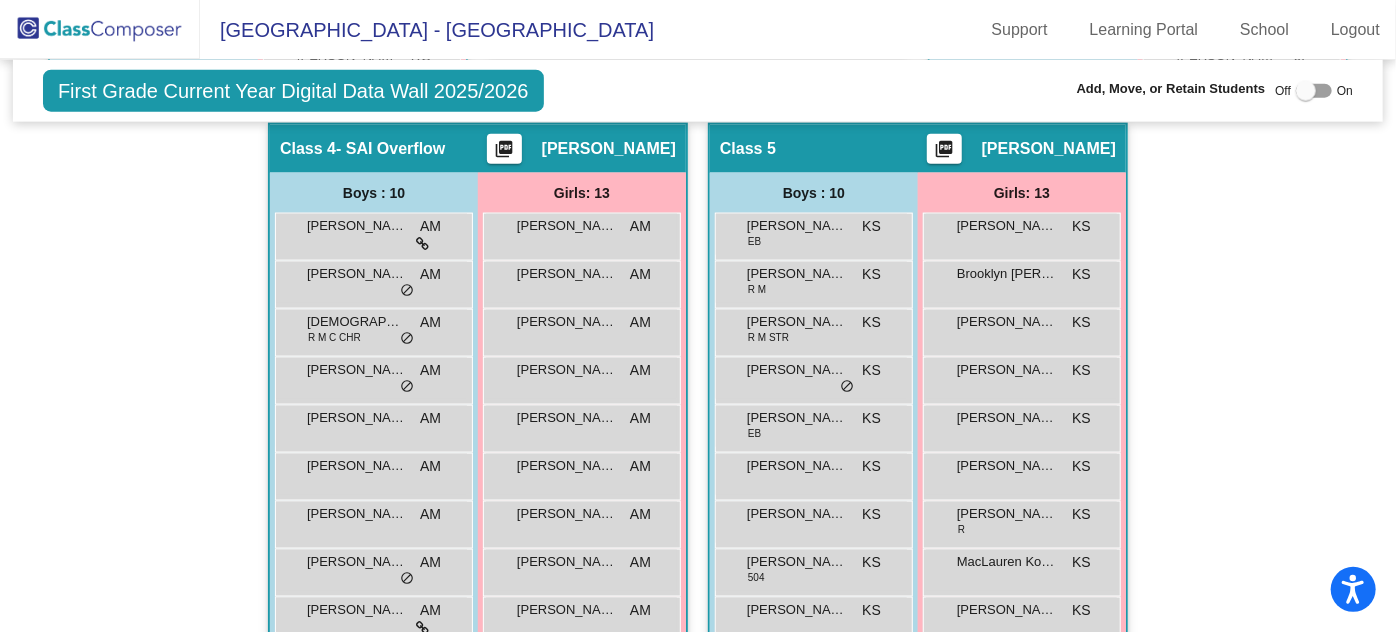 click on "[PERSON_NAME] [PERSON_NAME] lock do_not_disturb_alt" at bounding box center (1031, -320) 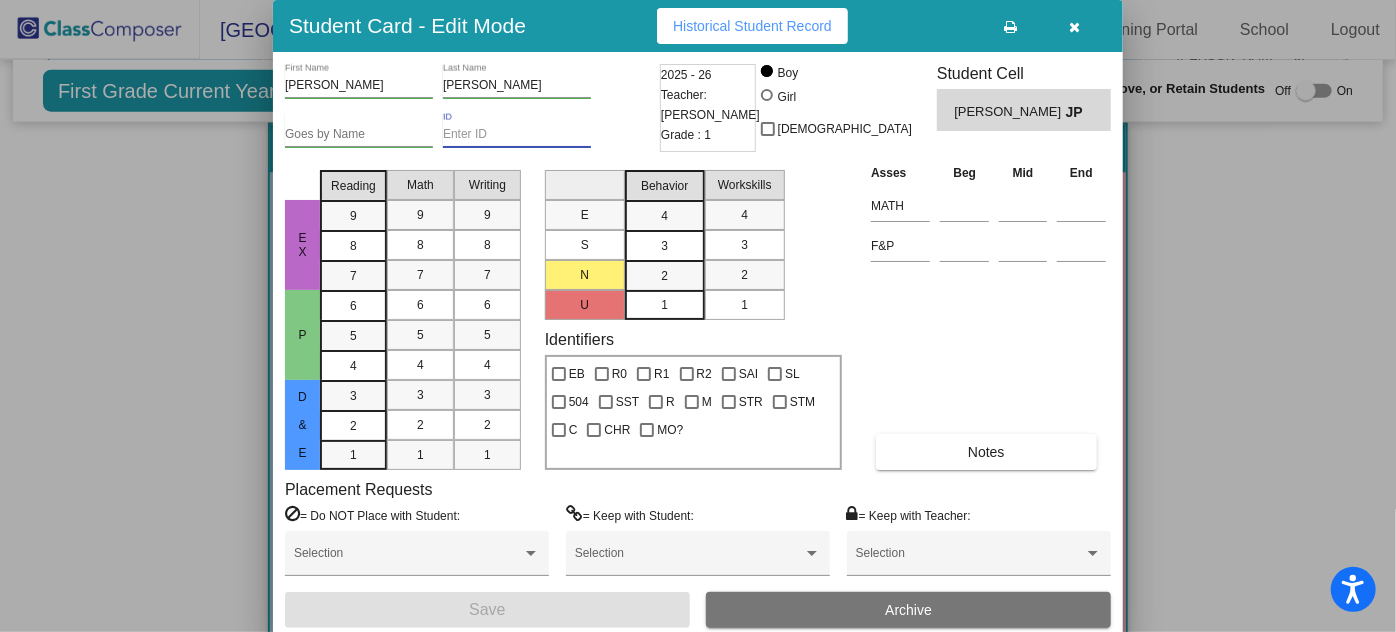 click on "ID" at bounding box center [517, 135] 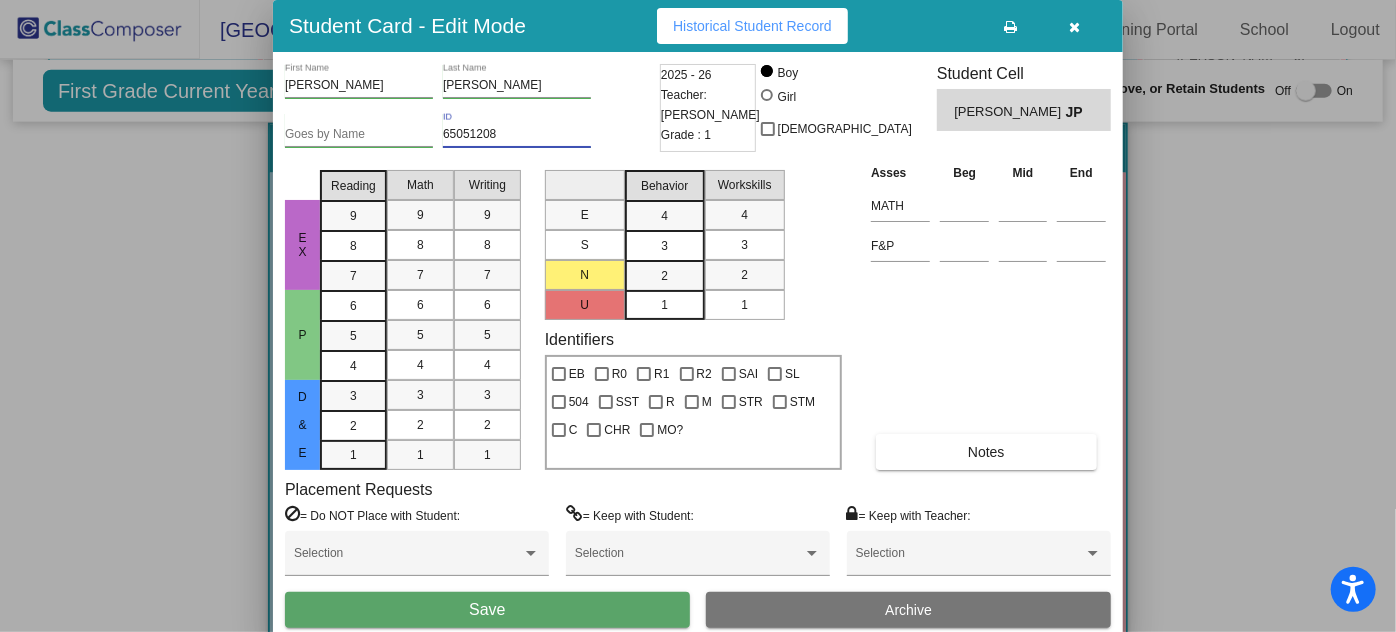 type on "65051208" 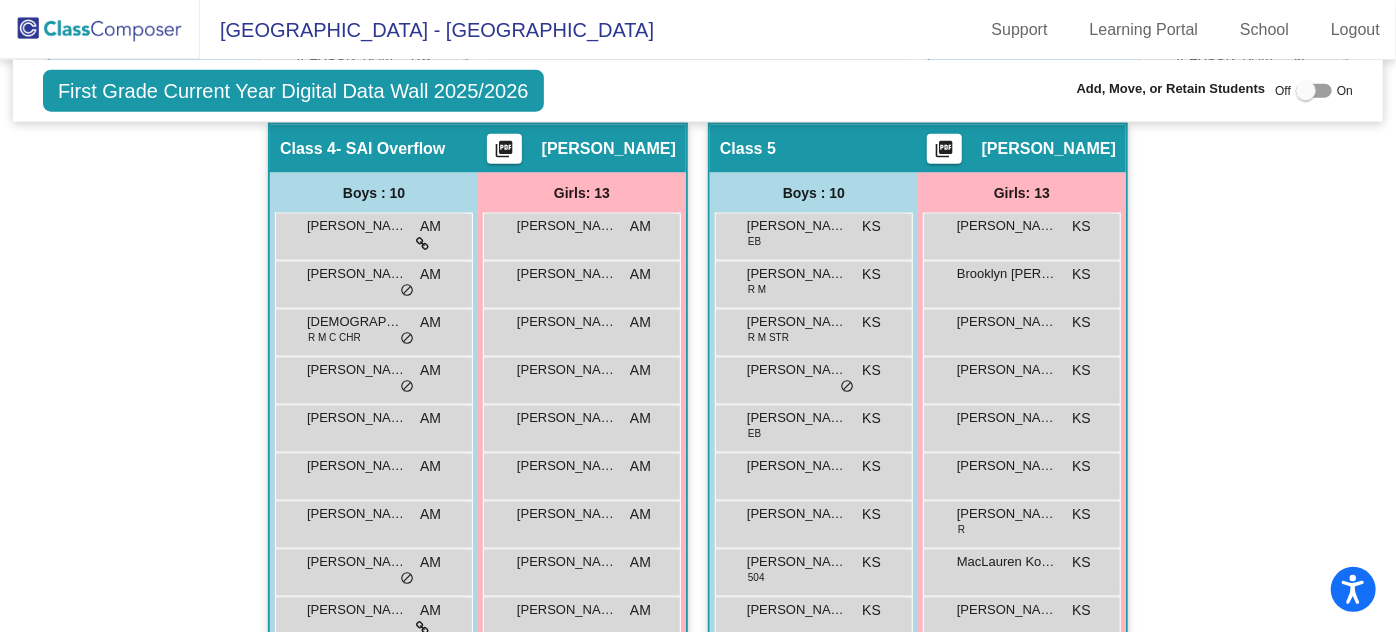 click 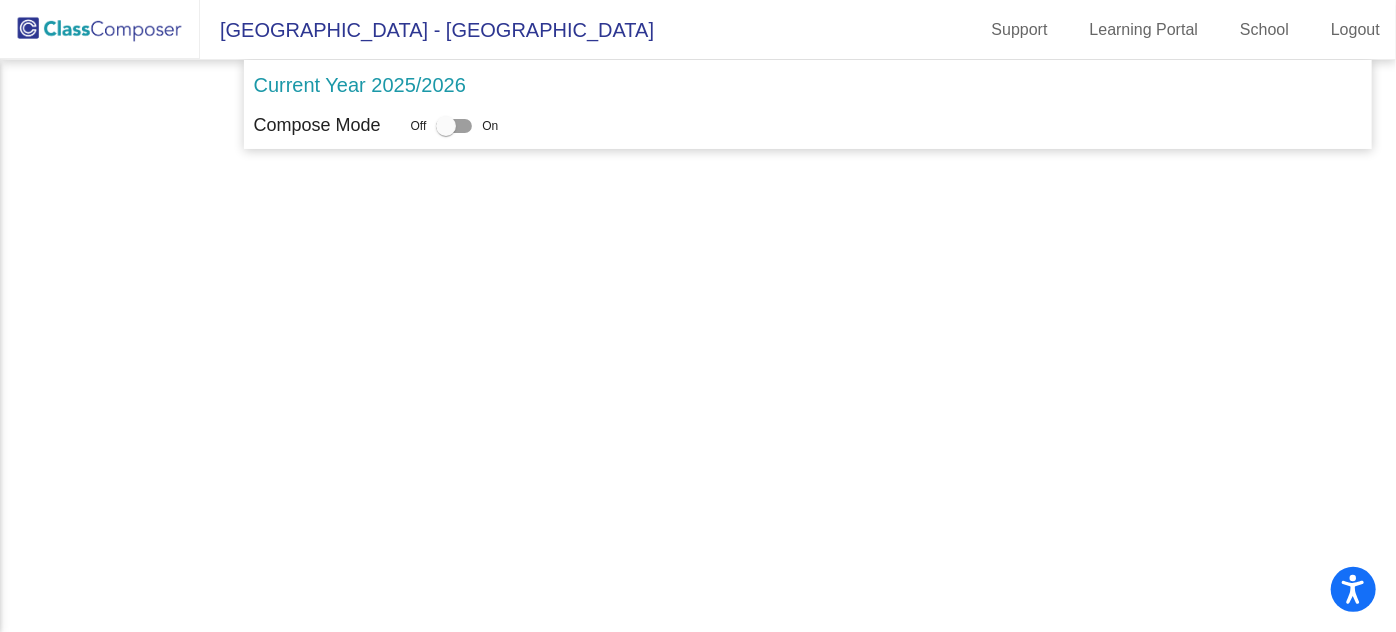 scroll, scrollTop: 0, scrollLeft: 0, axis: both 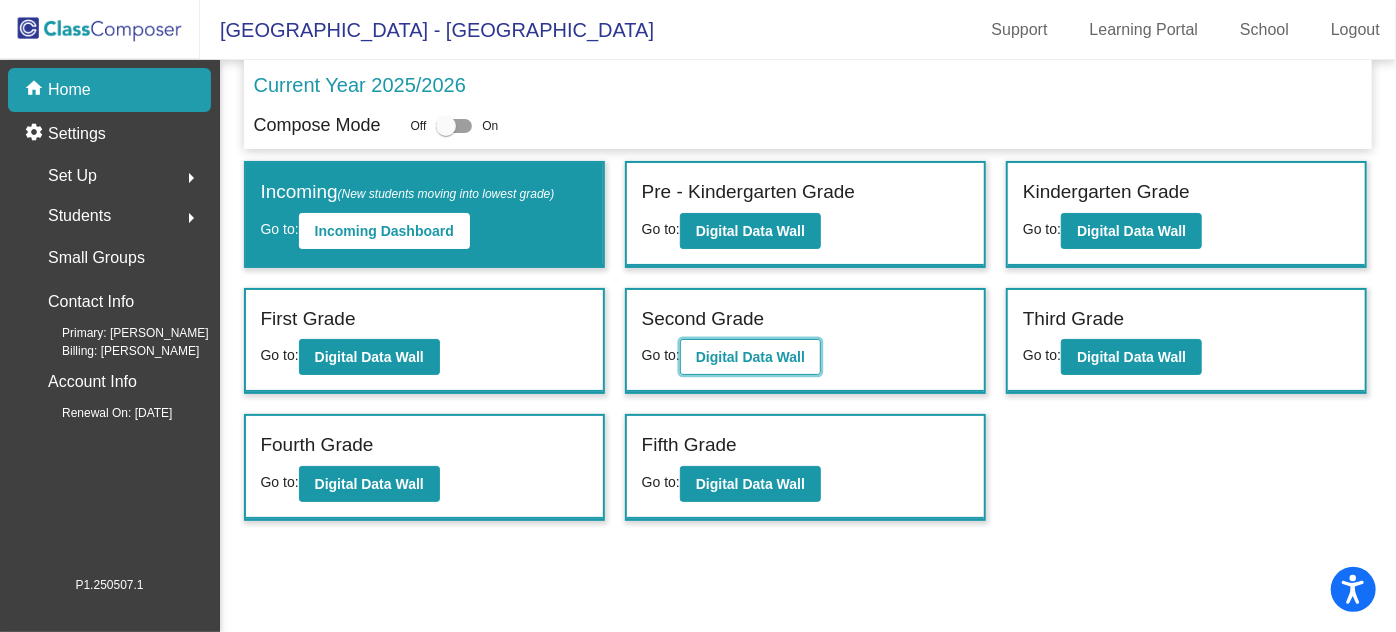 click on "Digital Data Wall" 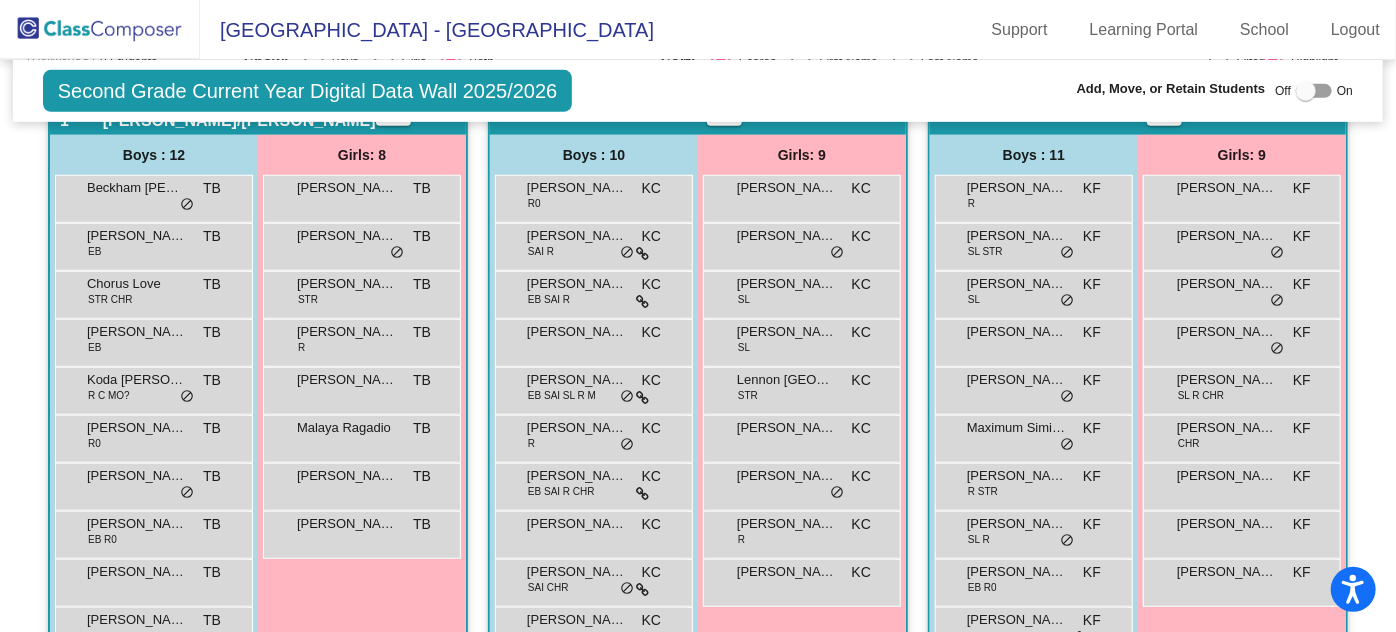 scroll, scrollTop: 545, scrollLeft: 0, axis: vertical 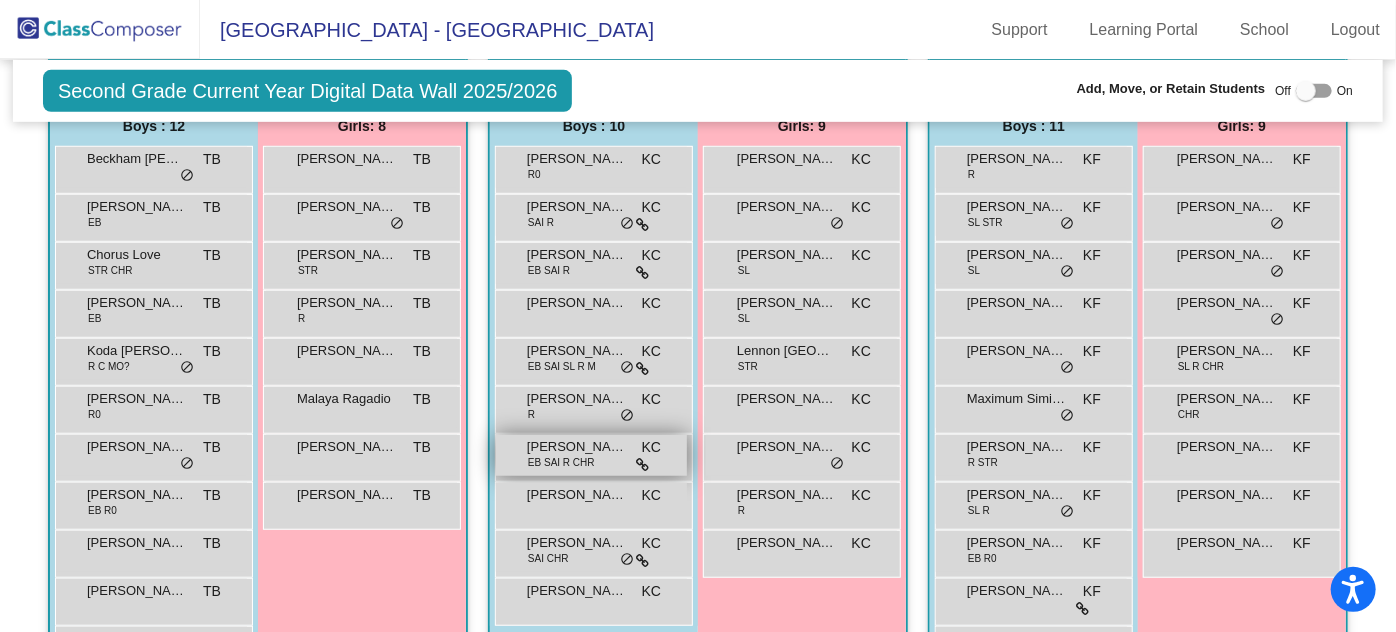 click on "[PERSON_NAME] [PERSON_NAME] SAI R CHR KC lock do_not_disturb_alt" at bounding box center [591, 455] 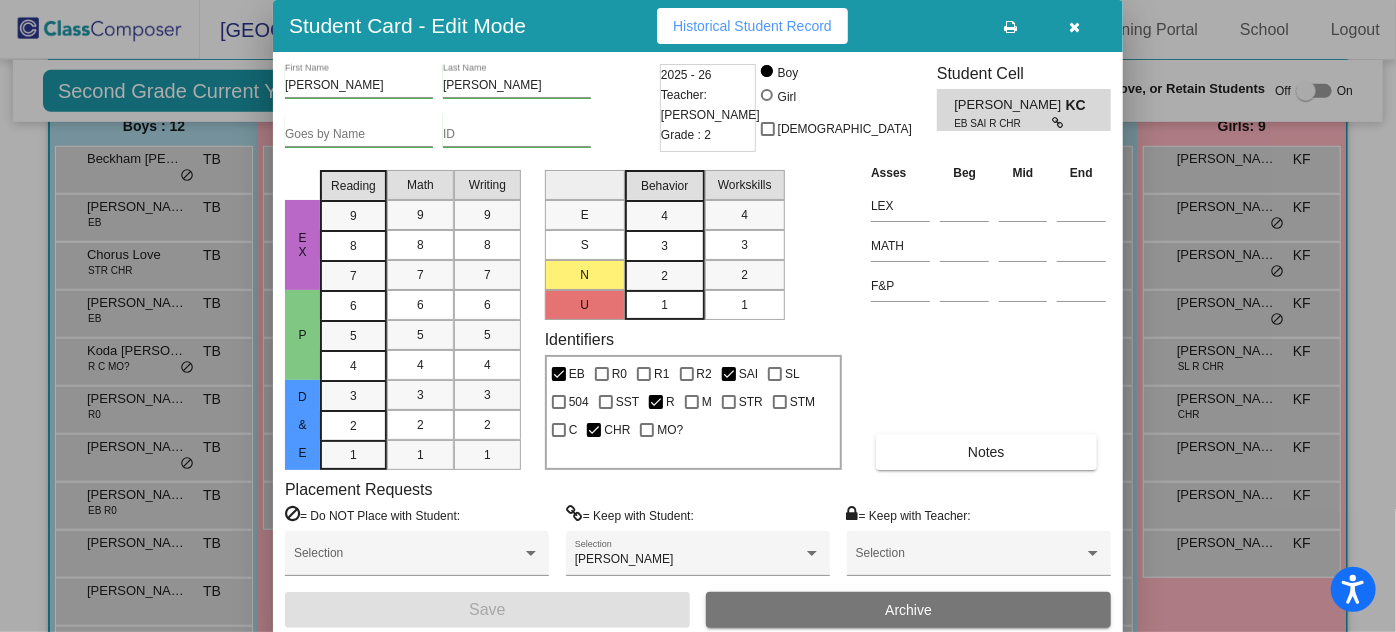 click on "ID" at bounding box center [517, 130] 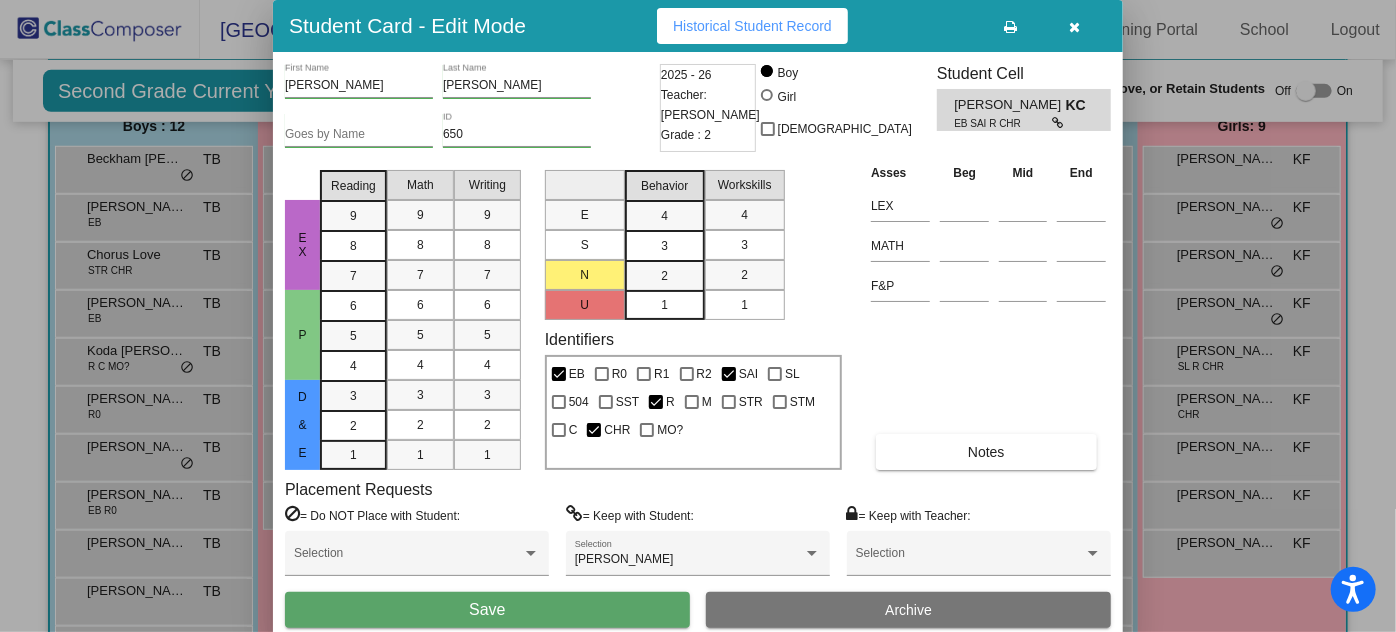 click on "650" at bounding box center (517, 135) 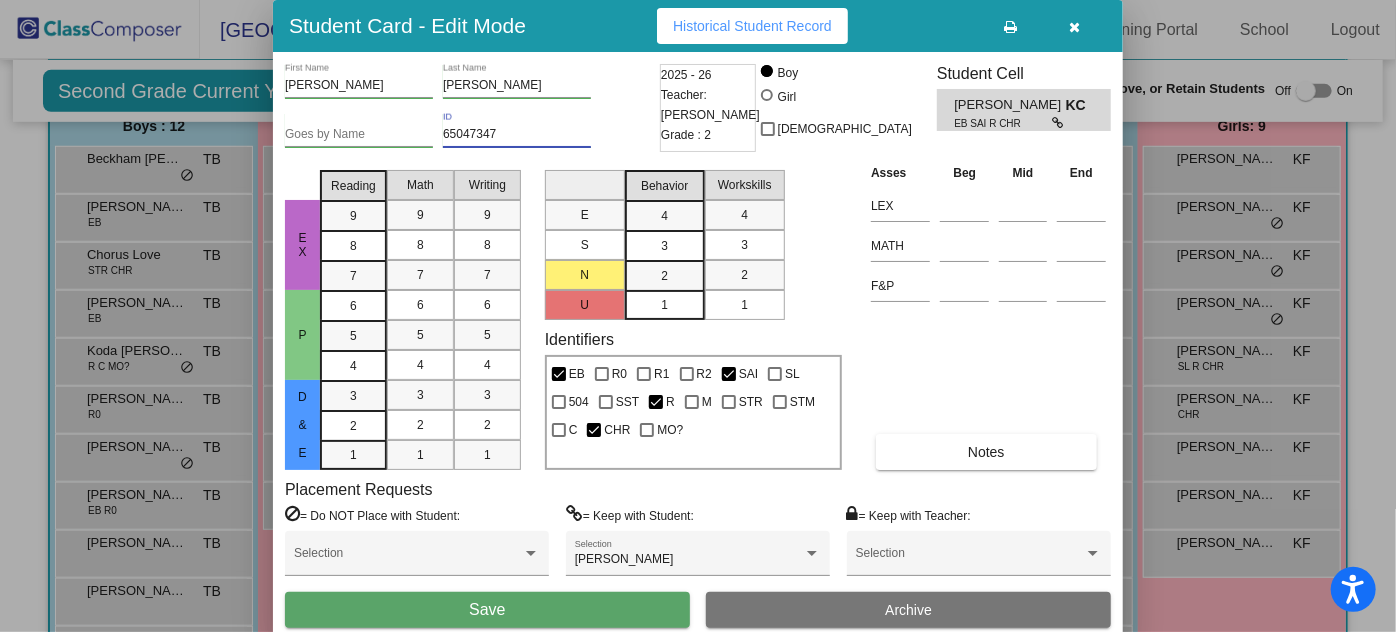 type on "65047347" 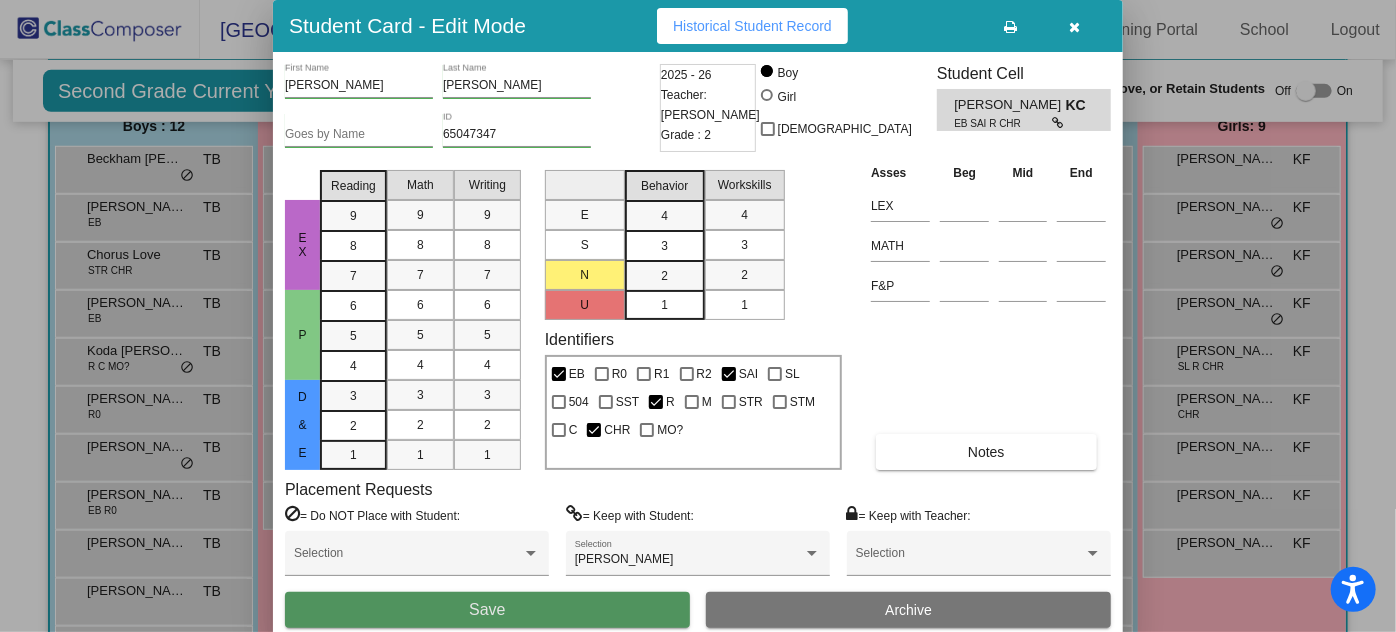 click on "Save" at bounding box center [487, 609] 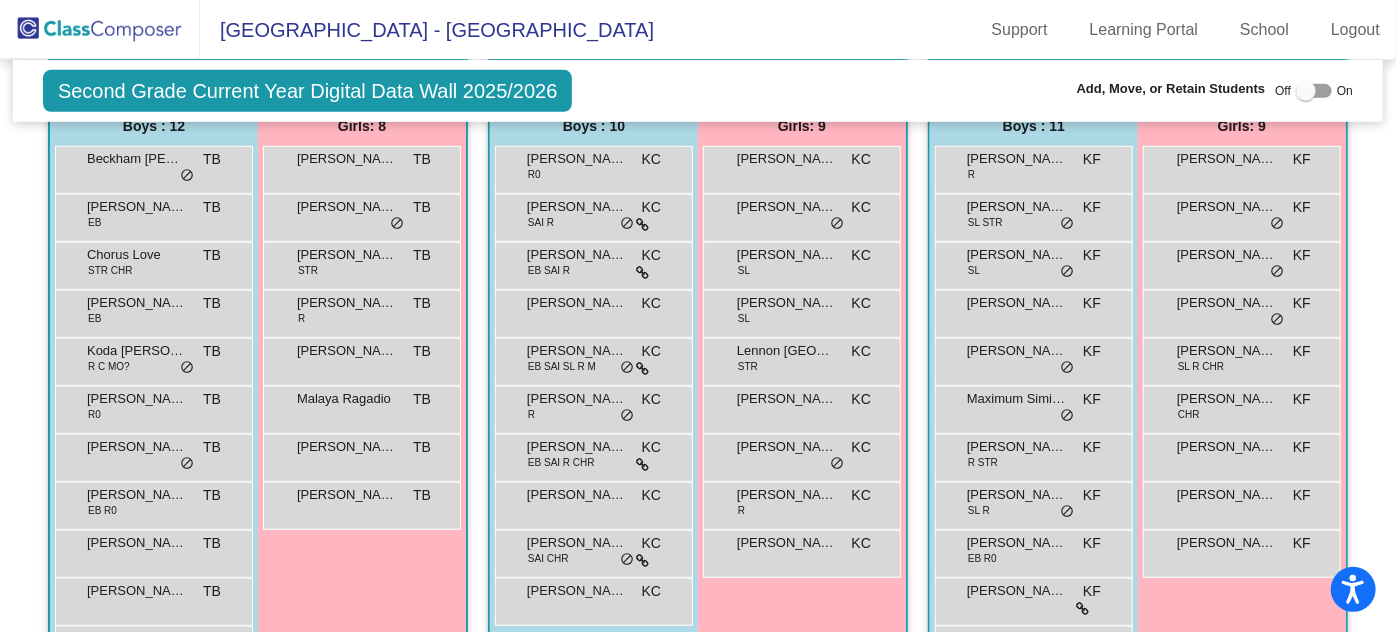 click 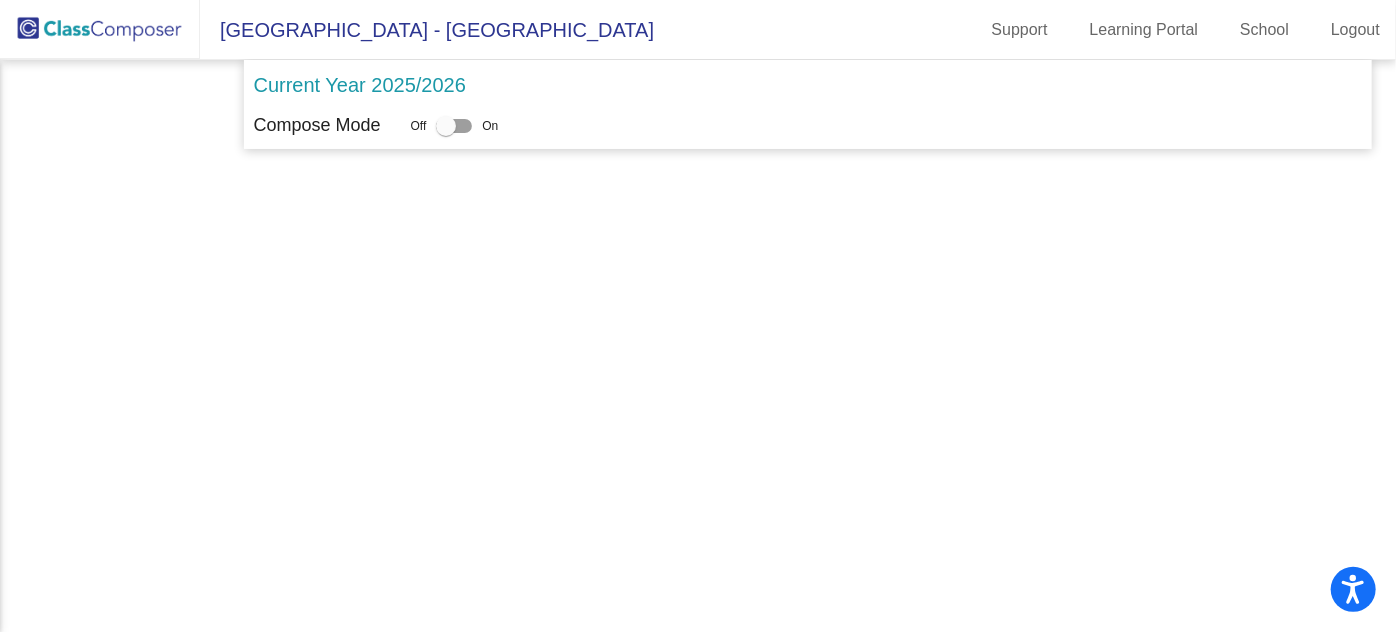 scroll, scrollTop: 0, scrollLeft: 0, axis: both 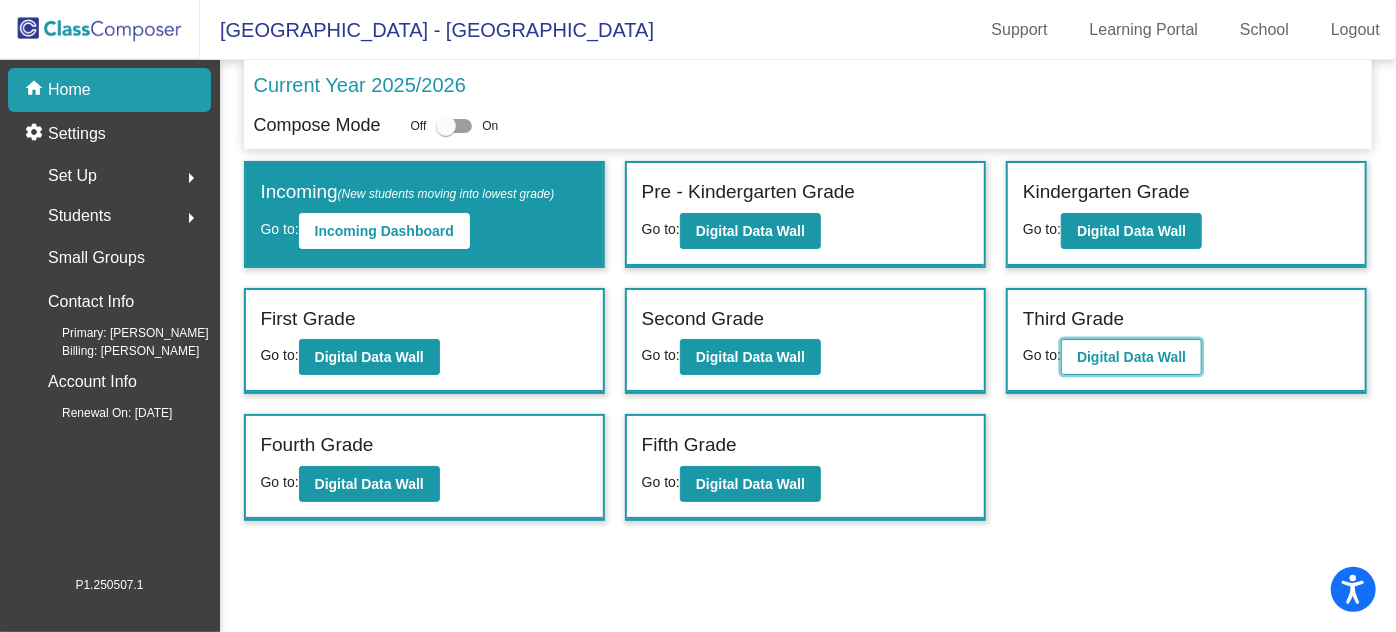 click on "Digital Data Wall" 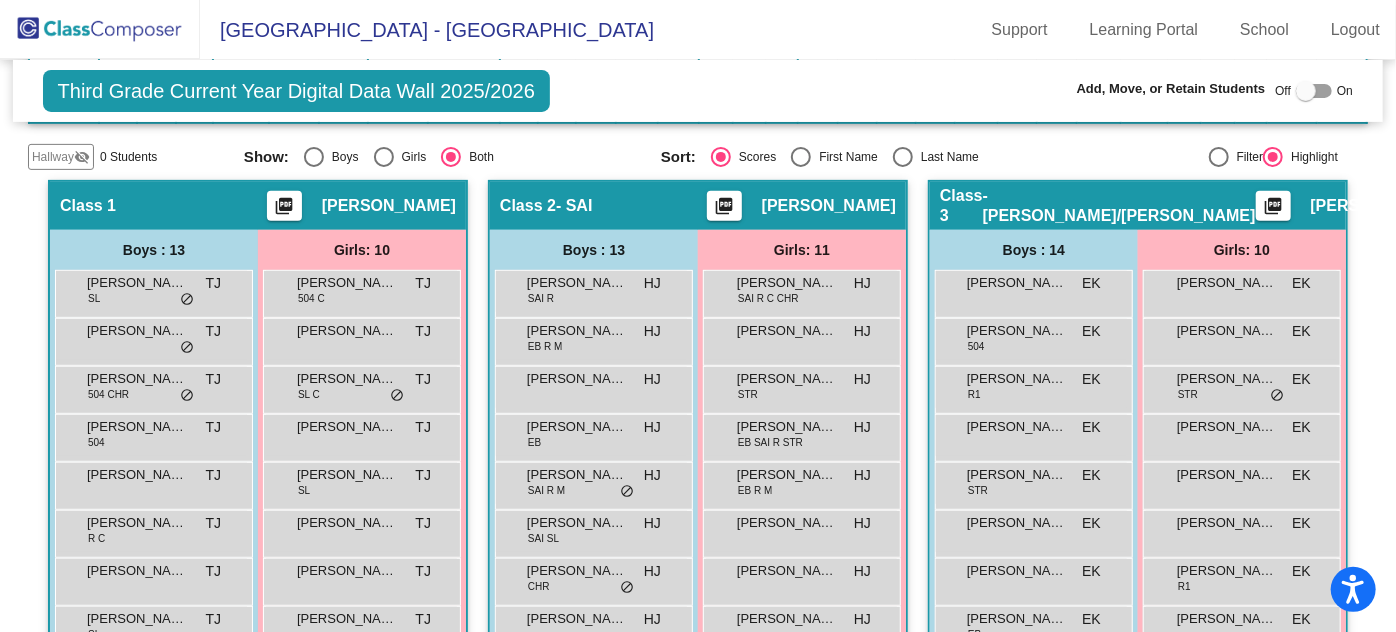 scroll, scrollTop: 454, scrollLeft: 0, axis: vertical 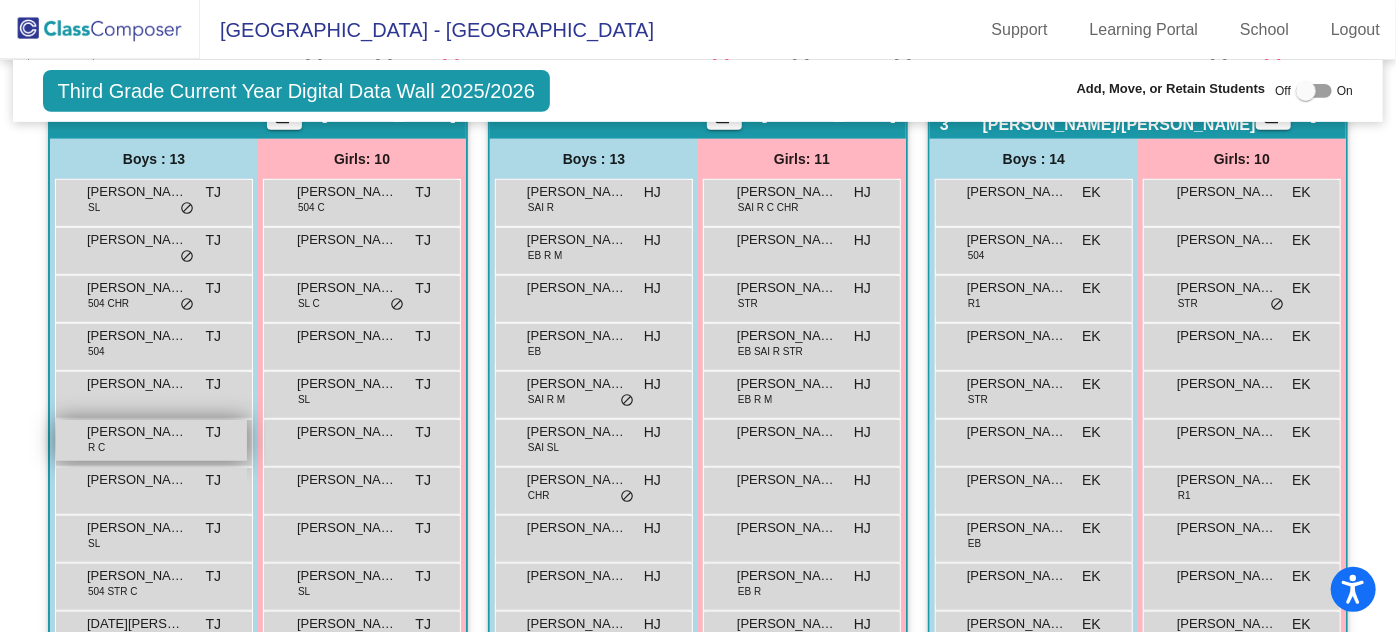 click on "[PERSON_NAME] R C TJ lock do_not_disturb_alt" at bounding box center [151, 440] 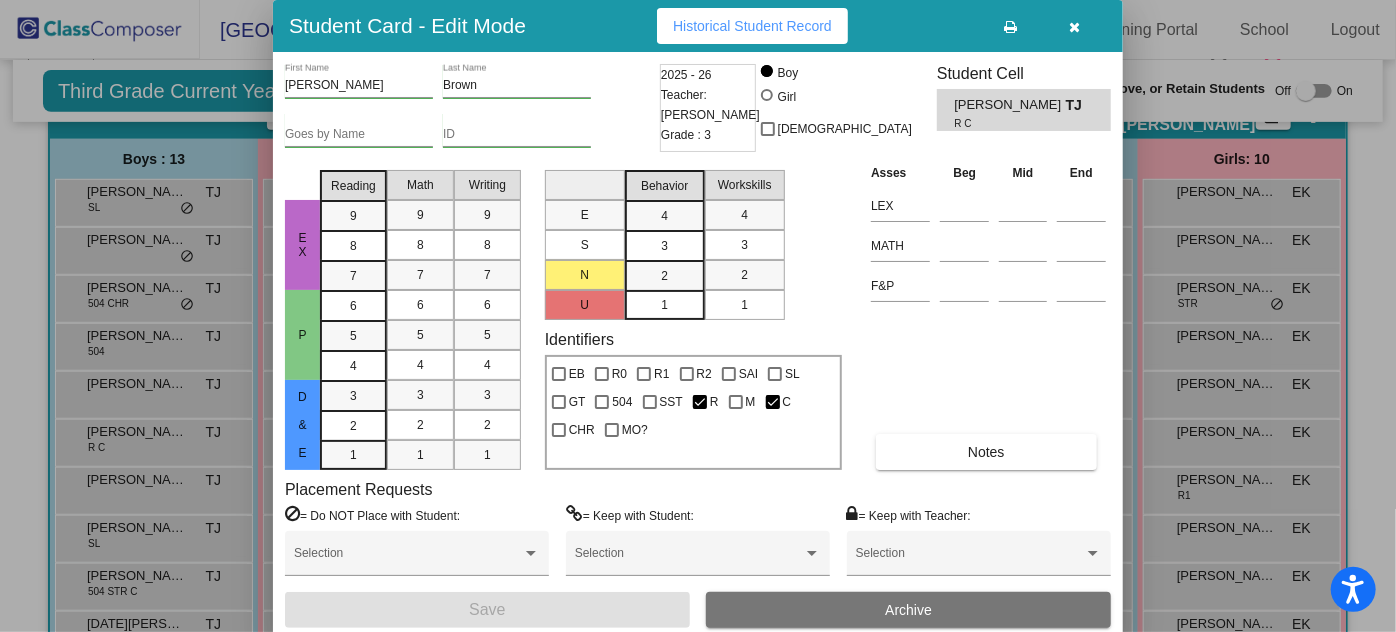 click on "ID" at bounding box center [517, 135] 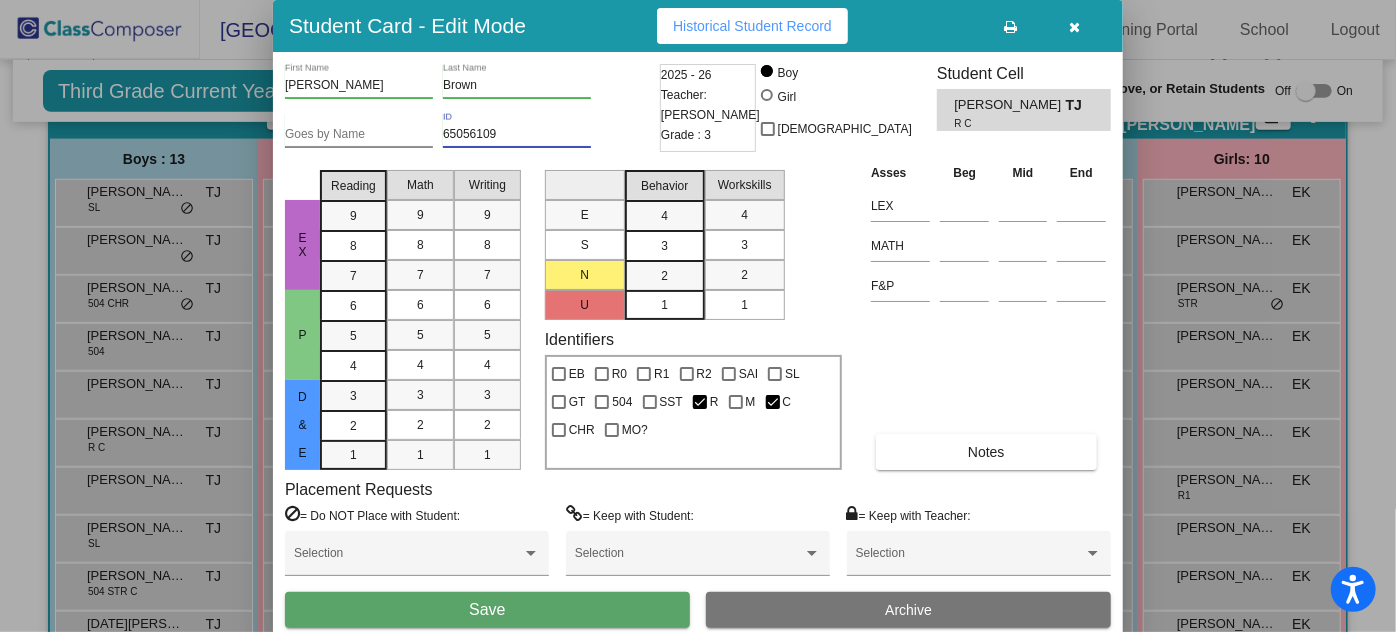 type on "65056109" 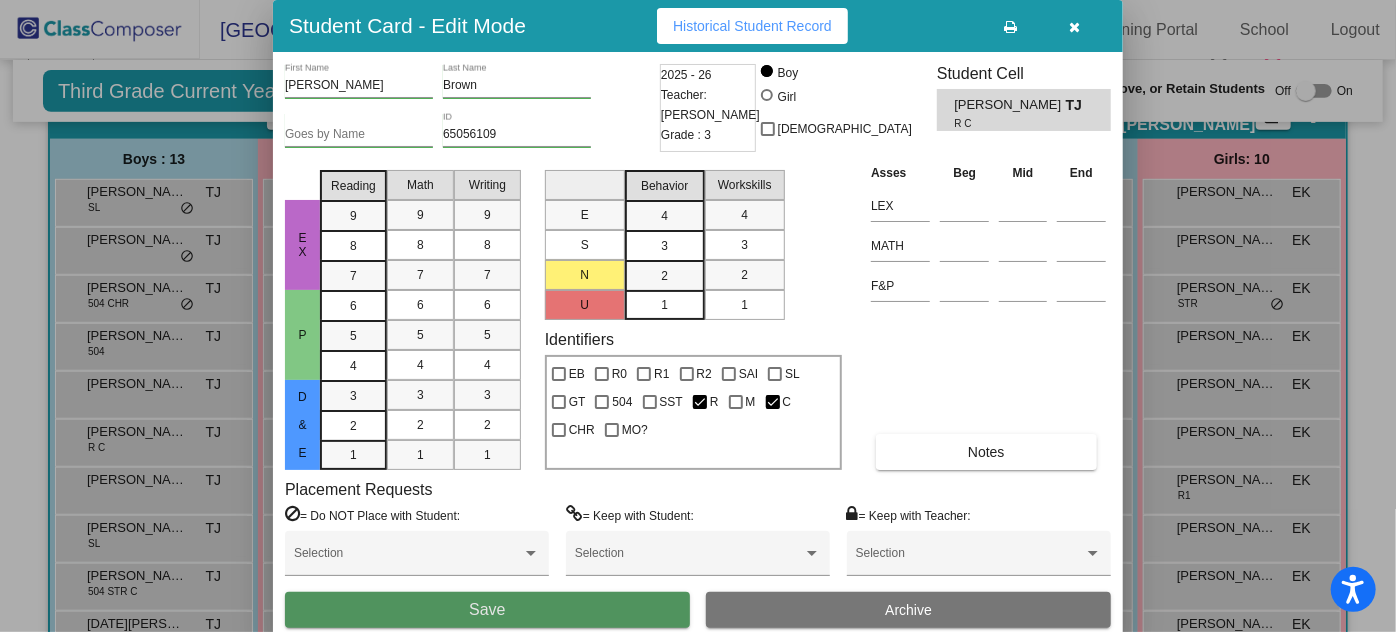 click on "Save" at bounding box center [487, 609] 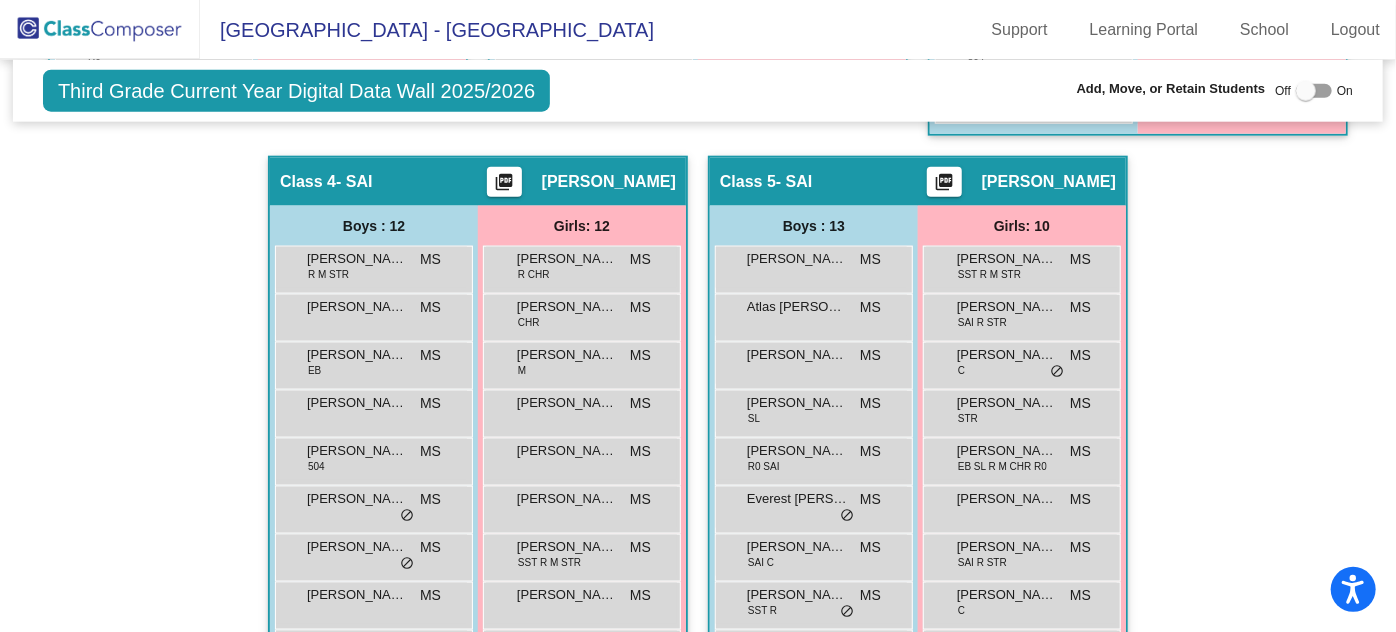 scroll, scrollTop: 1272, scrollLeft: 0, axis: vertical 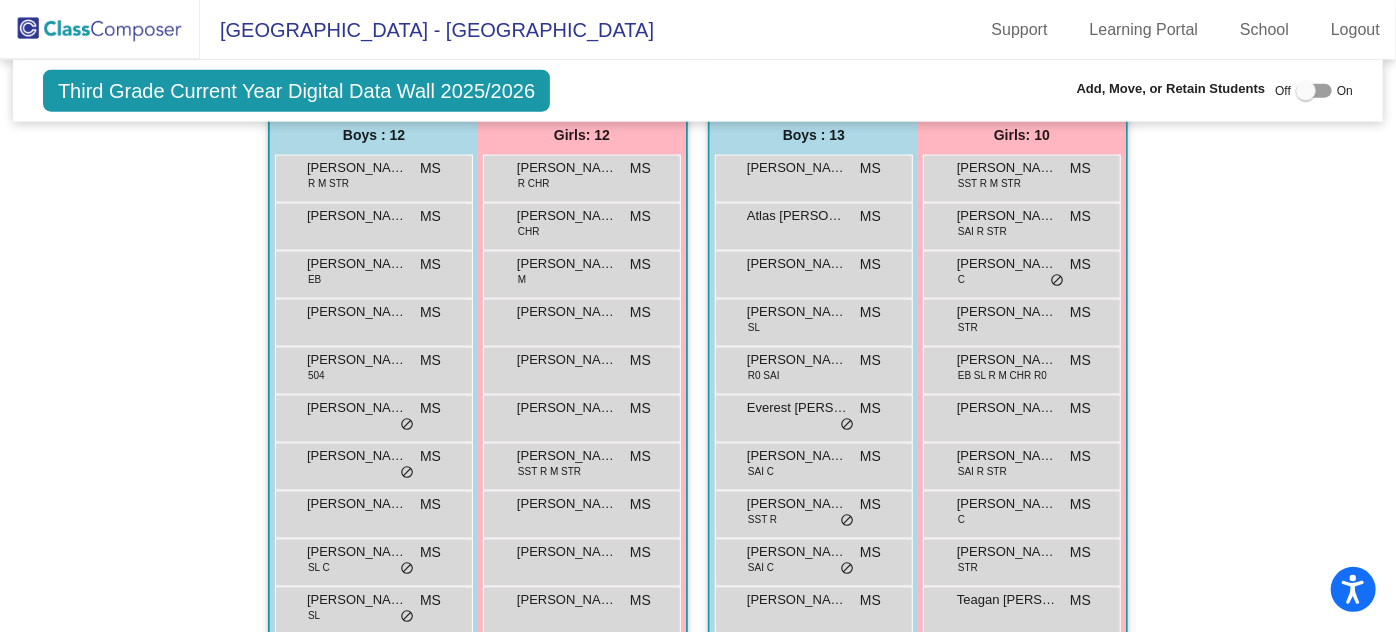 click on "[PERSON_NAME]" at bounding box center (1017, -290) 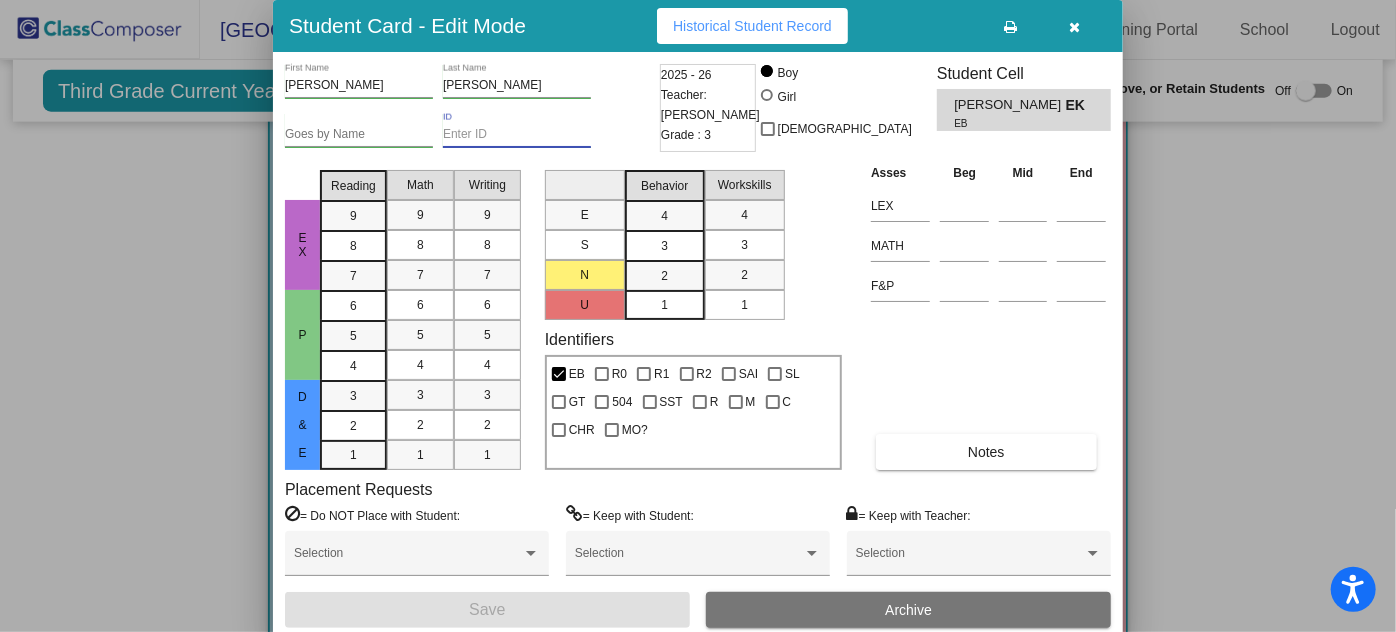 click on "ID" at bounding box center (517, 135) 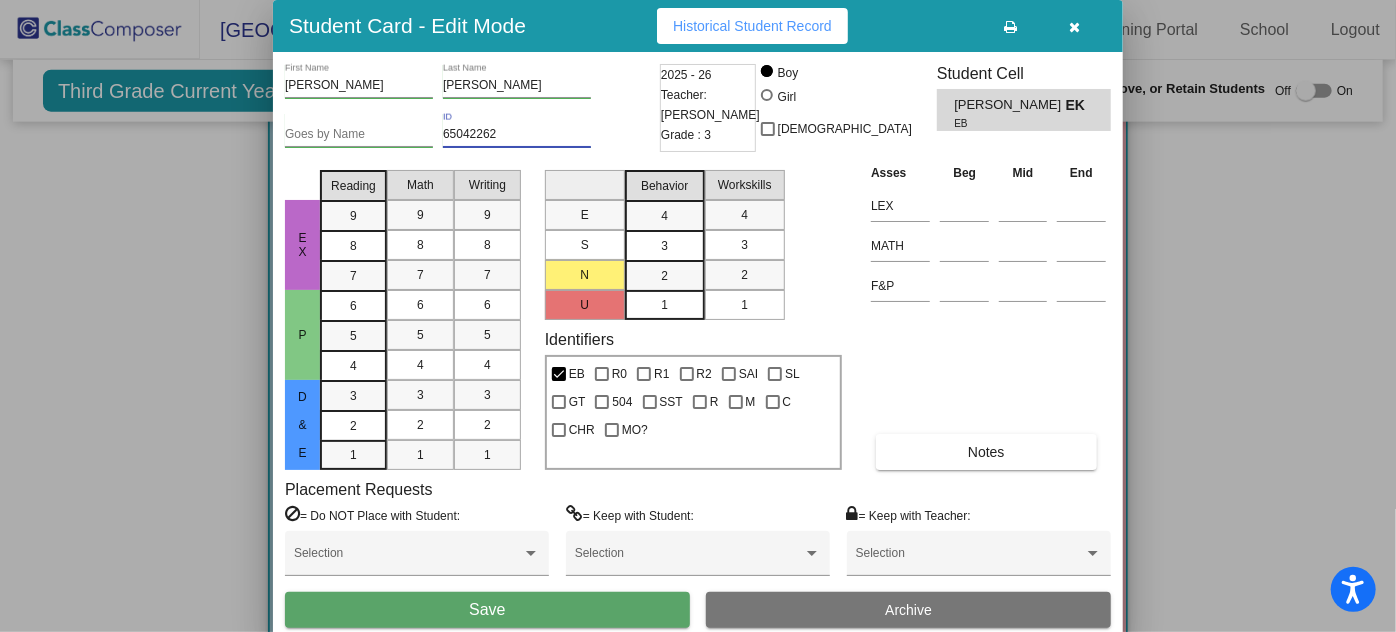 type on "65042262" 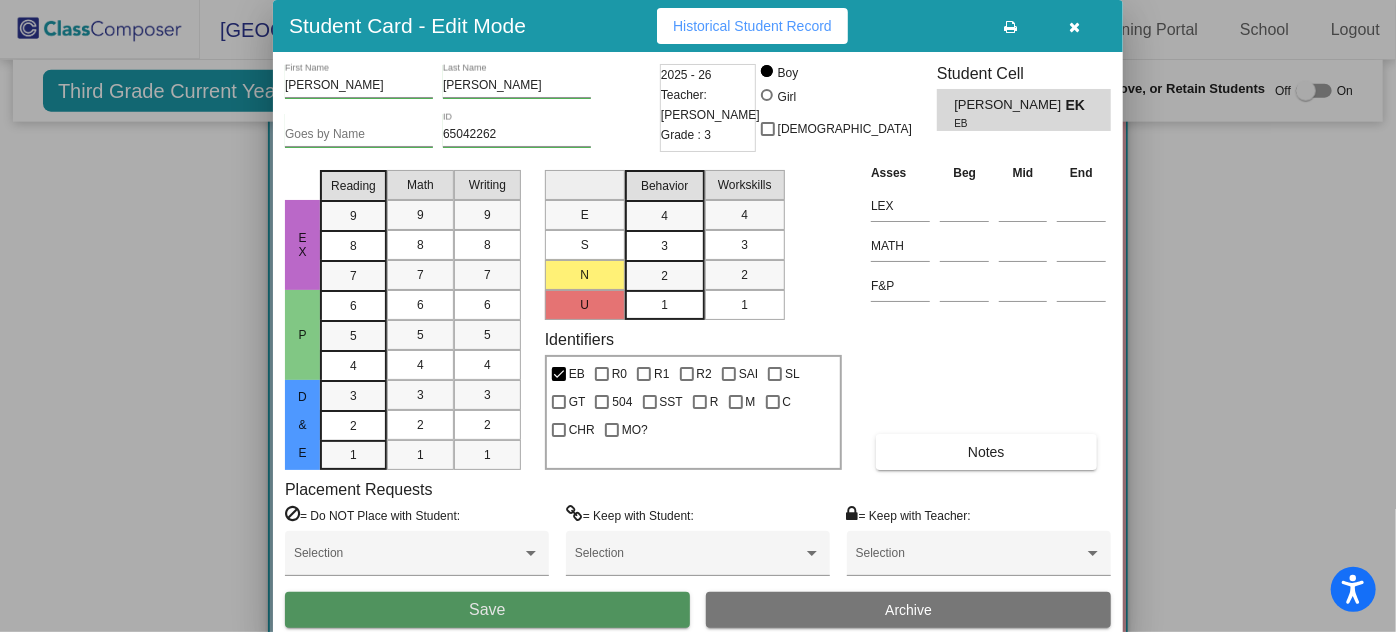 click on "Save" at bounding box center (487, 610) 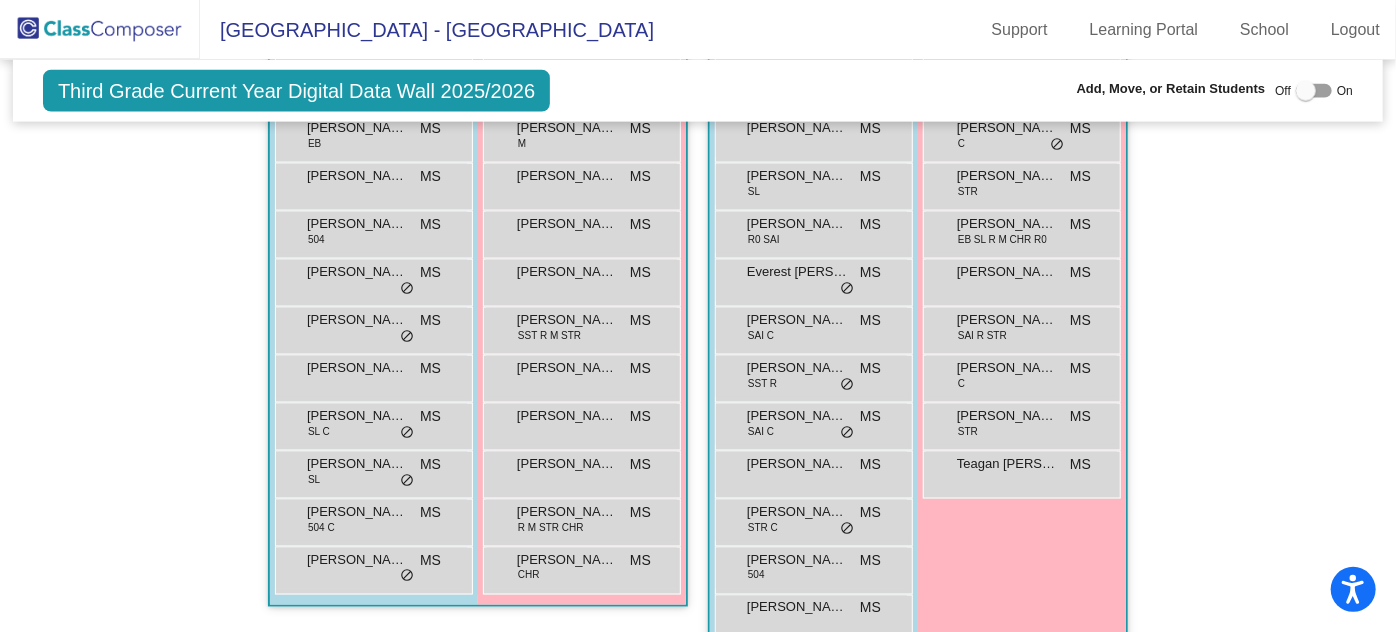 scroll, scrollTop: 1445, scrollLeft: 0, axis: vertical 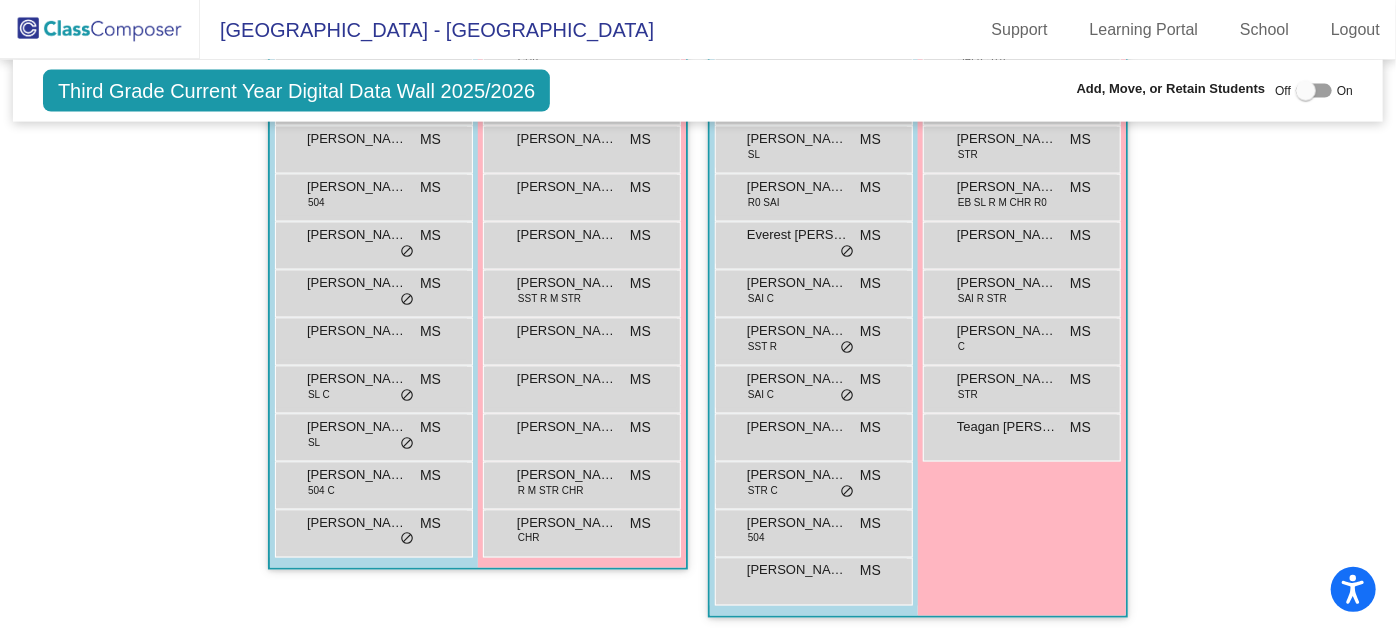 click on "[PERSON_NAME]" at bounding box center [1017, -175] 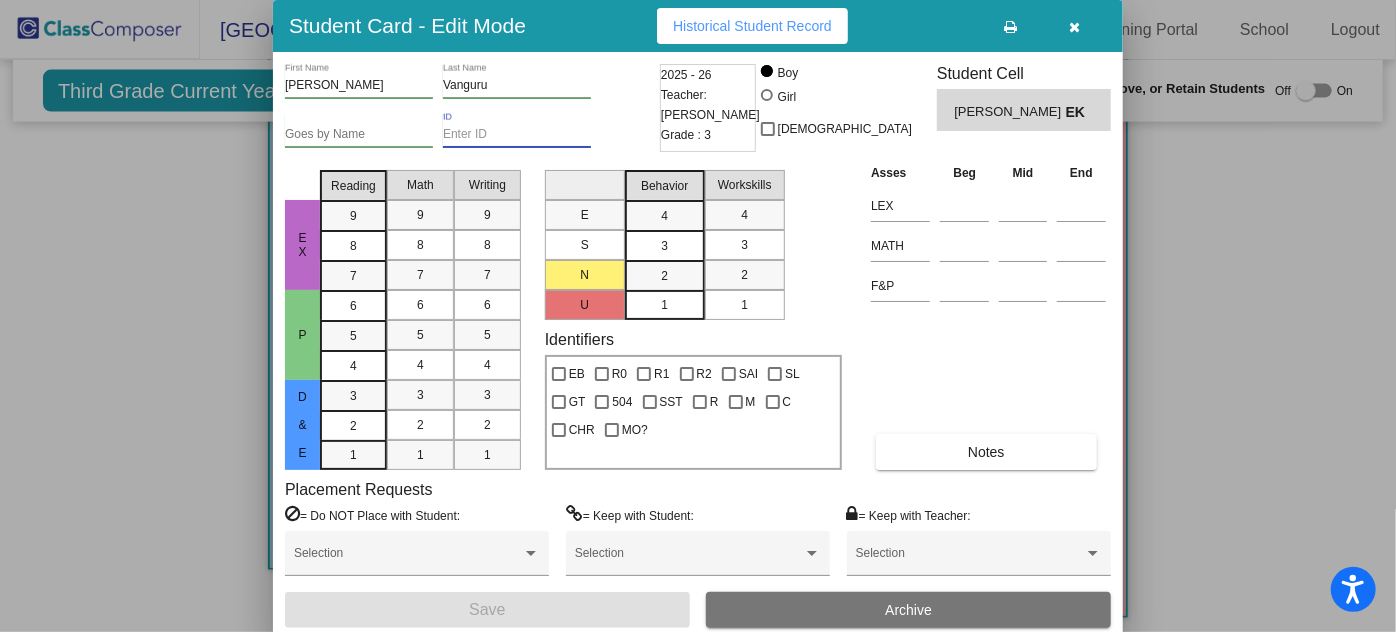 click on "ID" at bounding box center [517, 135] 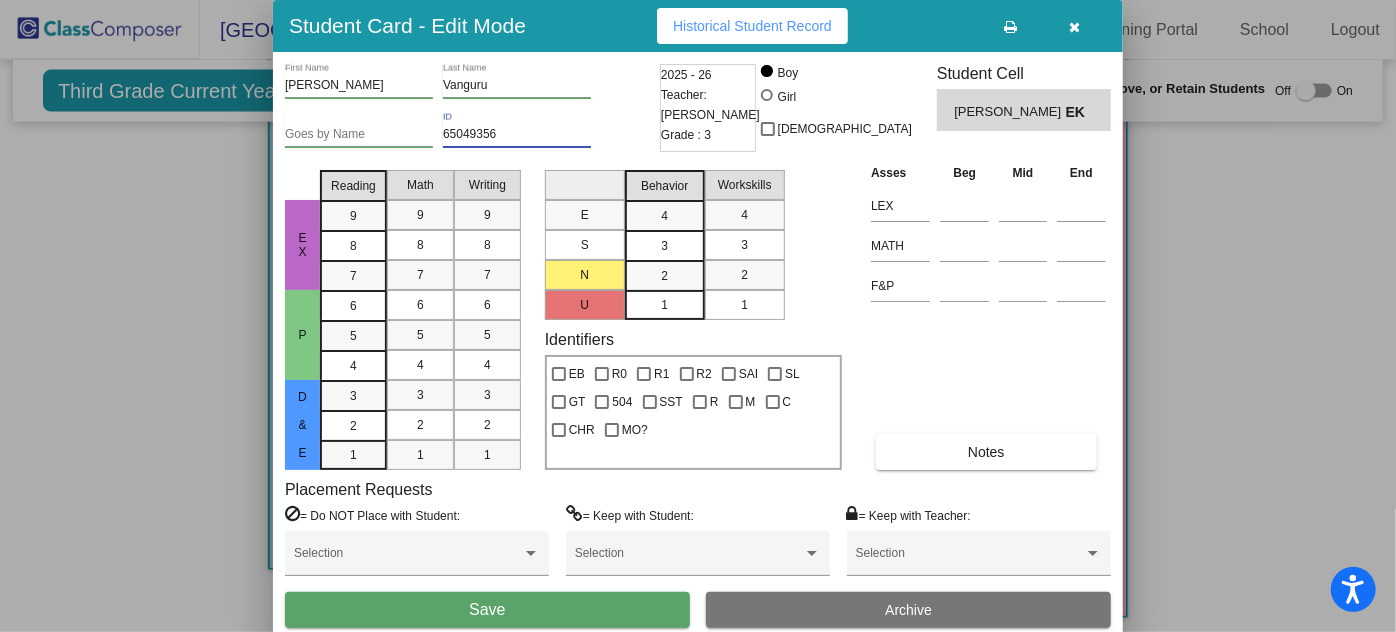 type on "65049356" 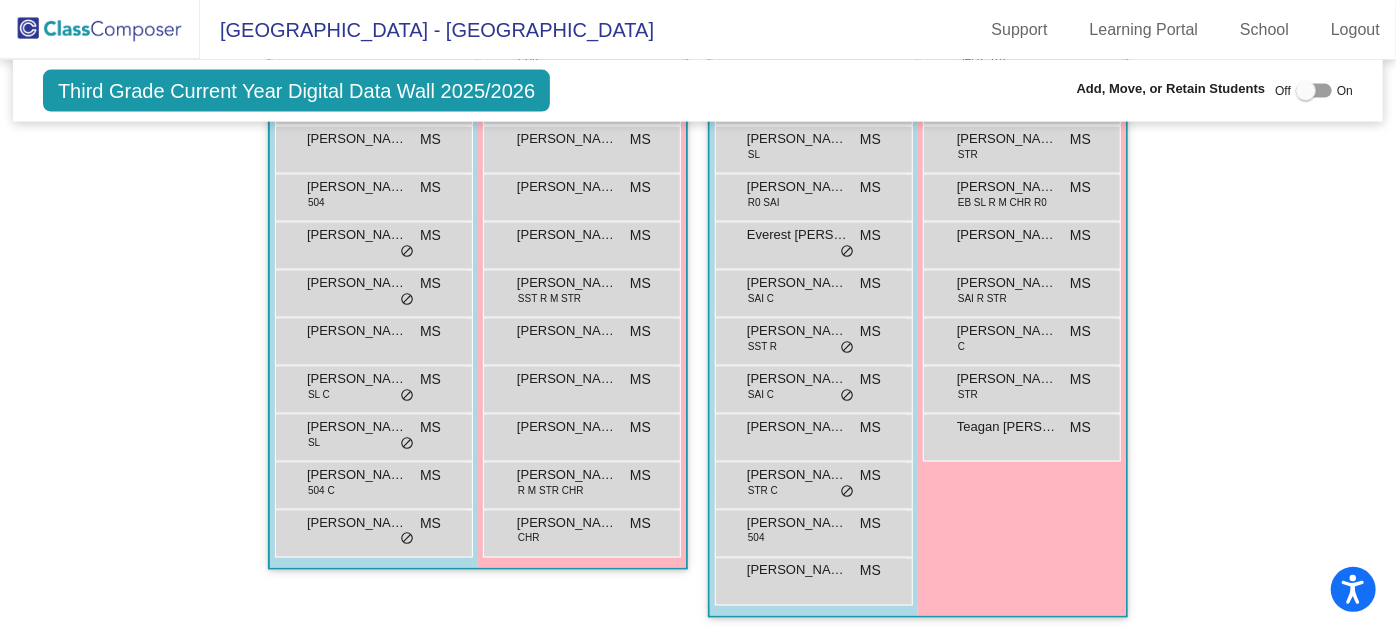 click 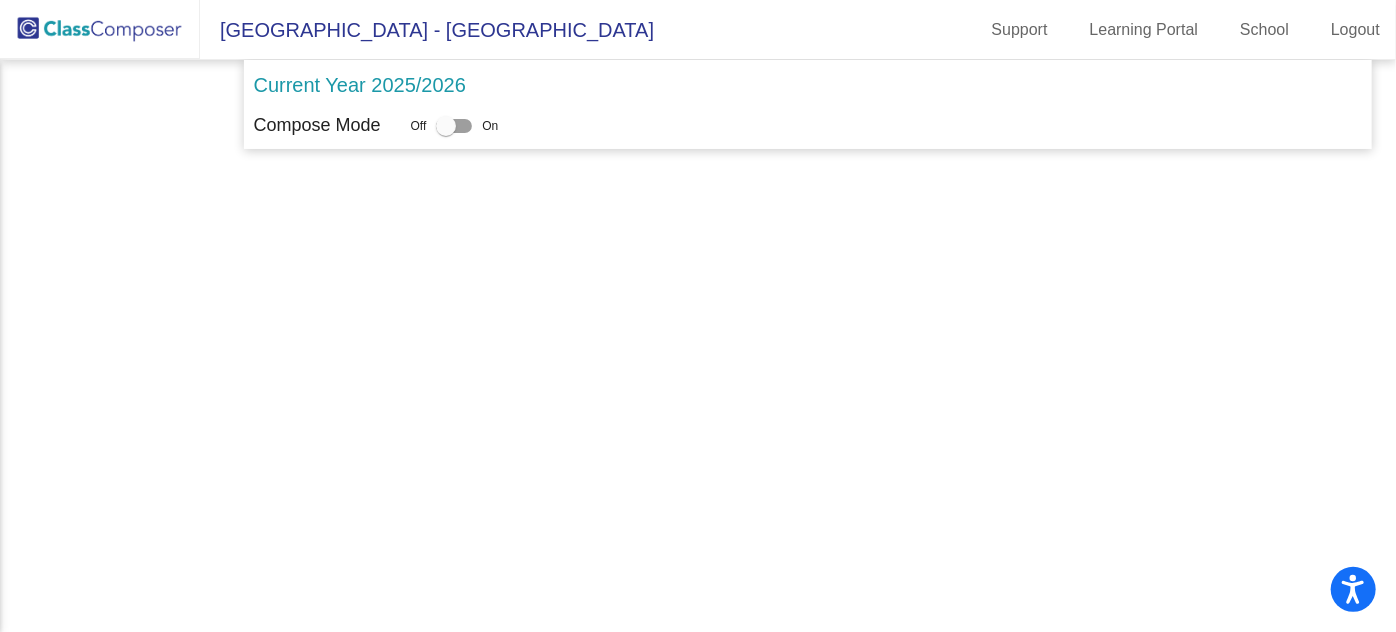 scroll, scrollTop: 0, scrollLeft: 0, axis: both 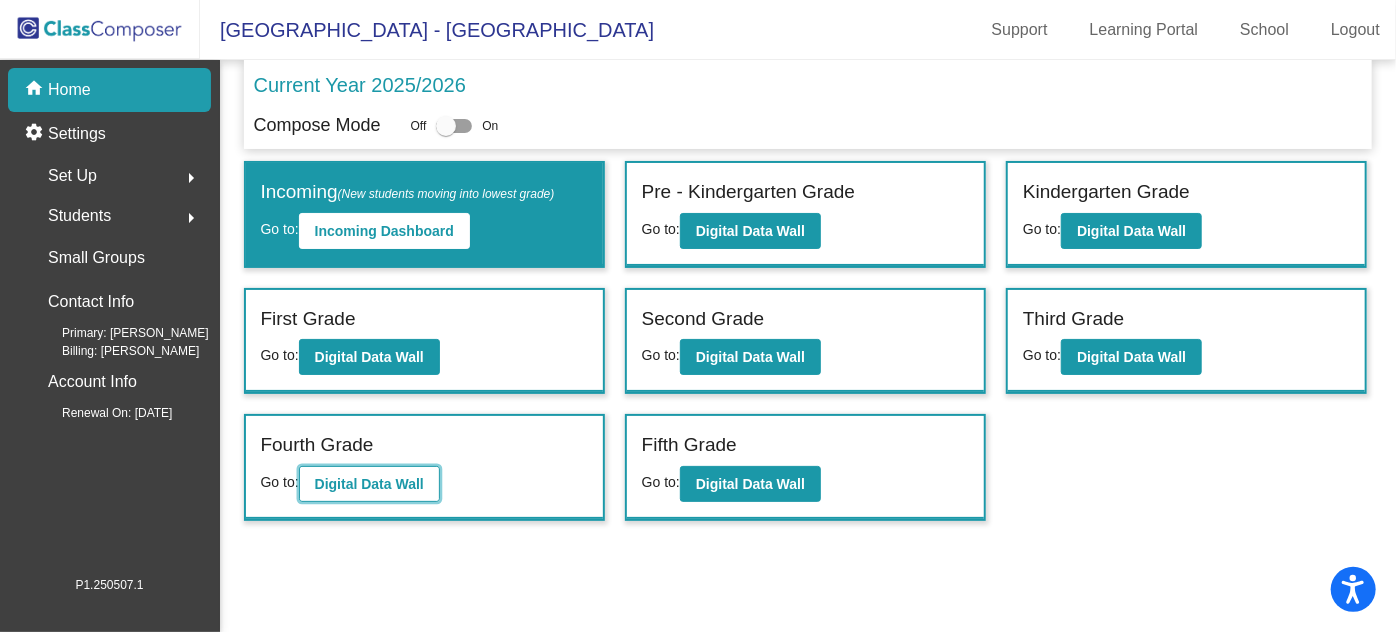 click on "Digital Data Wall" 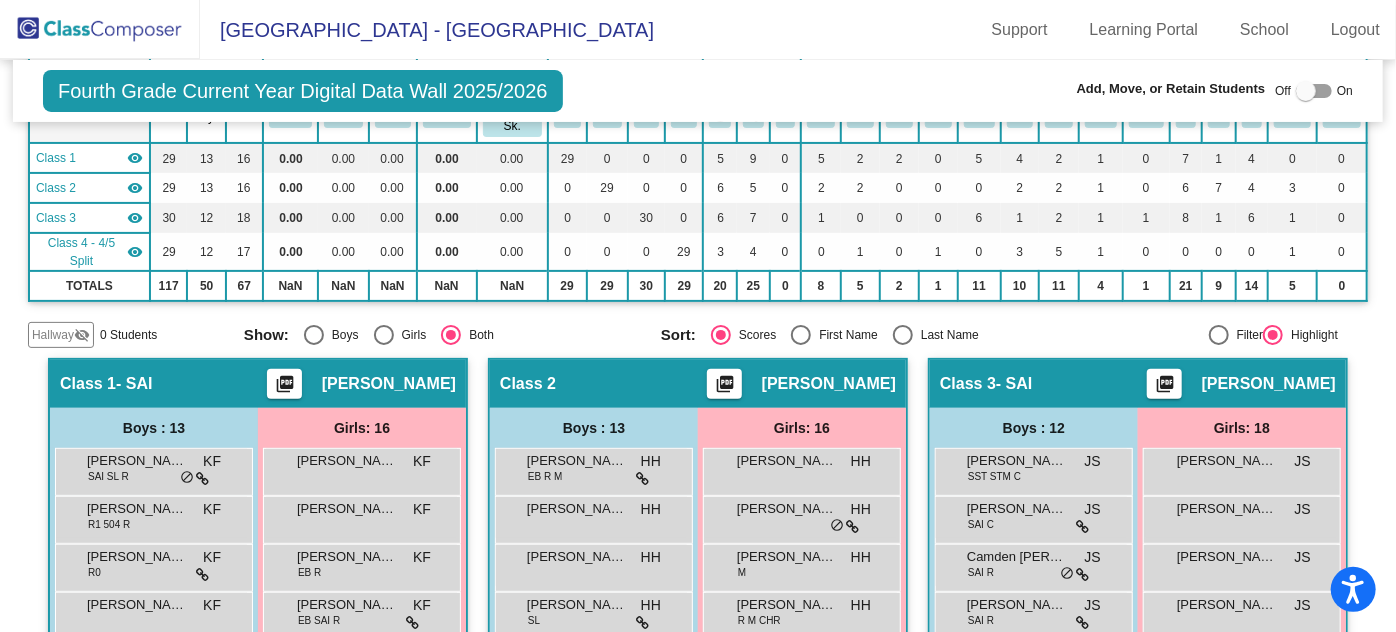 scroll, scrollTop: 272, scrollLeft: 0, axis: vertical 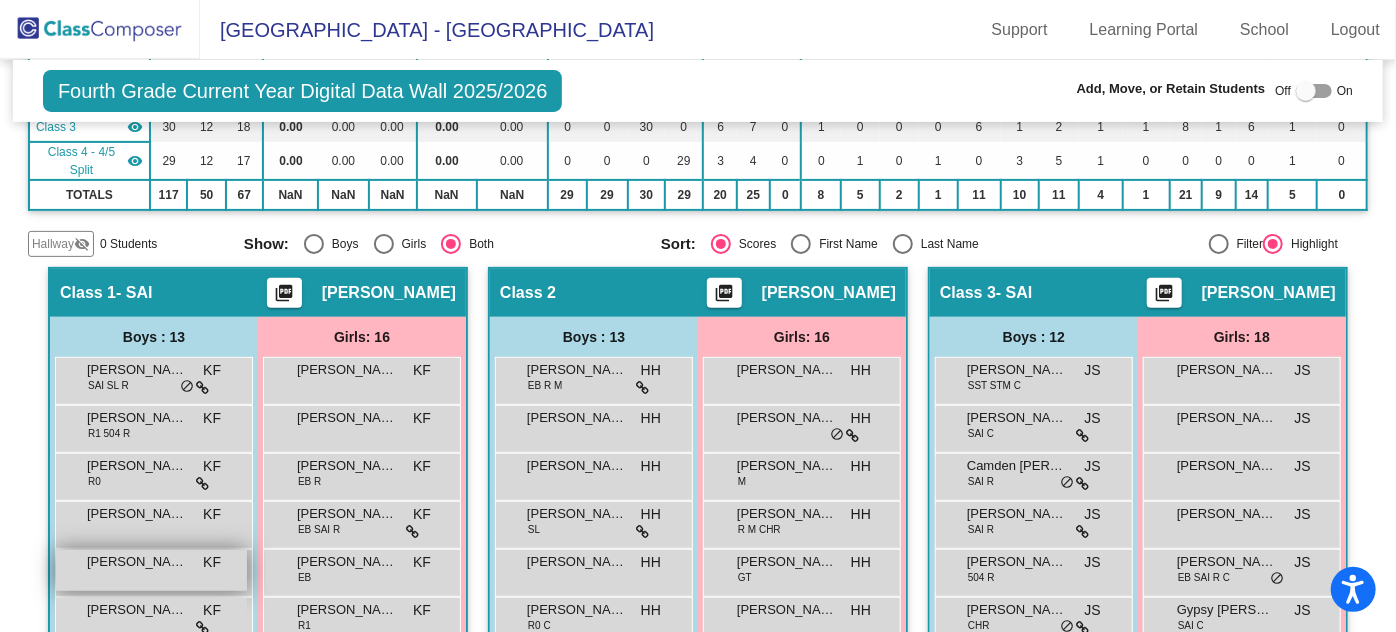 click on "[PERSON_NAME] [PERSON_NAME] lock do_not_disturb_alt" at bounding box center [151, 570] 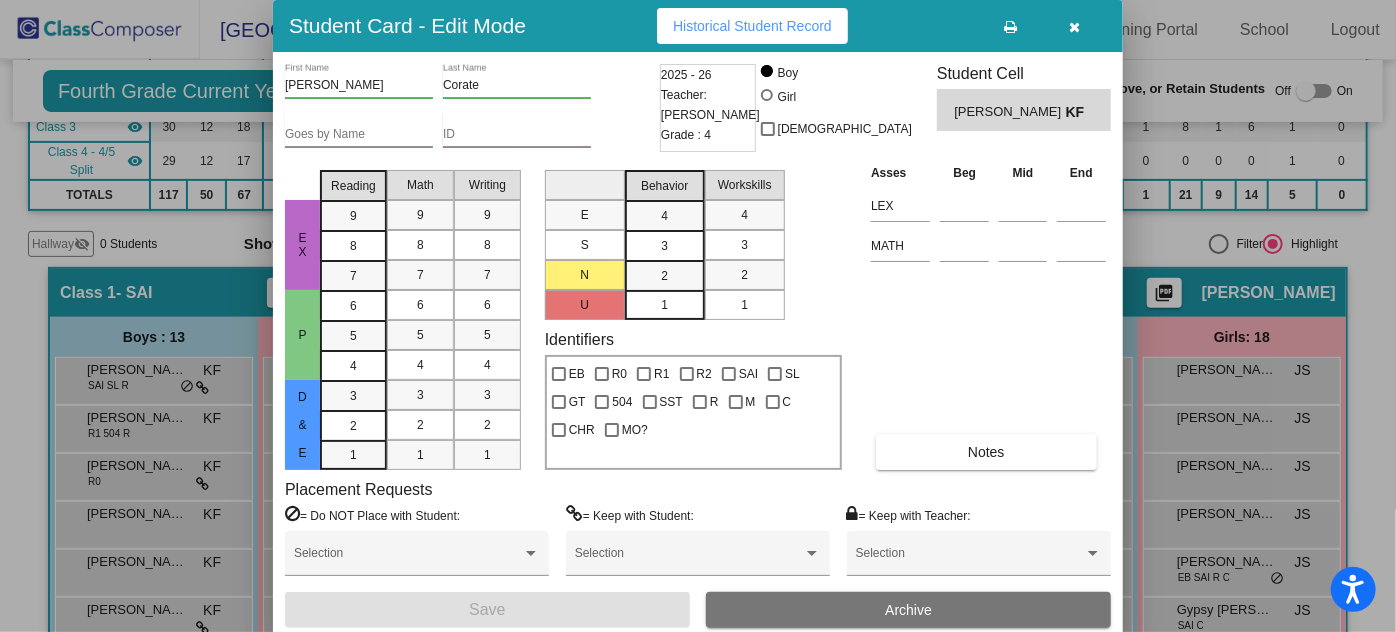 click on "ID" at bounding box center [517, 130] 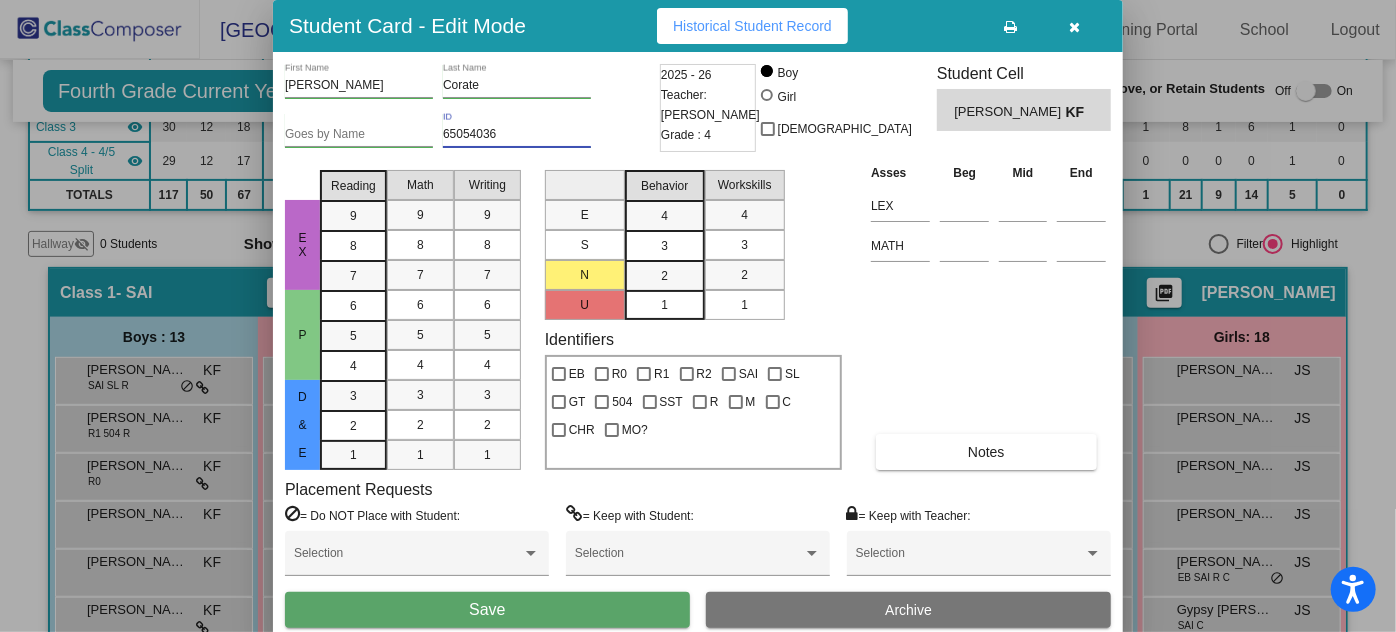 type on "65054036" 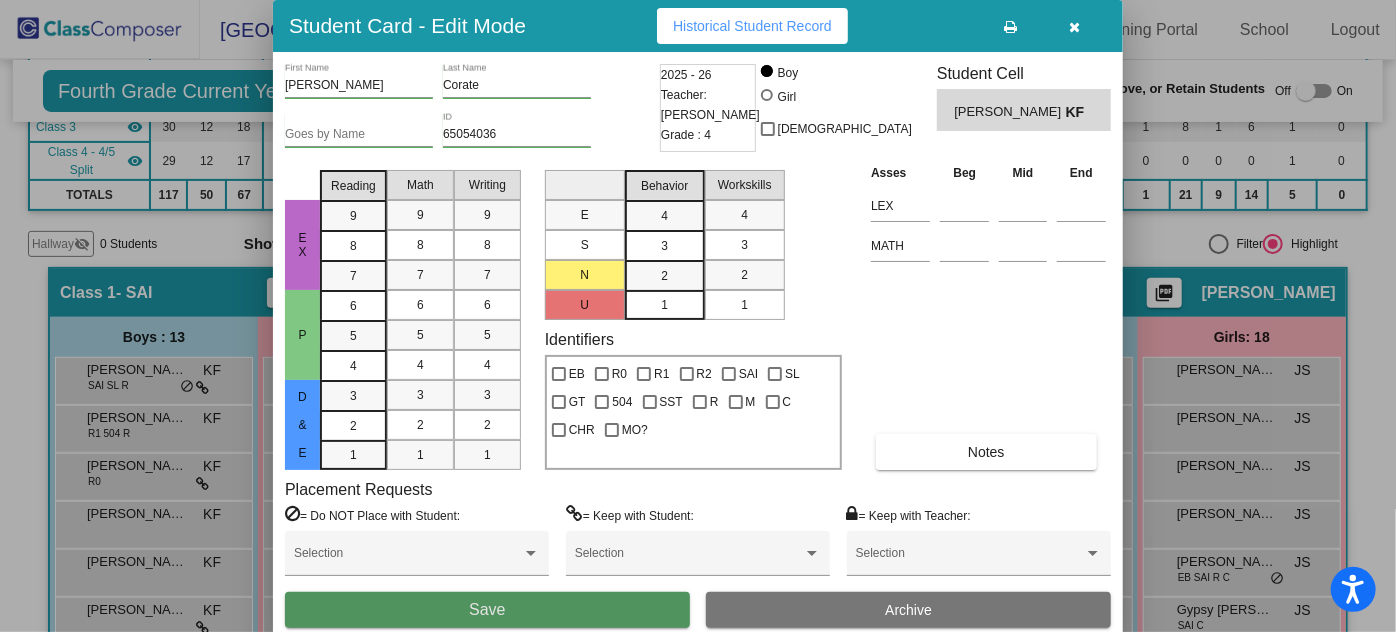 click on "Save" at bounding box center (487, 609) 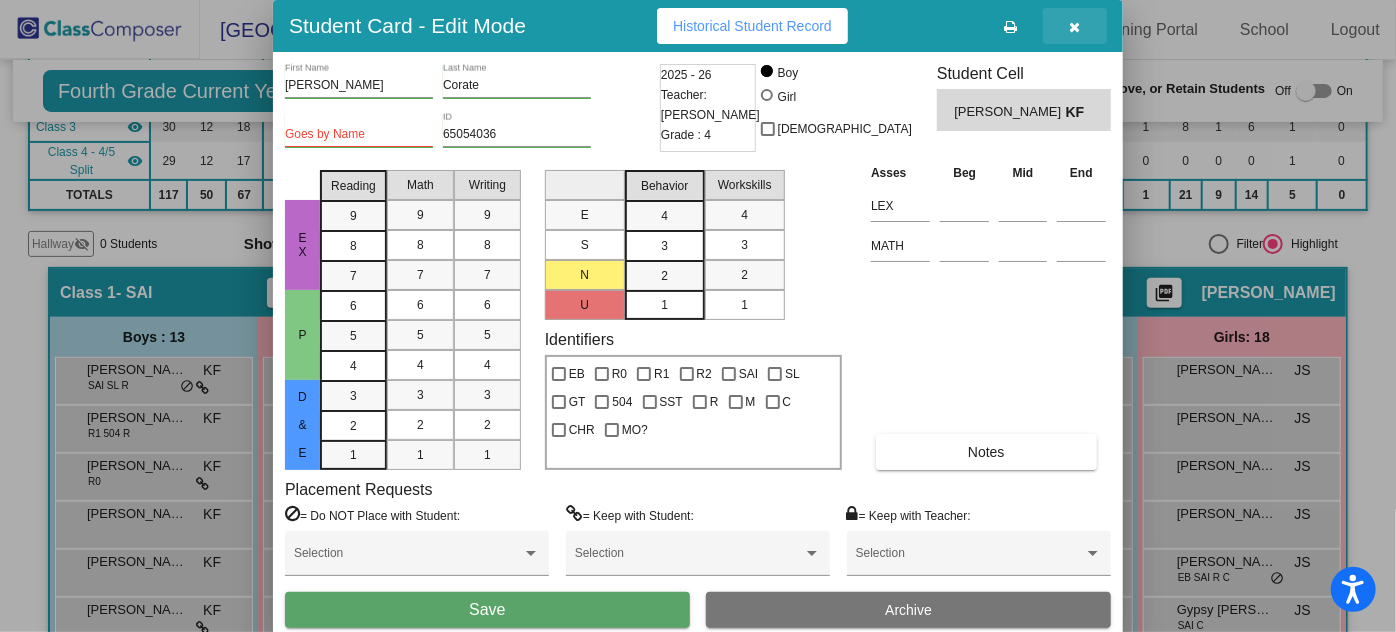 click at bounding box center (1075, 27) 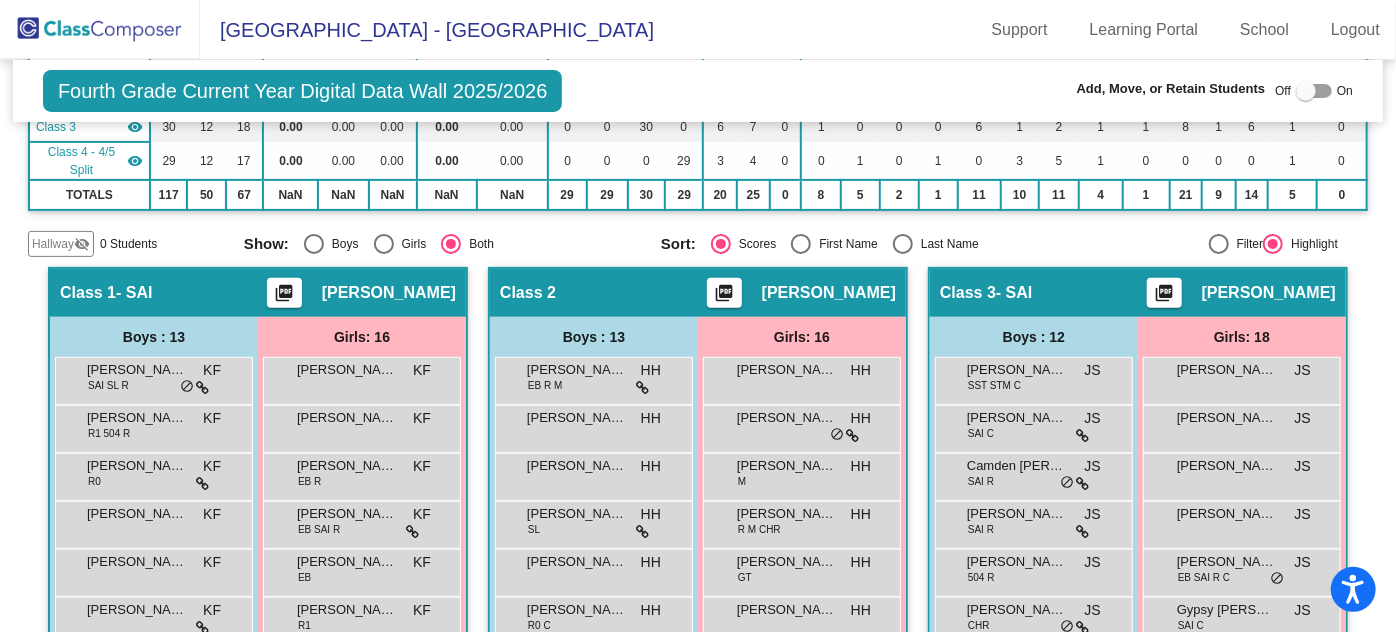 click 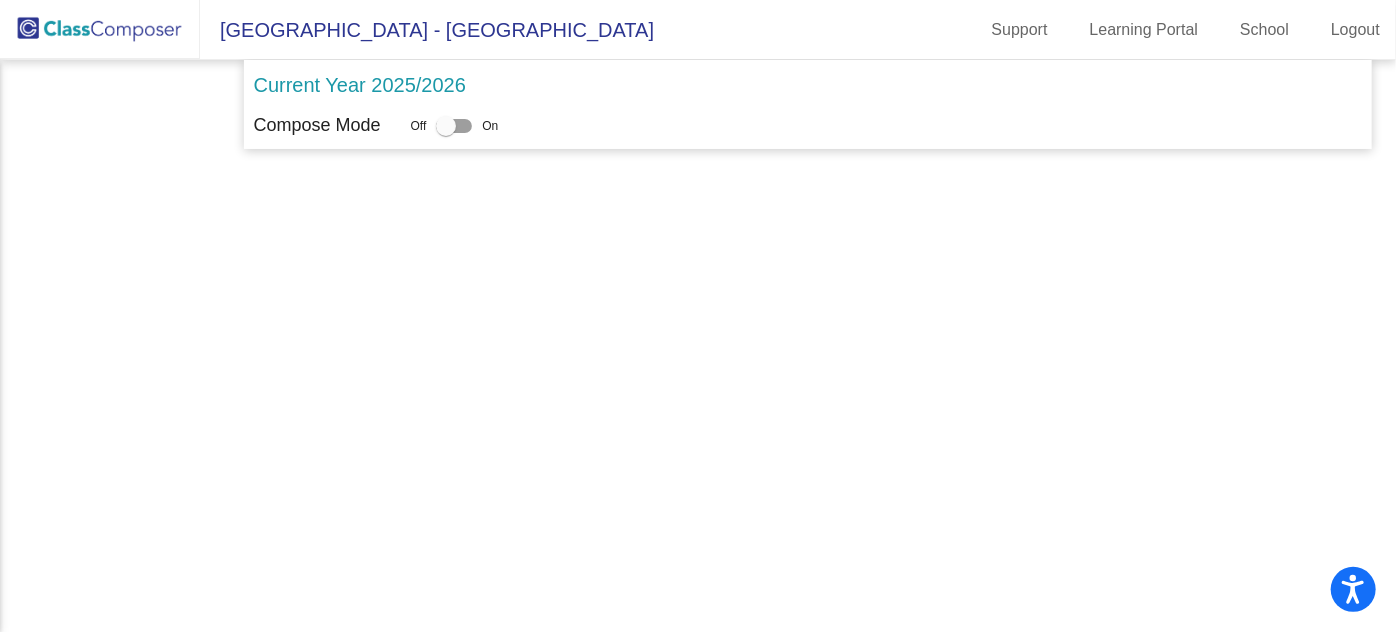 scroll, scrollTop: 0, scrollLeft: 0, axis: both 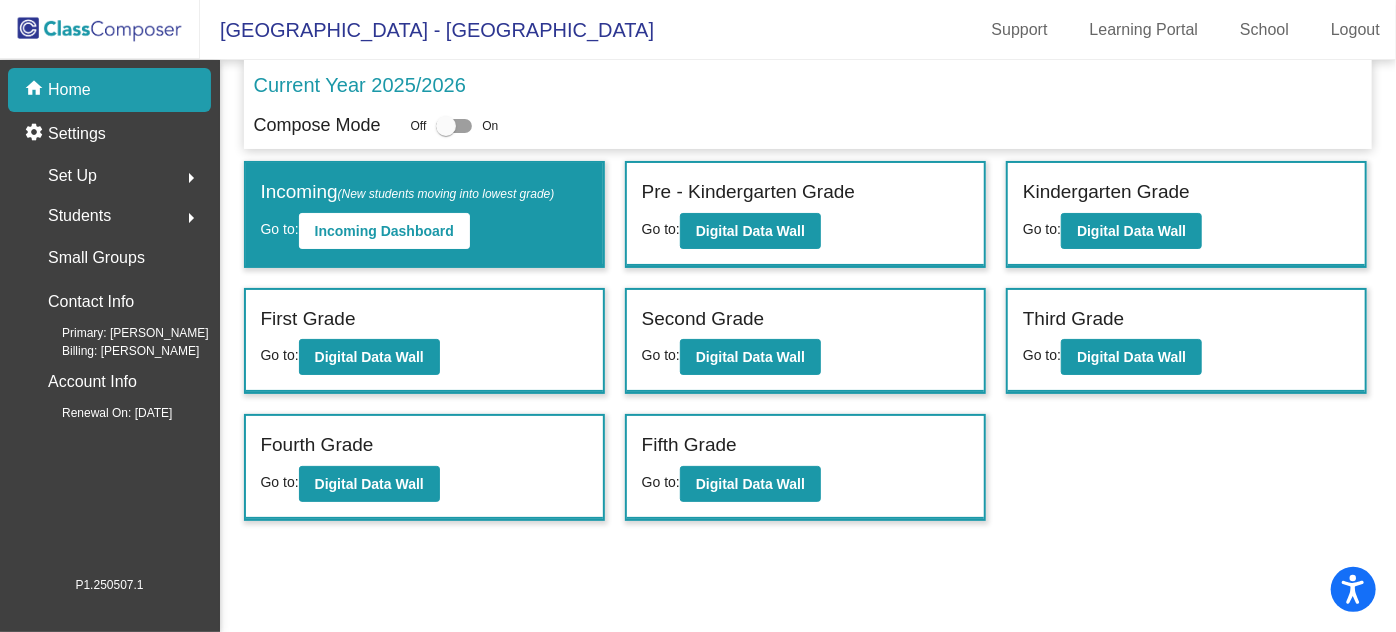 click on "Students" 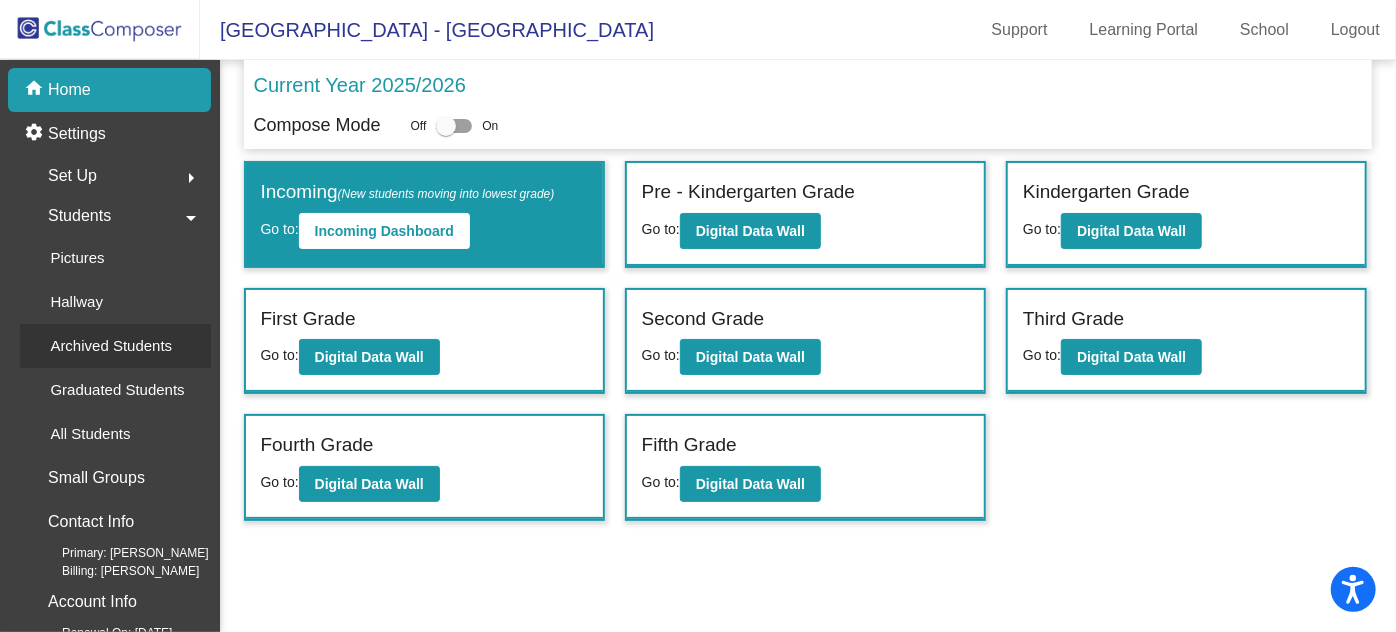 click on "Archived Students" 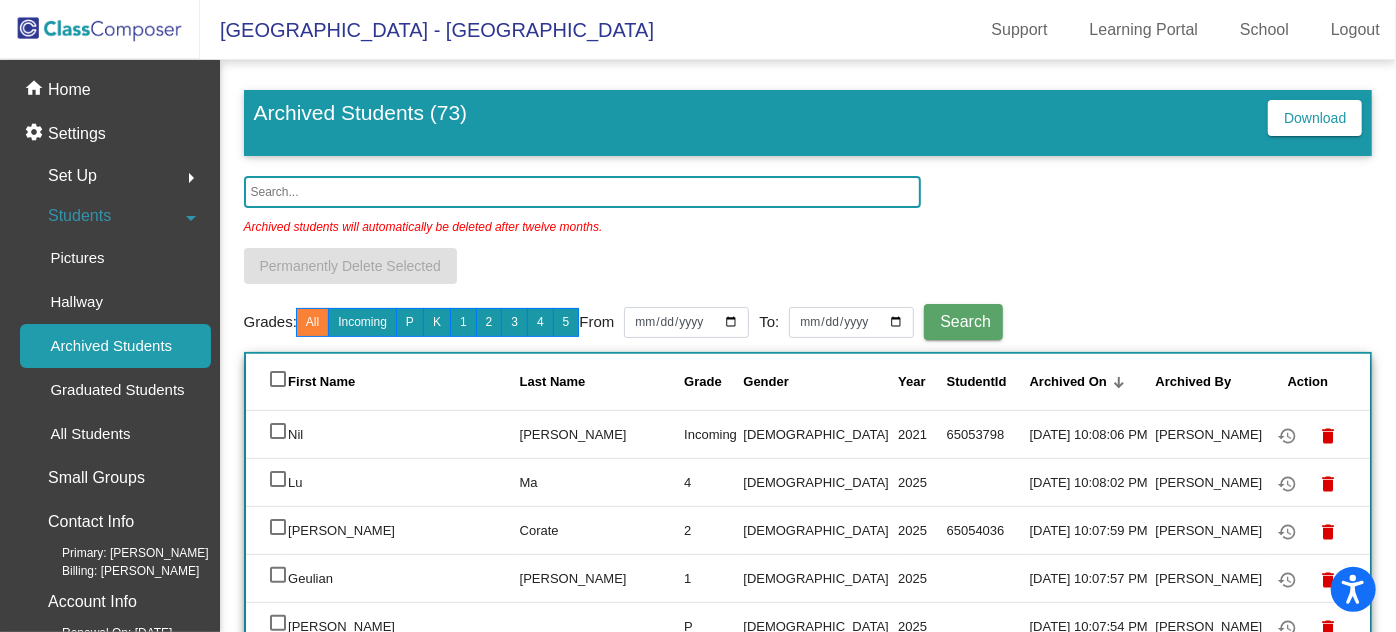 click at bounding box center [278, 527] 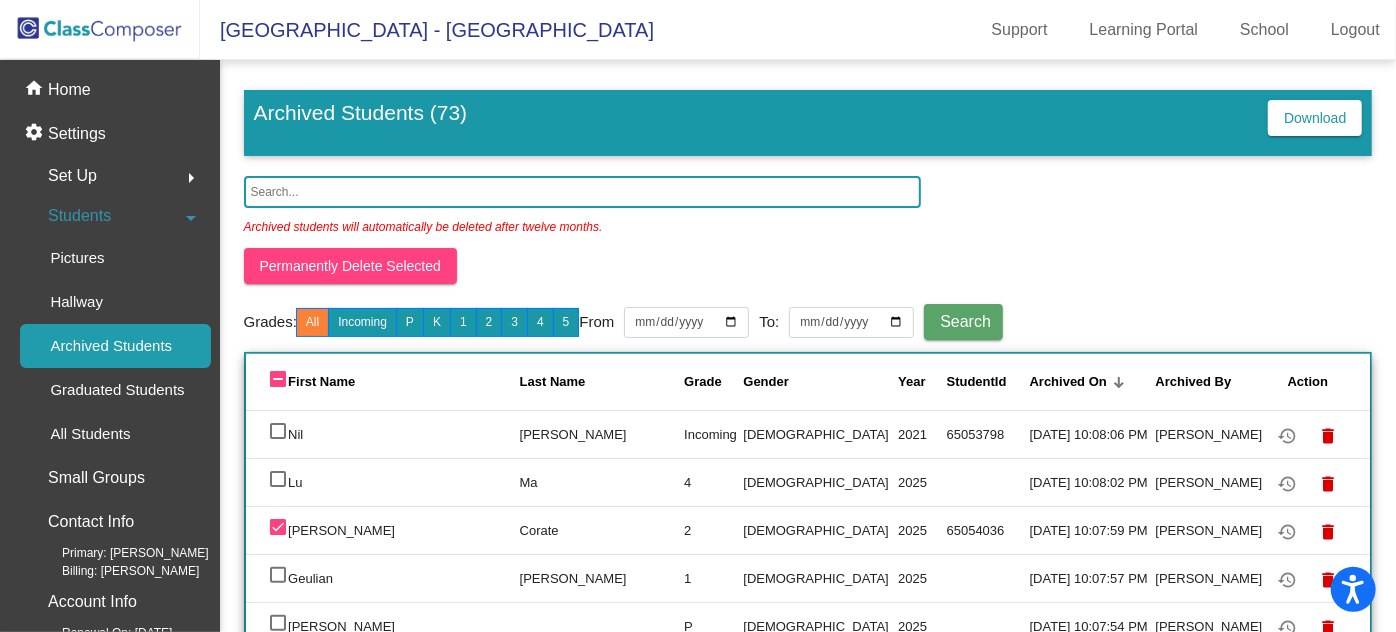 click on "Permanently Delete Selected" 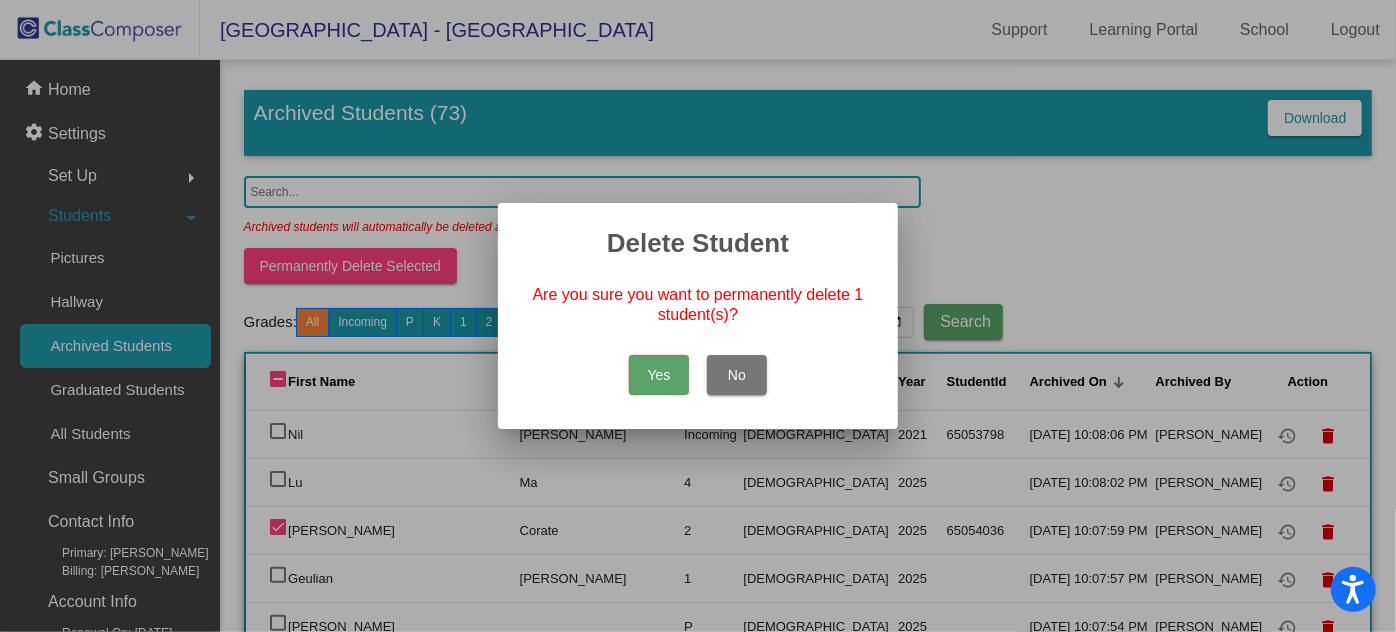 click on "Yes" at bounding box center (659, 375) 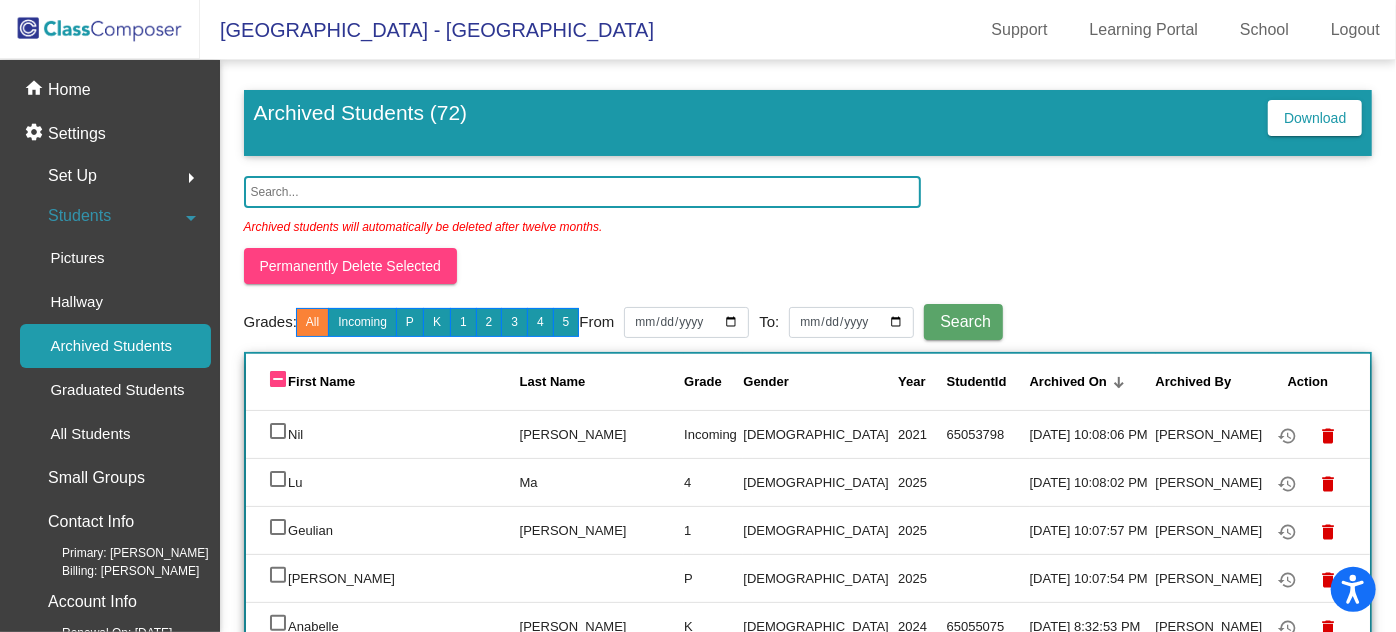 click 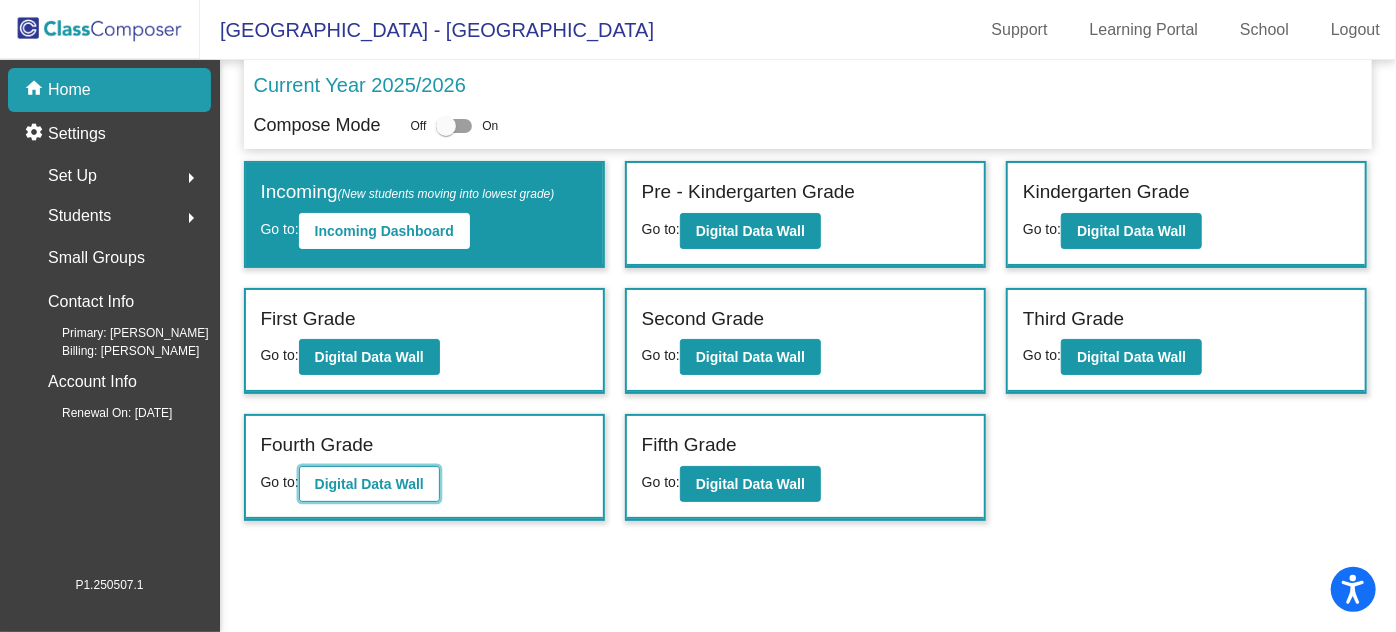 click on "Digital Data Wall" 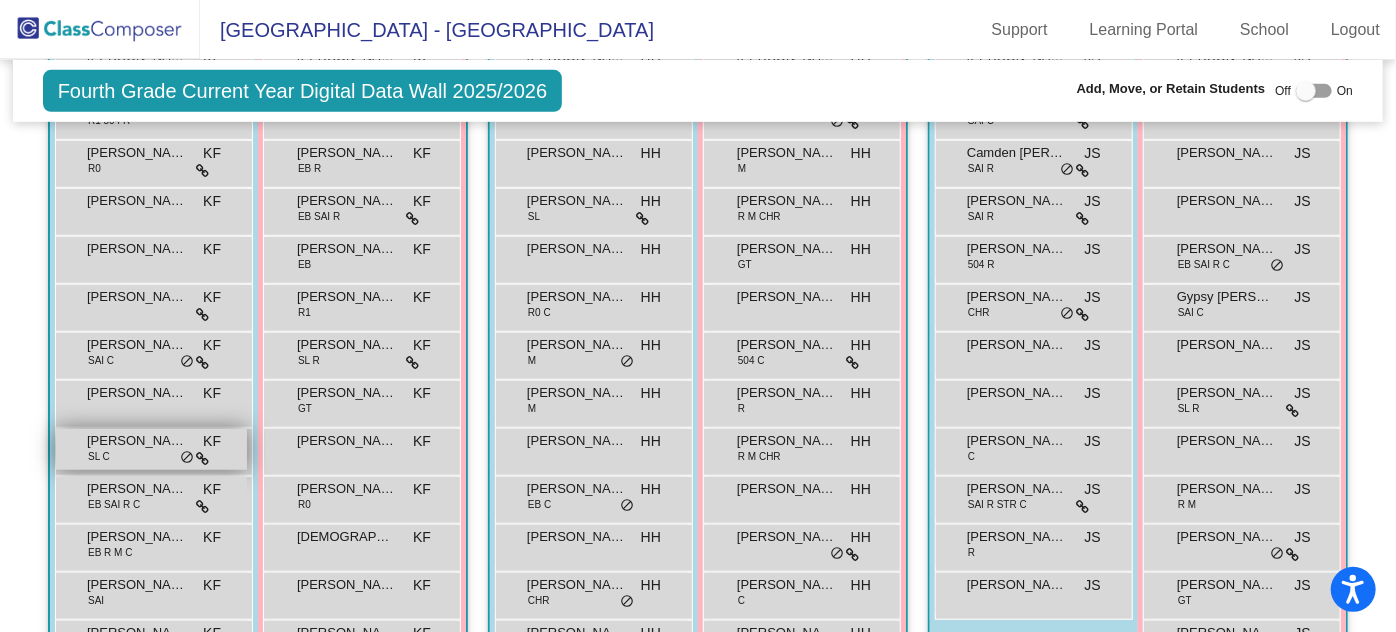 scroll, scrollTop: 545, scrollLeft: 0, axis: vertical 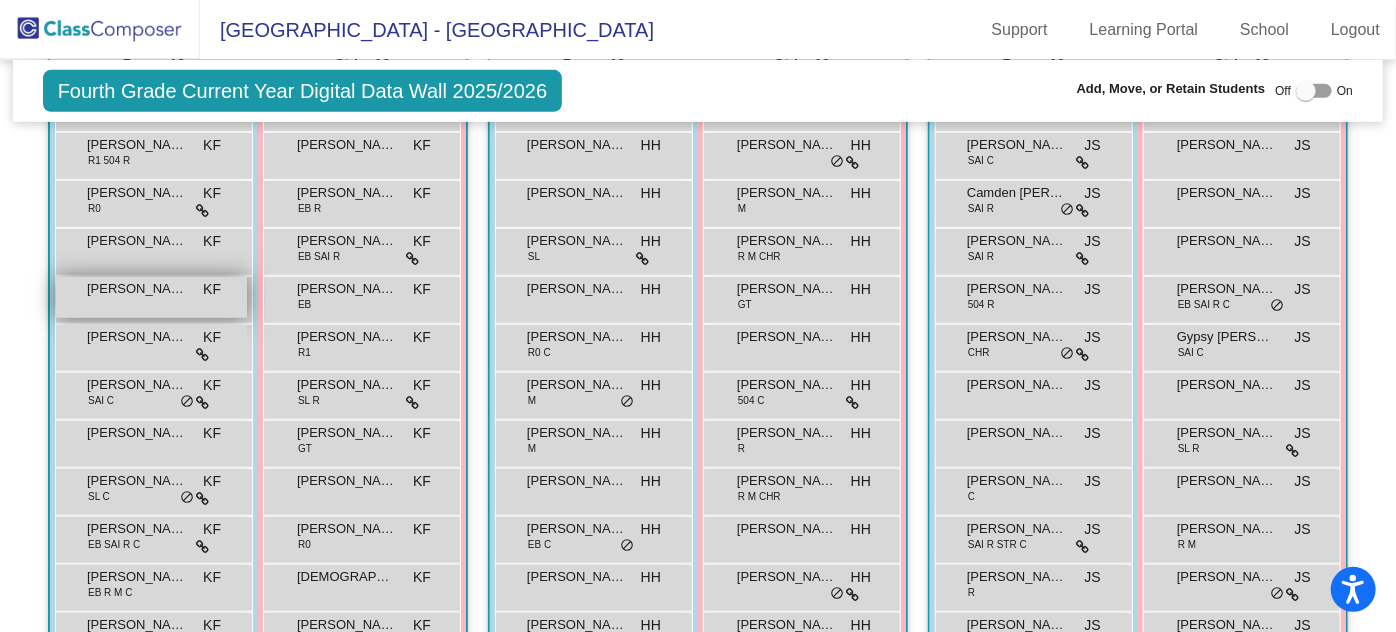 click on "[PERSON_NAME] [PERSON_NAME] lock do_not_disturb_alt" at bounding box center (151, 297) 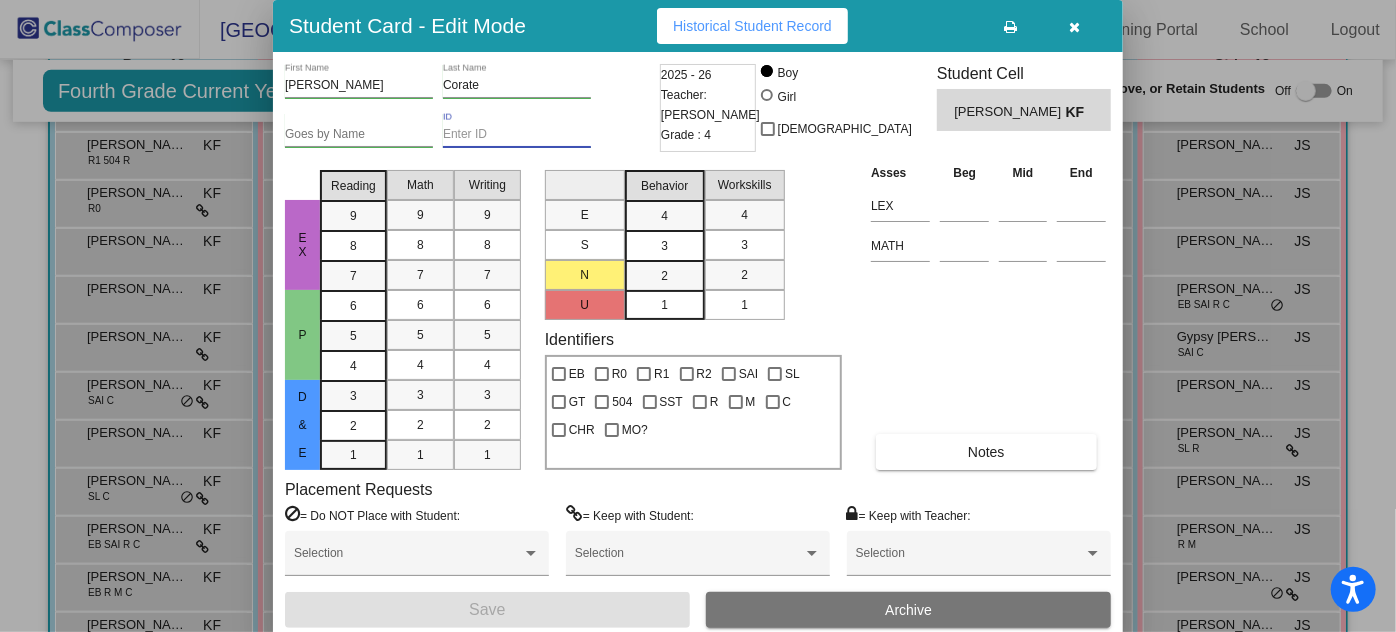 click on "ID" at bounding box center [517, 135] 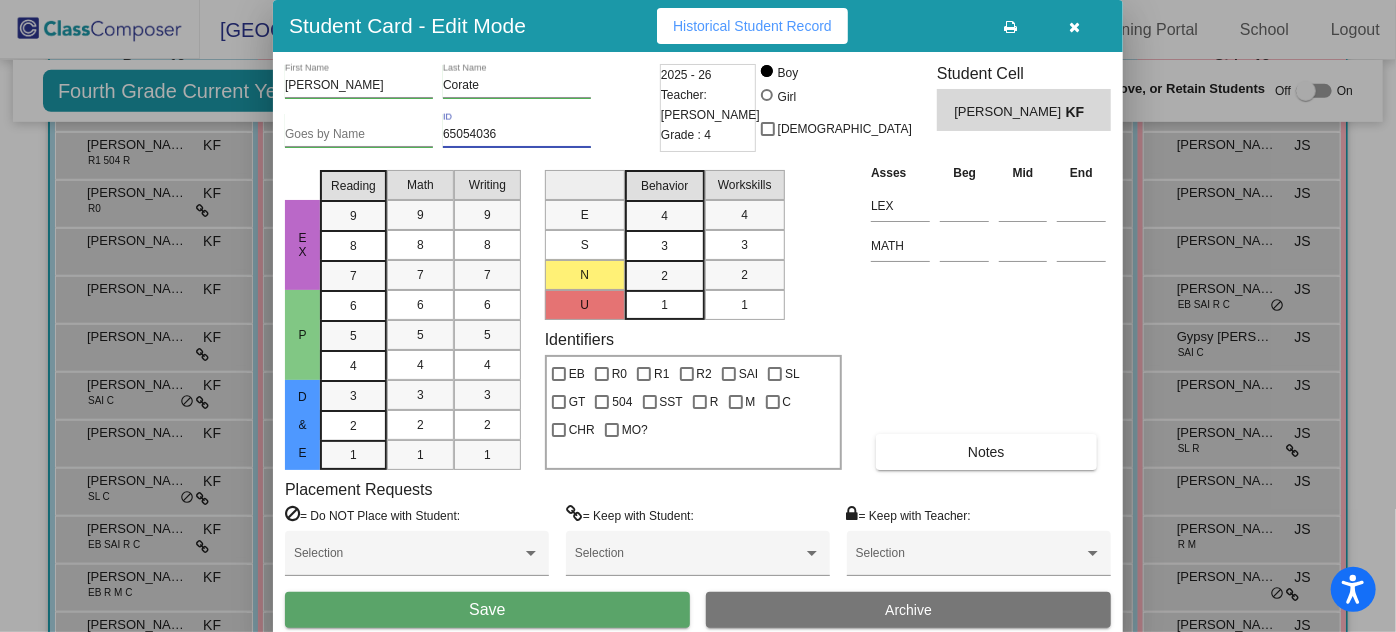 type on "65054036" 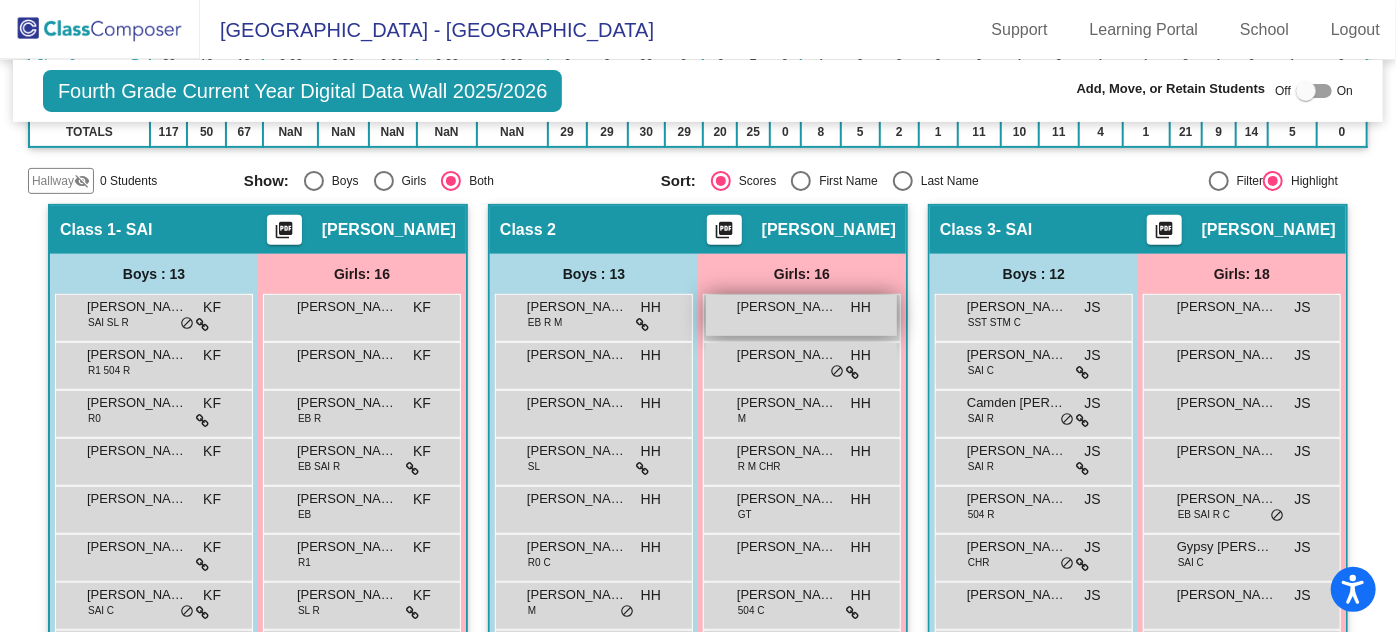 scroll, scrollTop: 363, scrollLeft: 0, axis: vertical 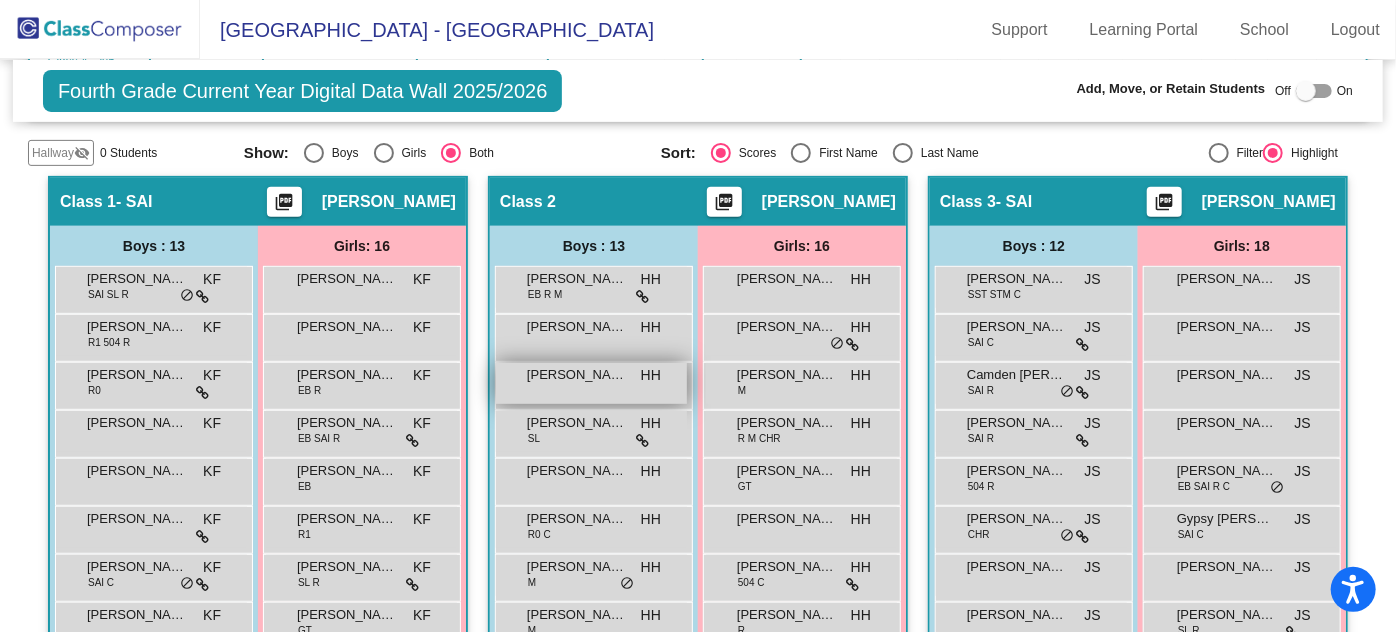 click on "[PERSON_NAME]" at bounding box center (577, 375) 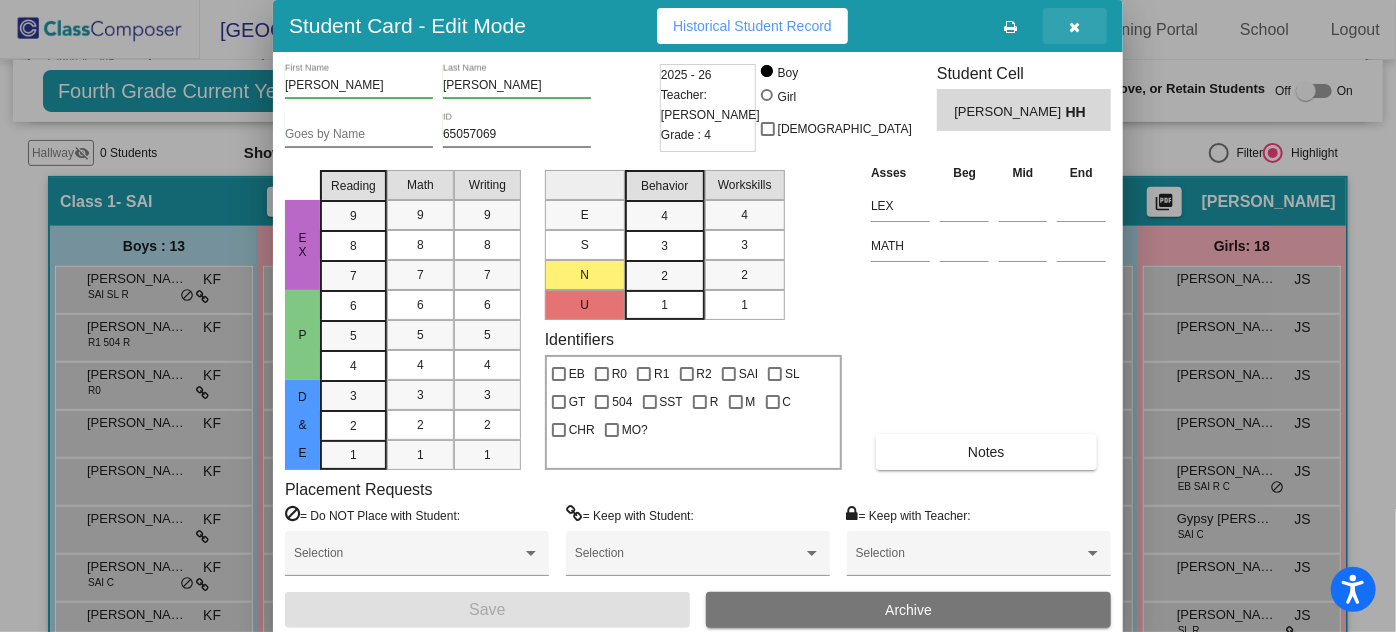 click at bounding box center [1075, 27] 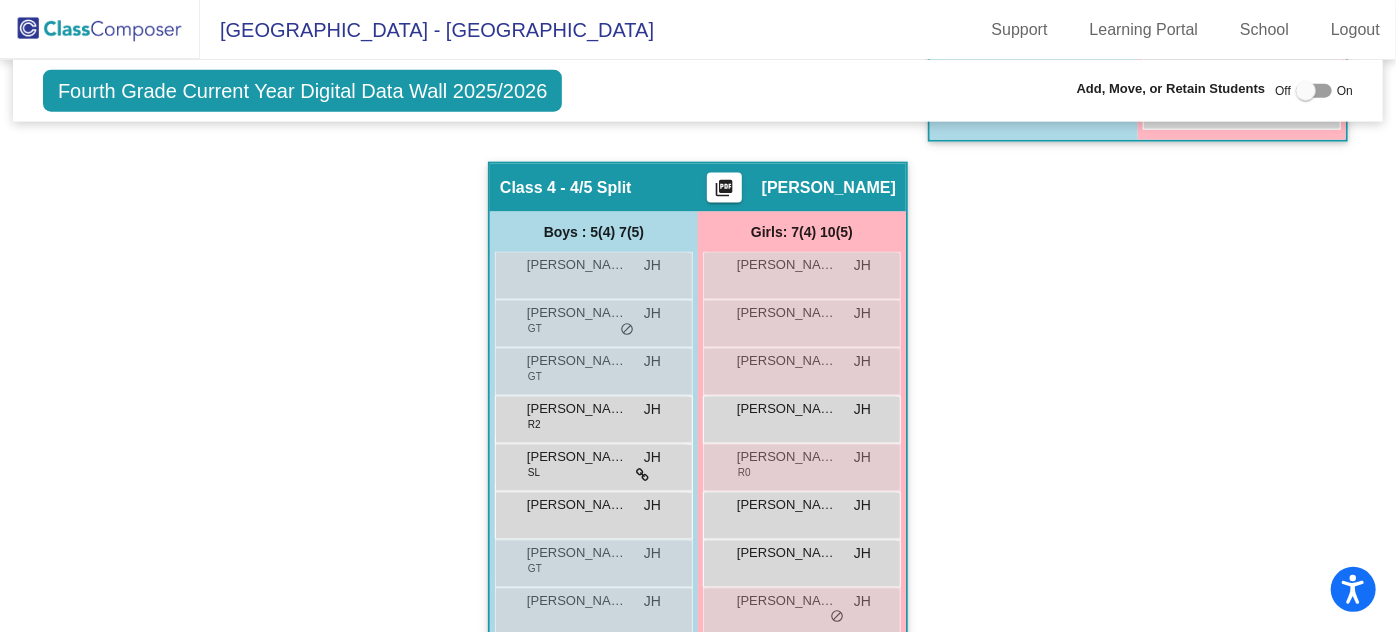 scroll, scrollTop: 1272, scrollLeft: 0, axis: vertical 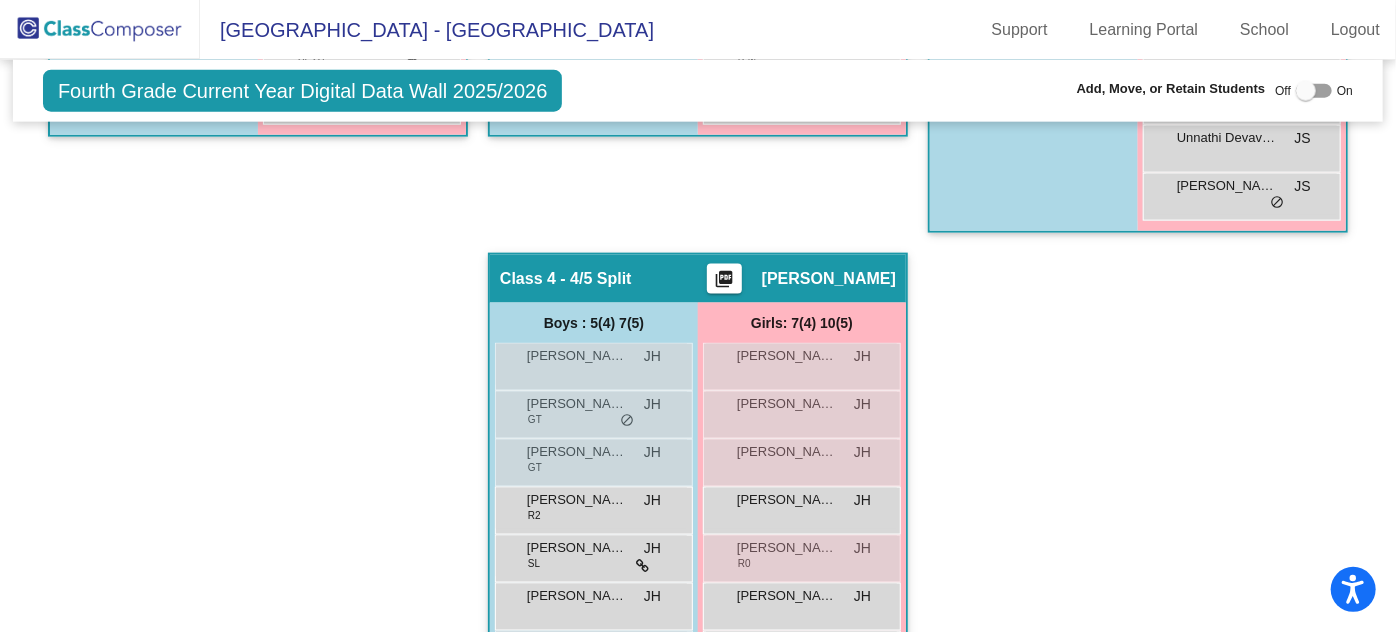 click on "[PERSON_NAME] SST STM C JS lock do_not_disturb_alt" at bounding box center [1031, -622] 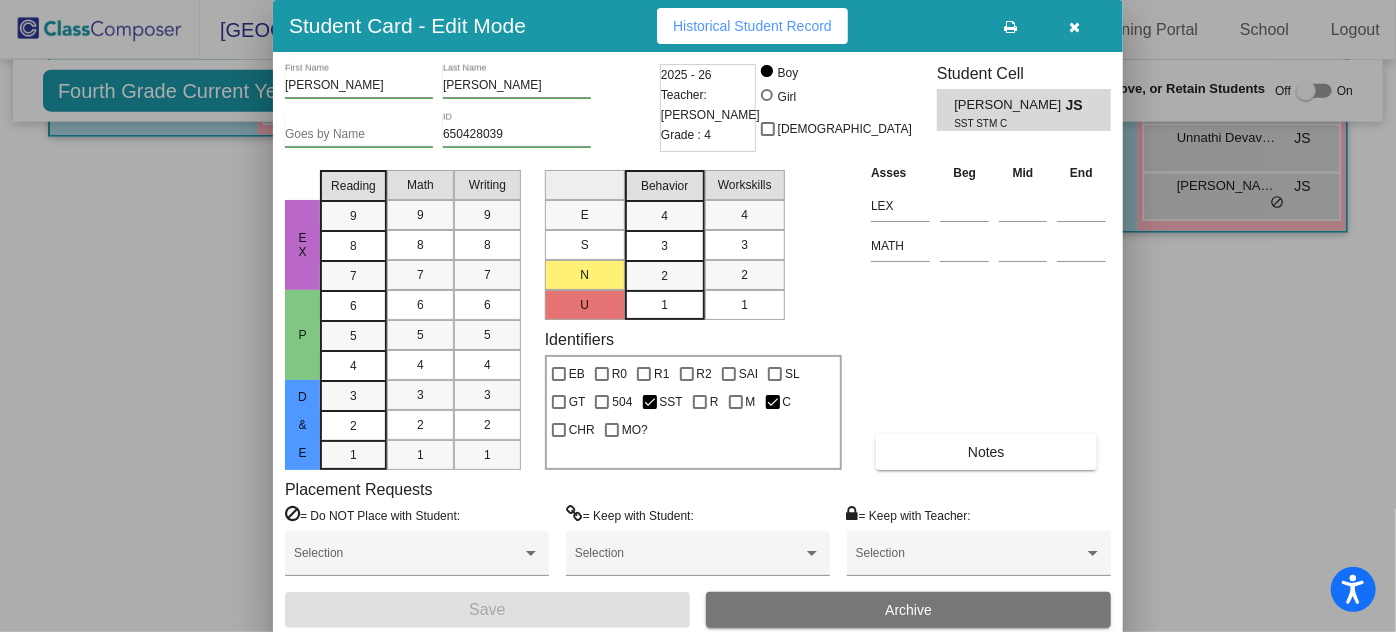 click on "650428039" at bounding box center (517, 135) 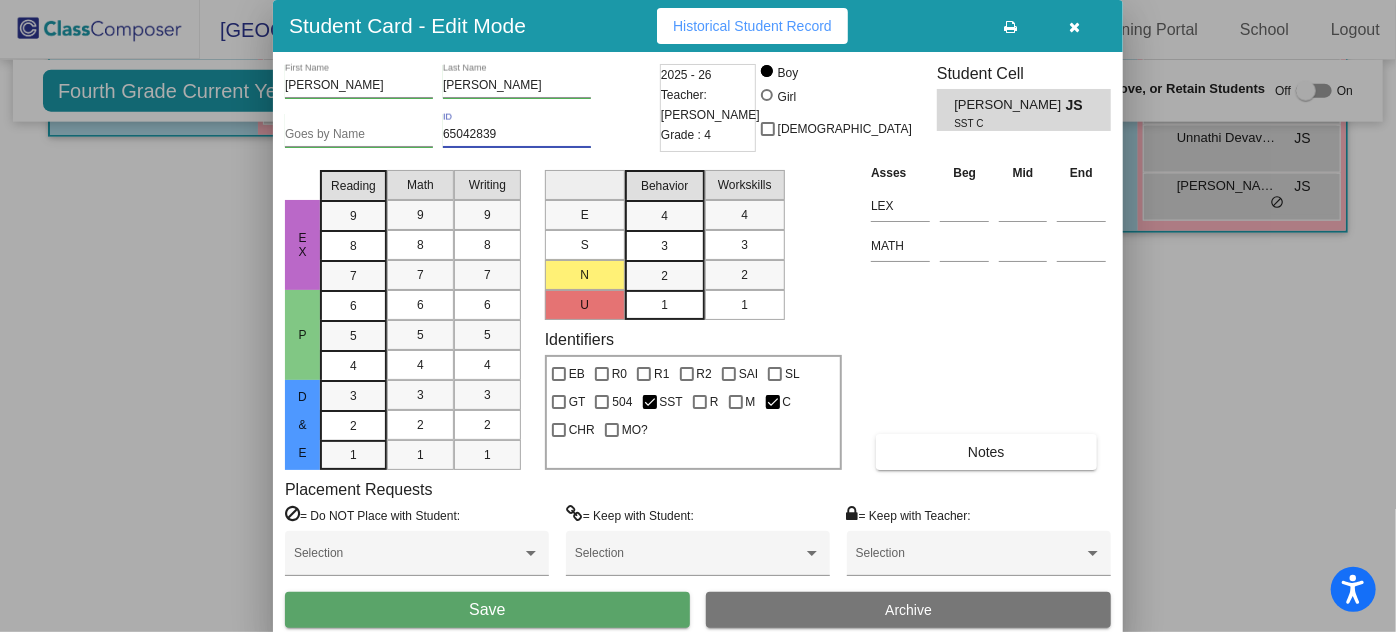 type on "65042839" 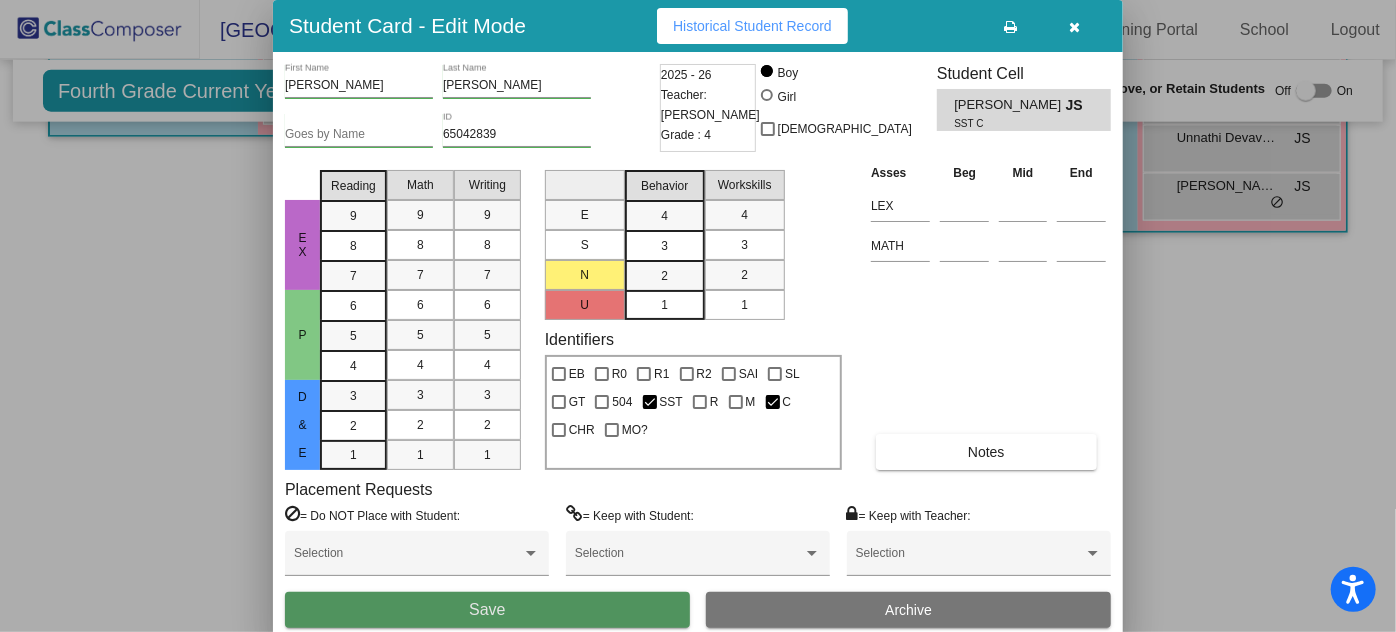 click on "Save" at bounding box center (487, 610) 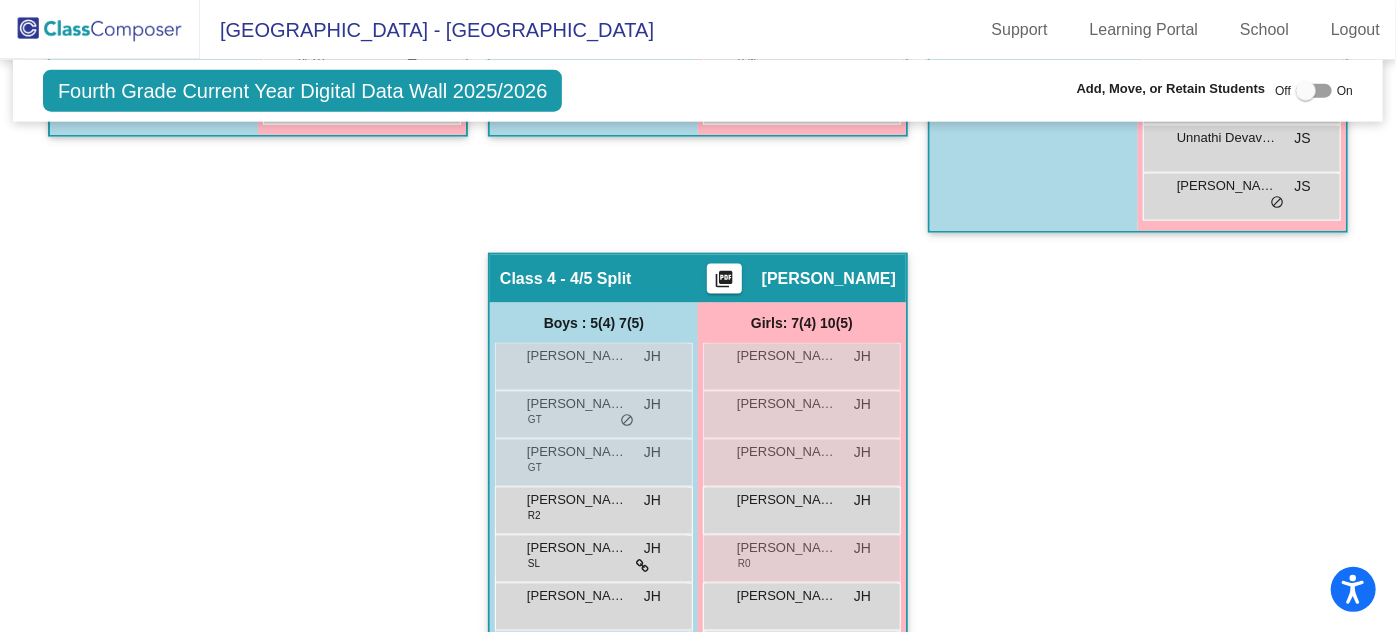 click 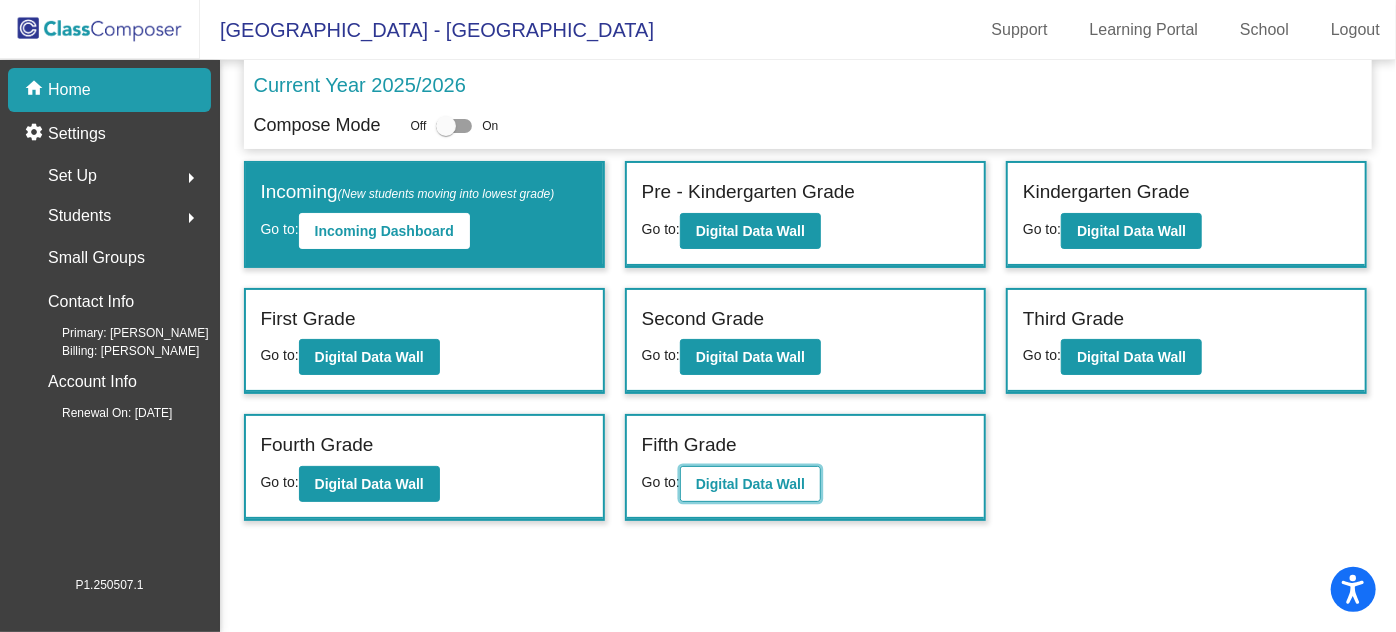 click on "Digital Data Wall" 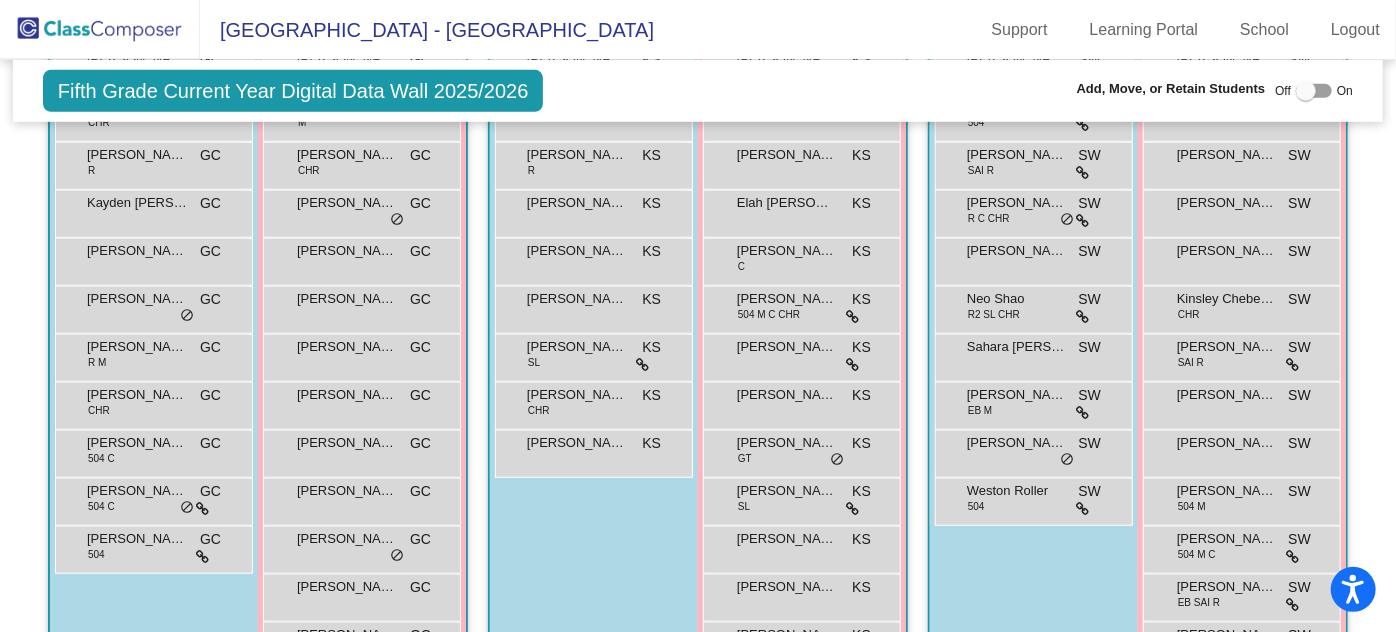 scroll, scrollTop: 818, scrollLeft: 0, axis: vertical 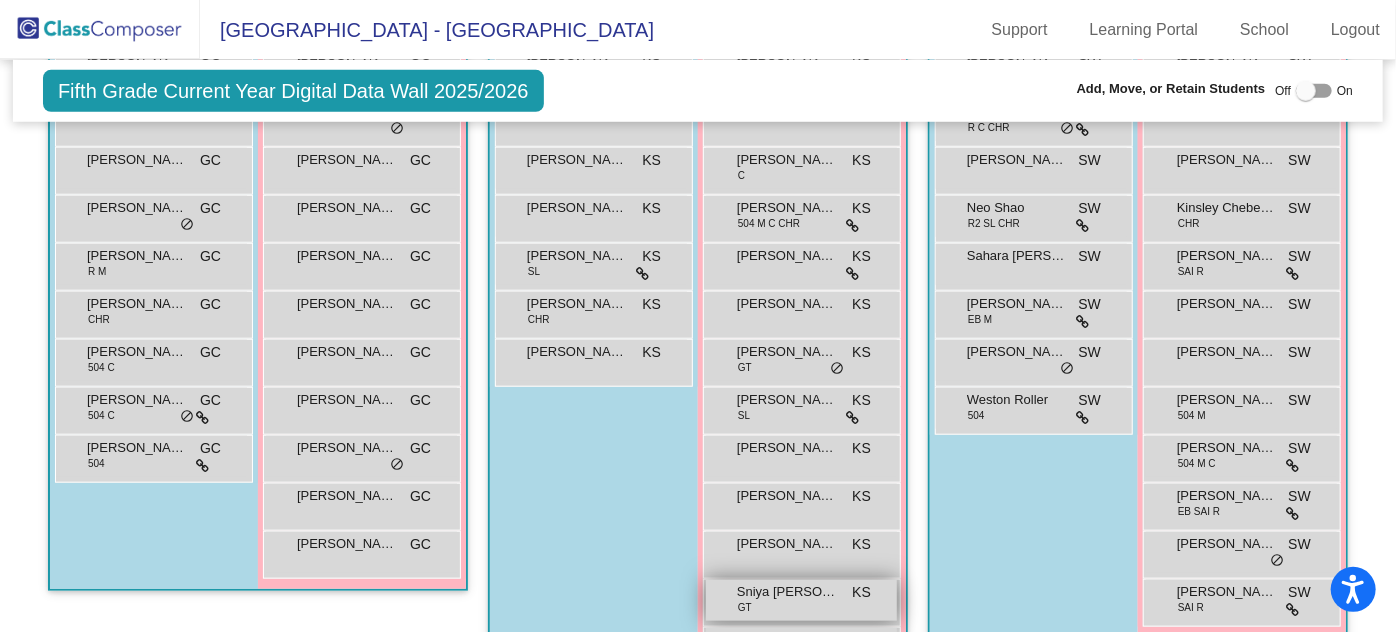 click on "Sniya [PERSON_NAME]" at bounding box center [787, 592] 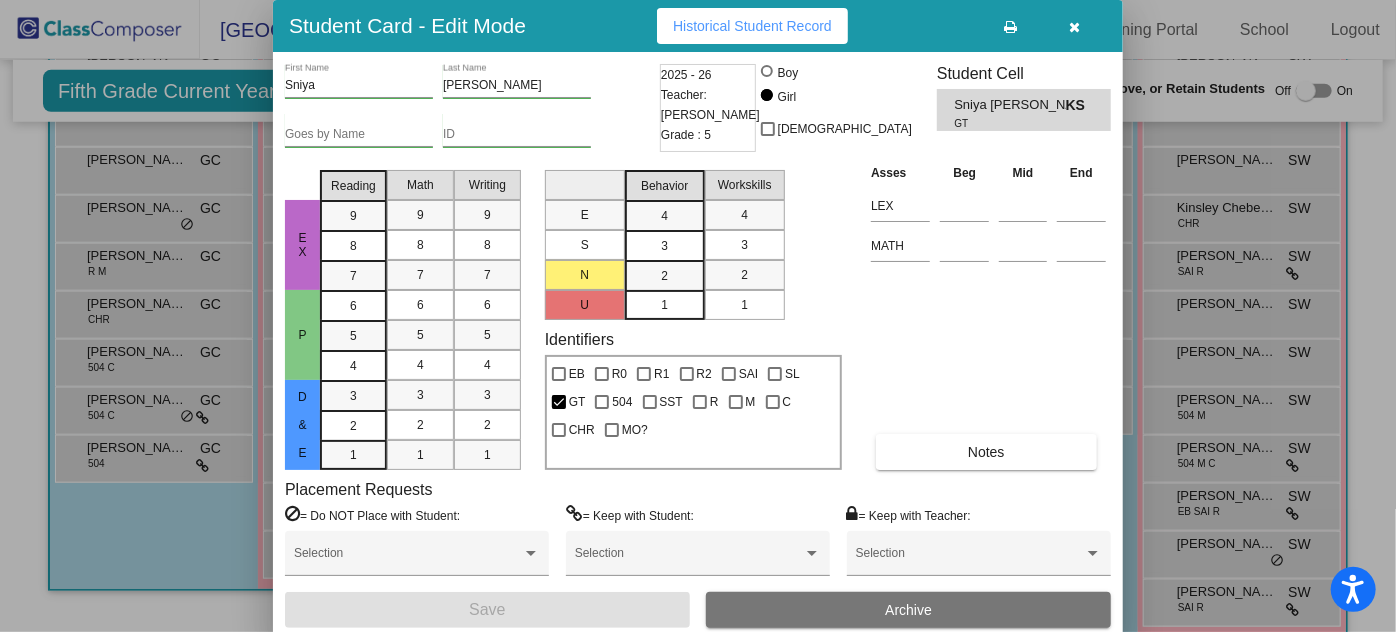click on "ID" at bounding box center (517, 135) 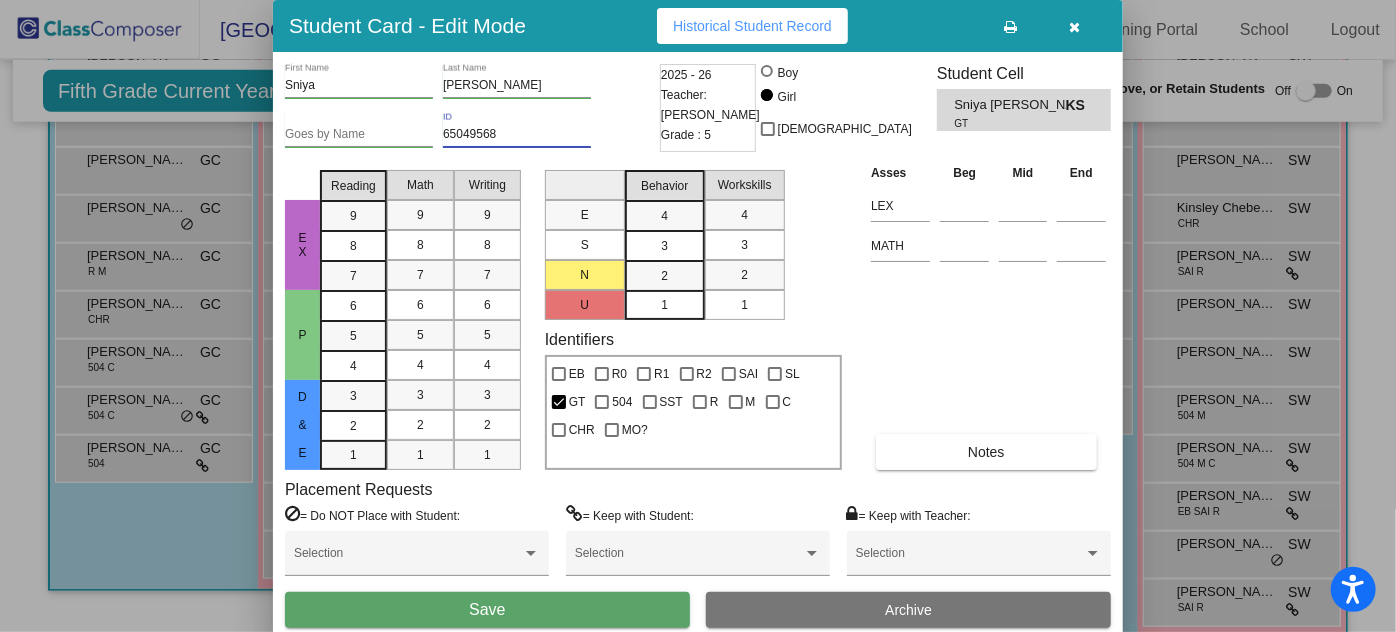 type on "65049568" 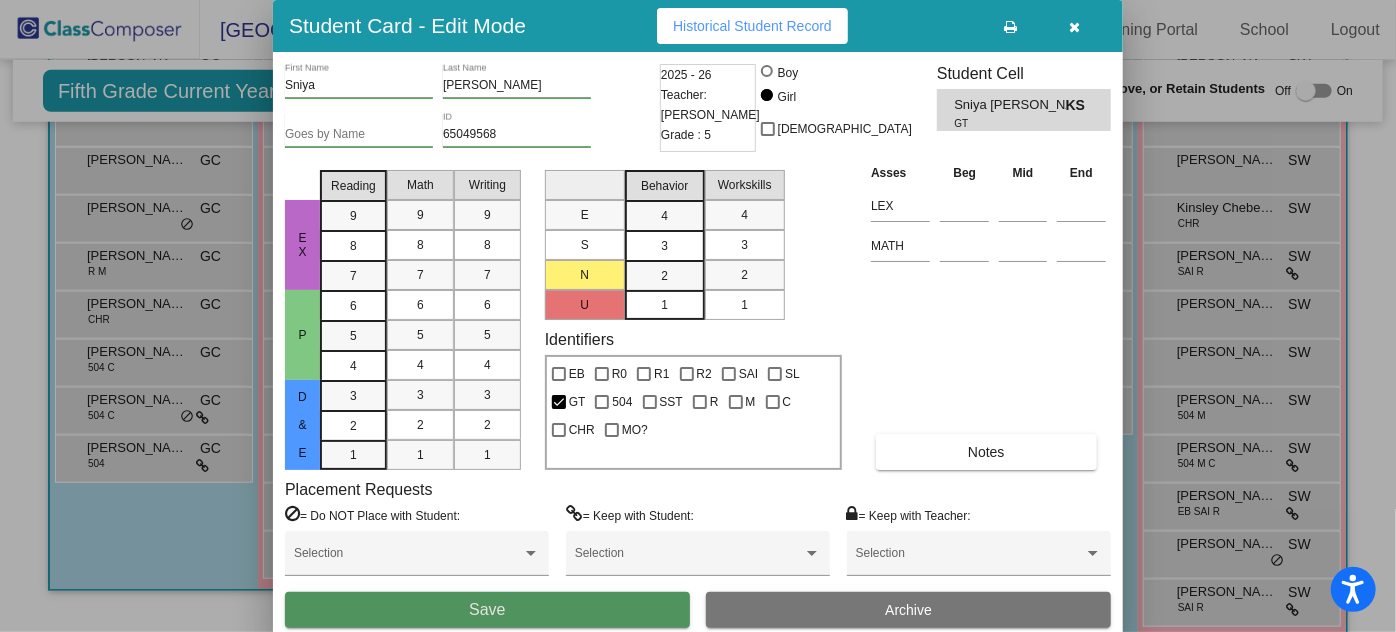 click on "Save" at bounding box center (487, 609) 